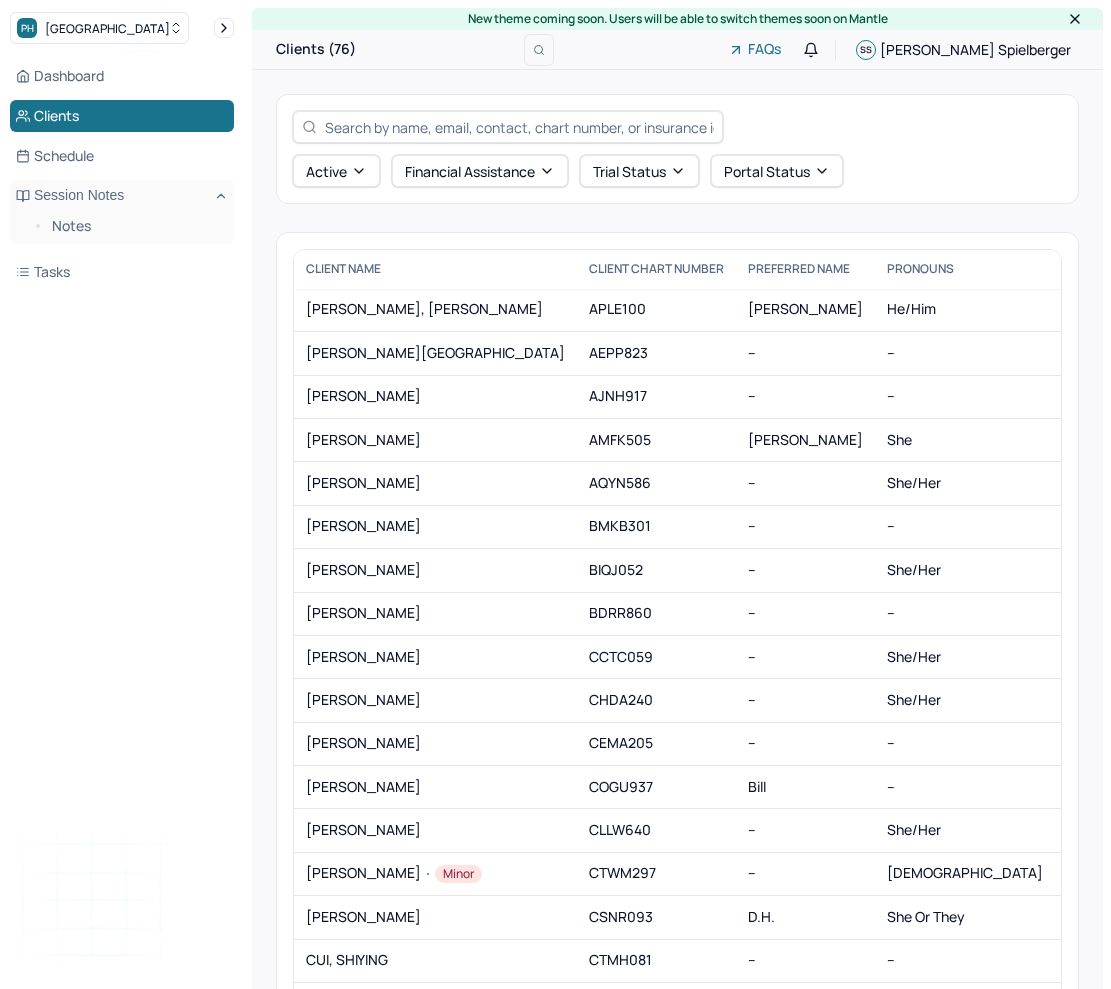 scroll, scrollTop: 0, scrollLeft: 0, axis: both 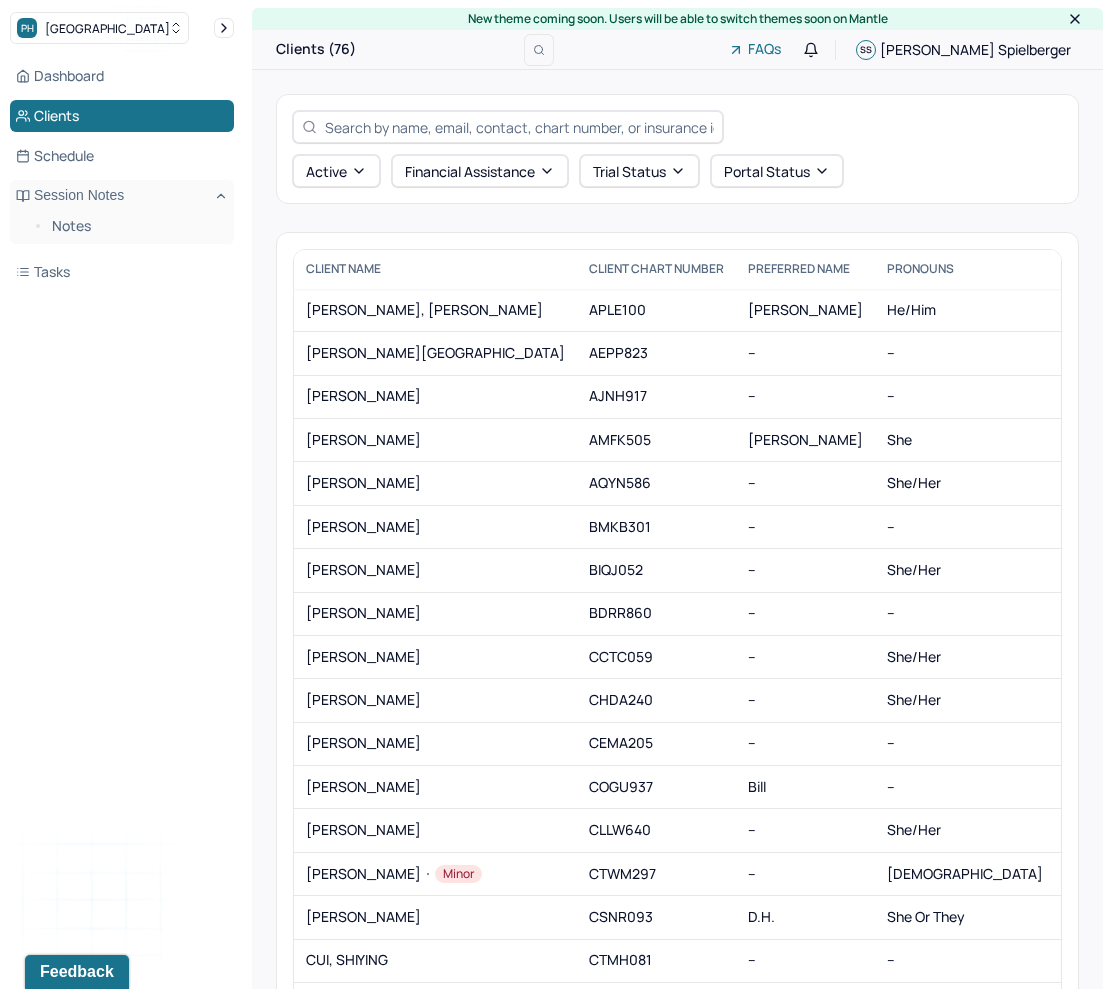 click at bounding box center (677, 127) 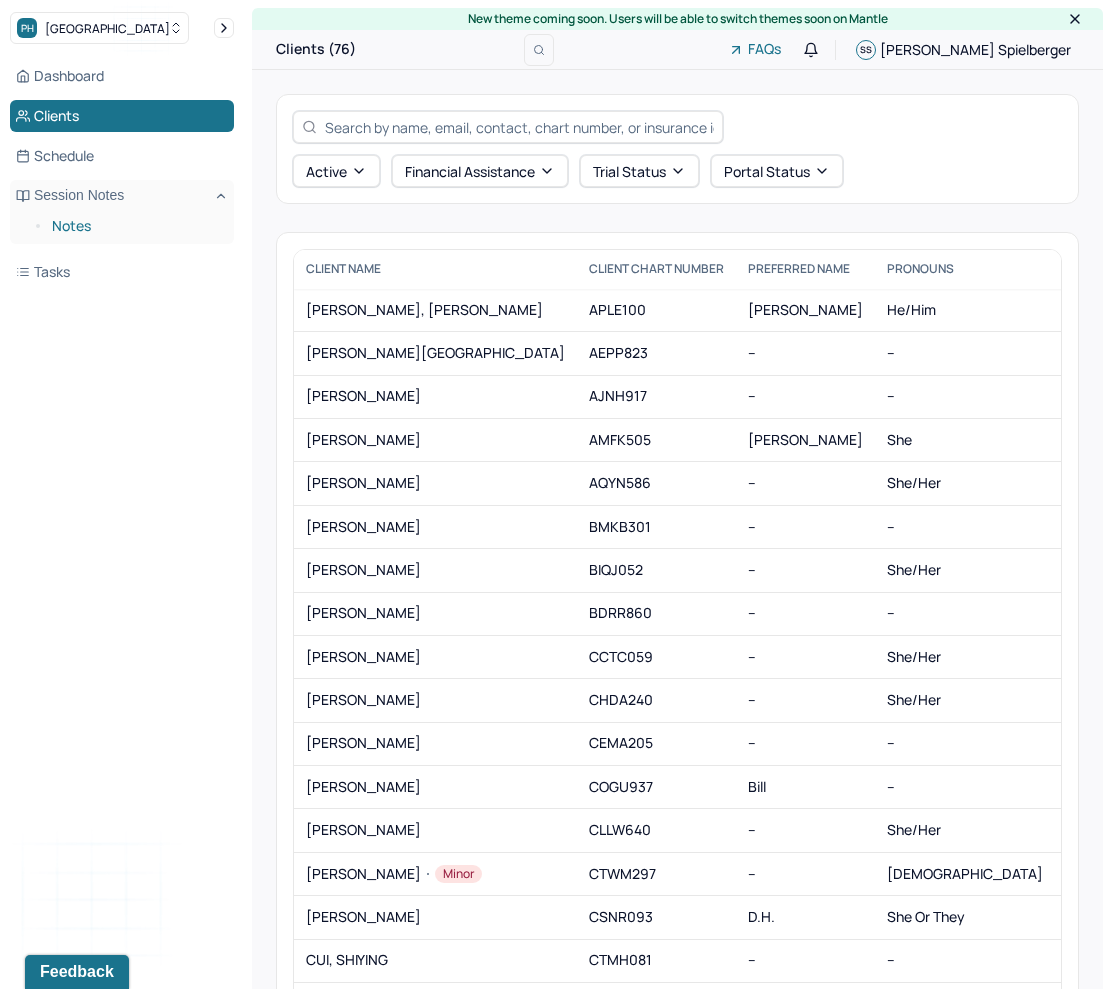 click on "Notes" at bounding box center [135, 226] 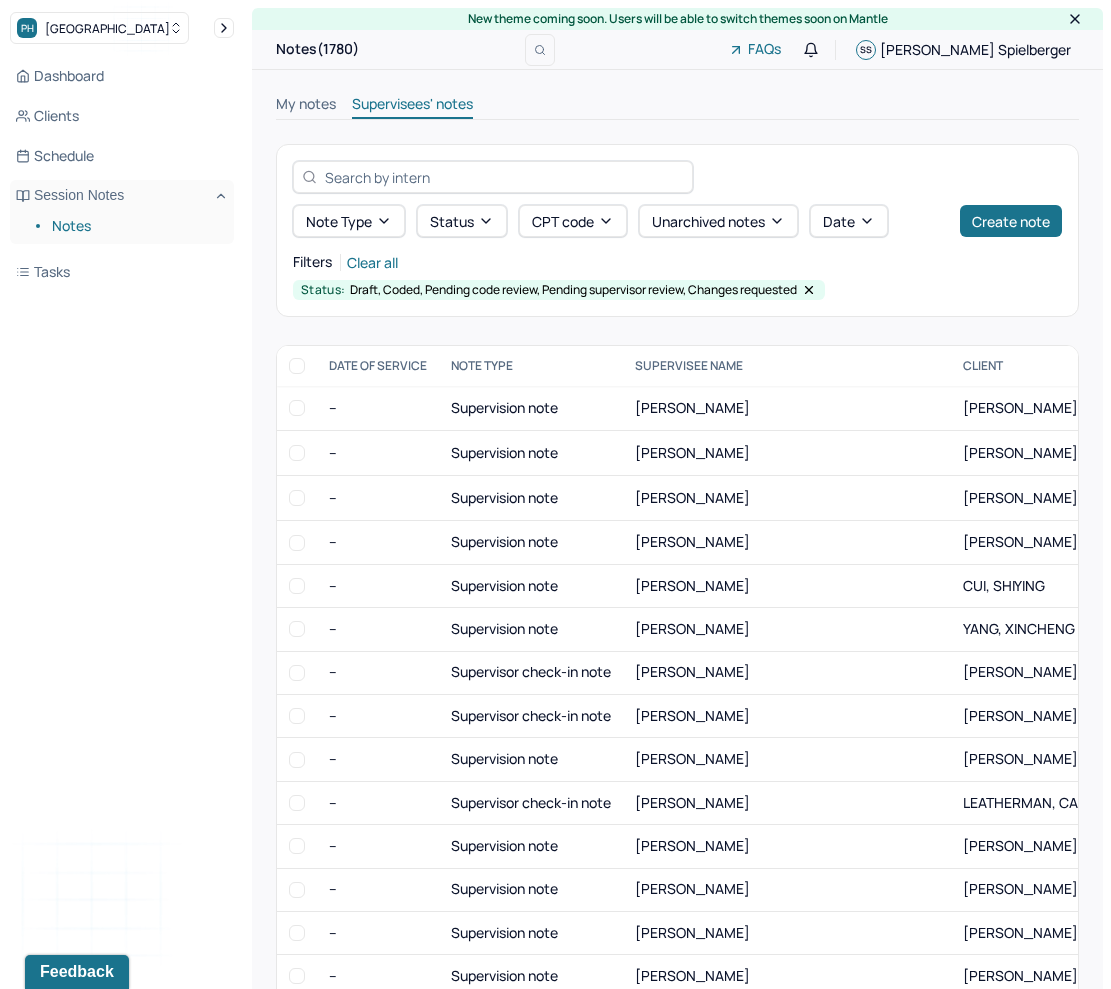 click on "Note type Status CPT code Unarchived notes Date Create note Filters Clear all Status: Draft, Coded, Pending code review, Pending supervisor review, Changes requested" at bounding box center (677, 230) 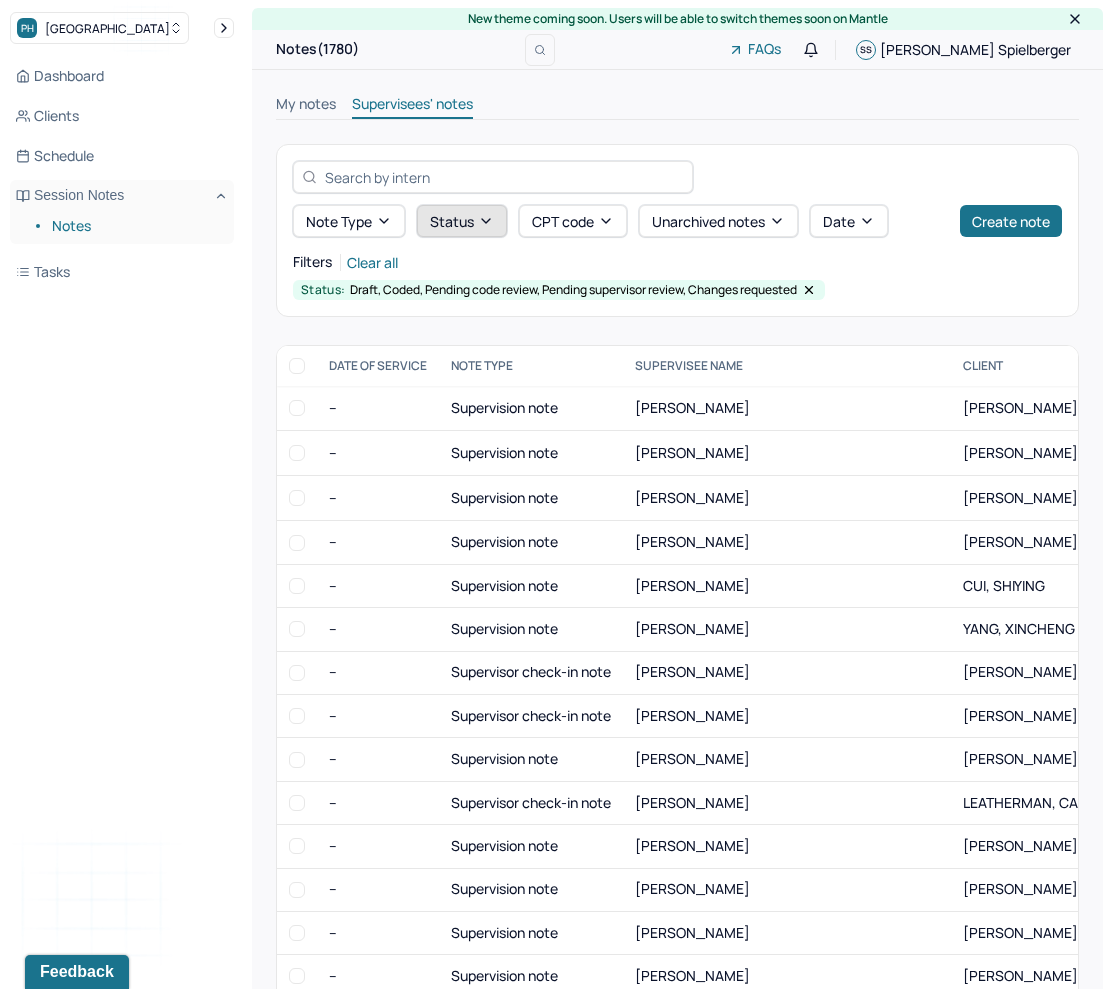 click on "Status" at bounding box center (462, 221) 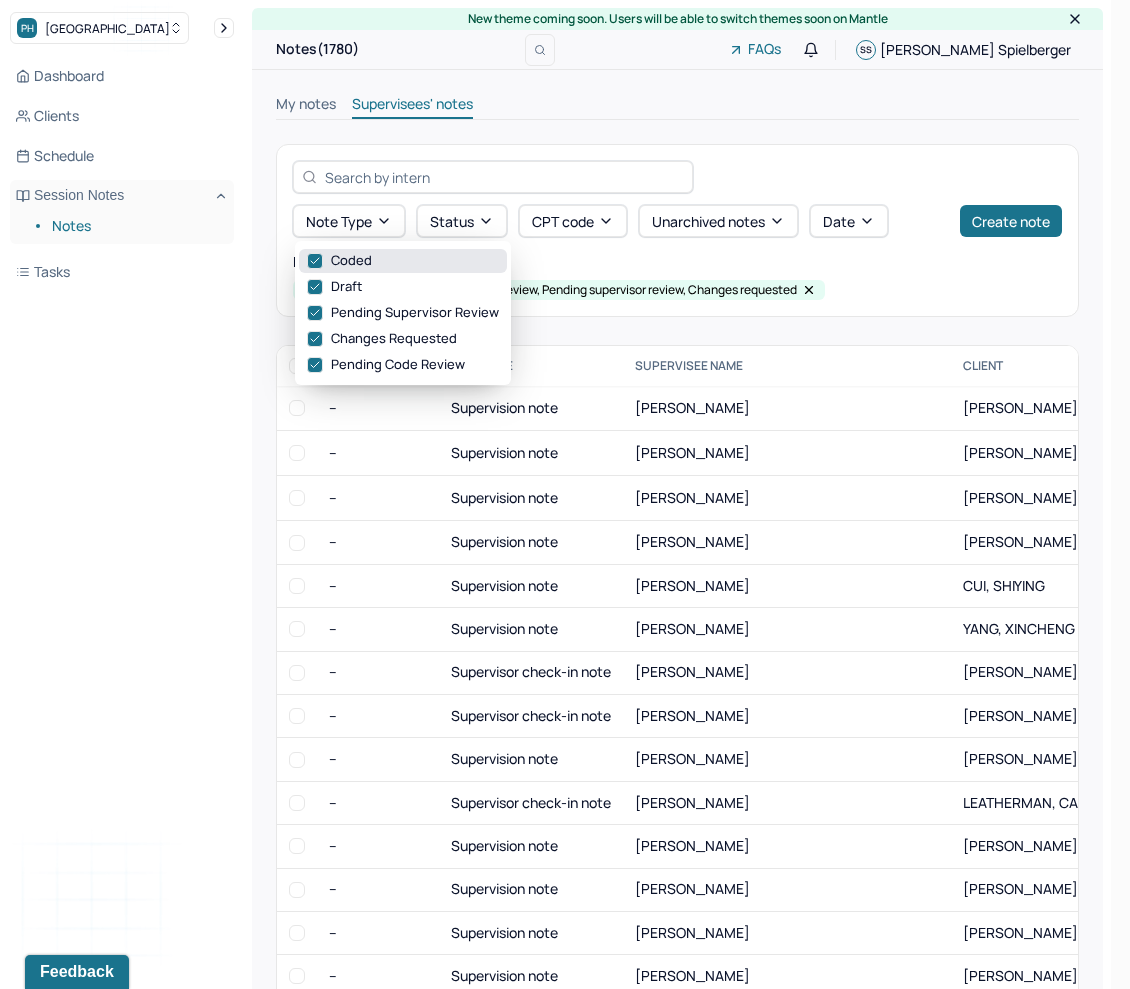 click on "Coded" at bounding box center [403, 261] 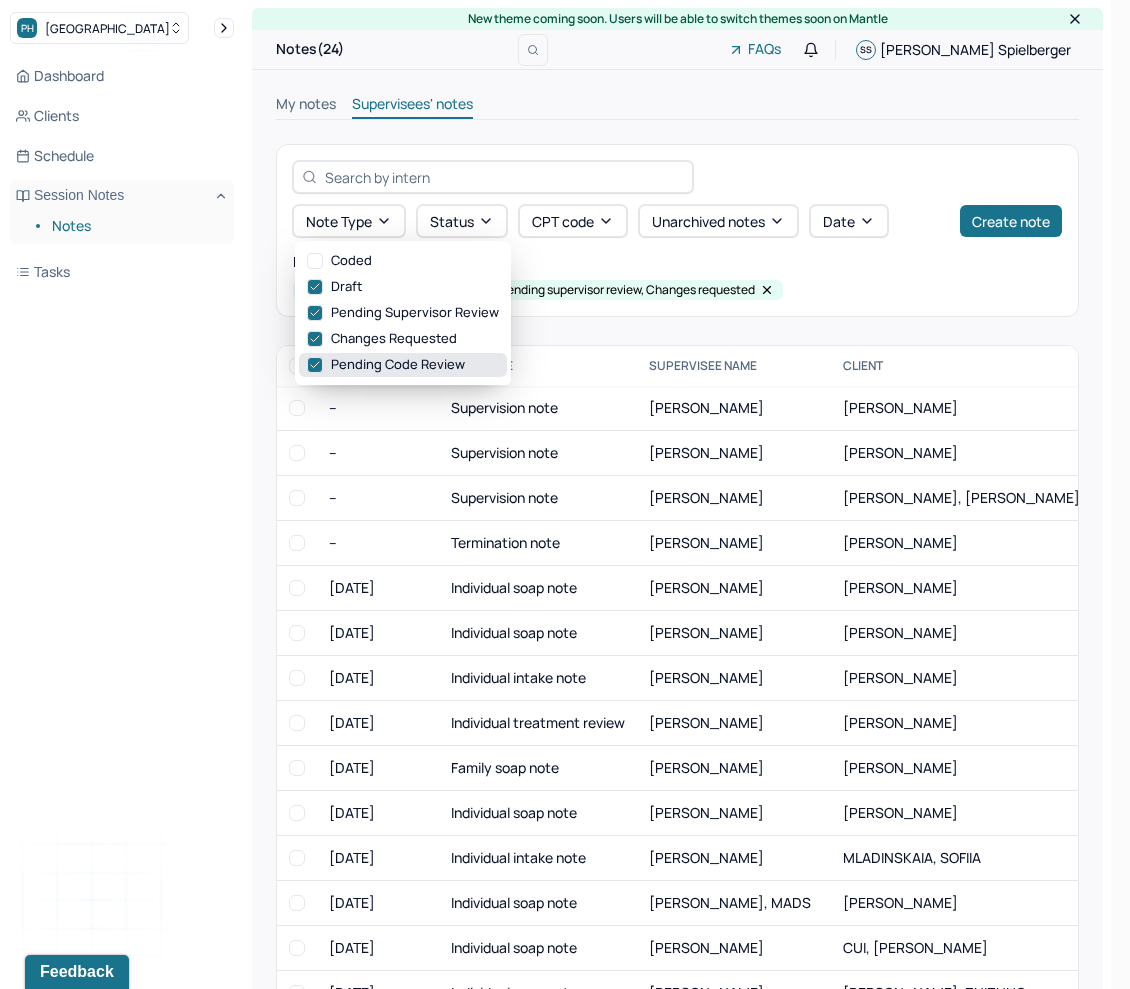 click on "Pending code review" at bounding box center (403, 365) 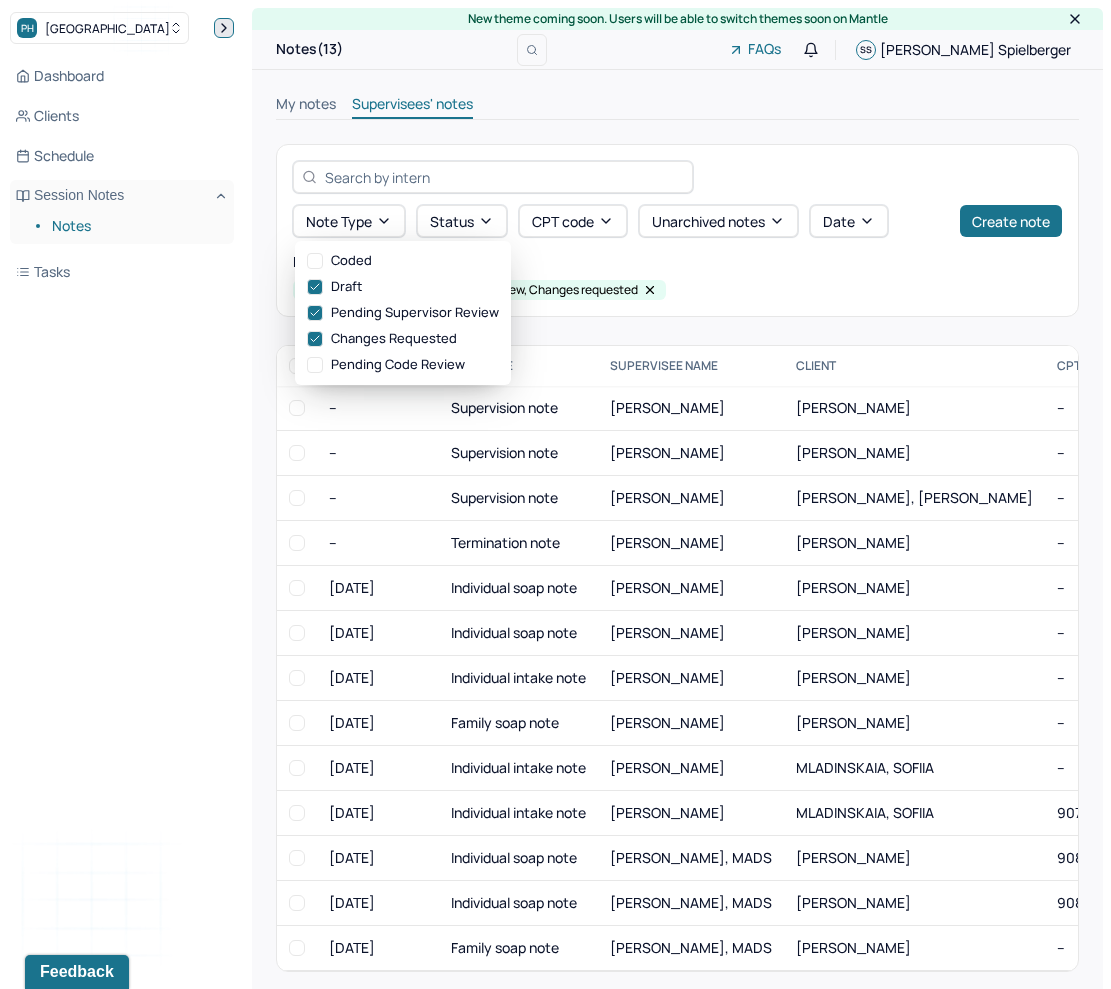 click 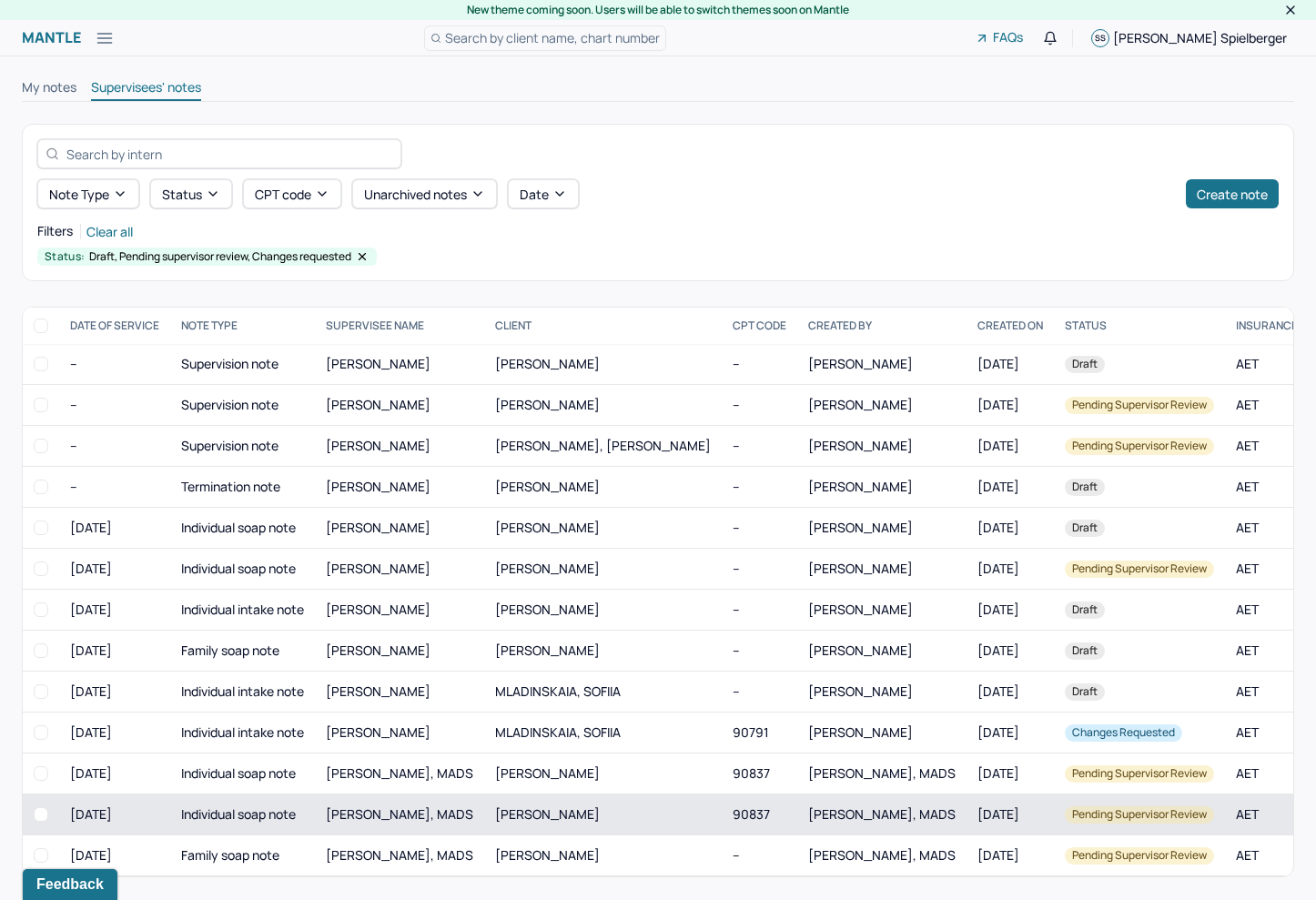 scroll, scrollTop: 16, scrollLeft: 0, axis: vertical 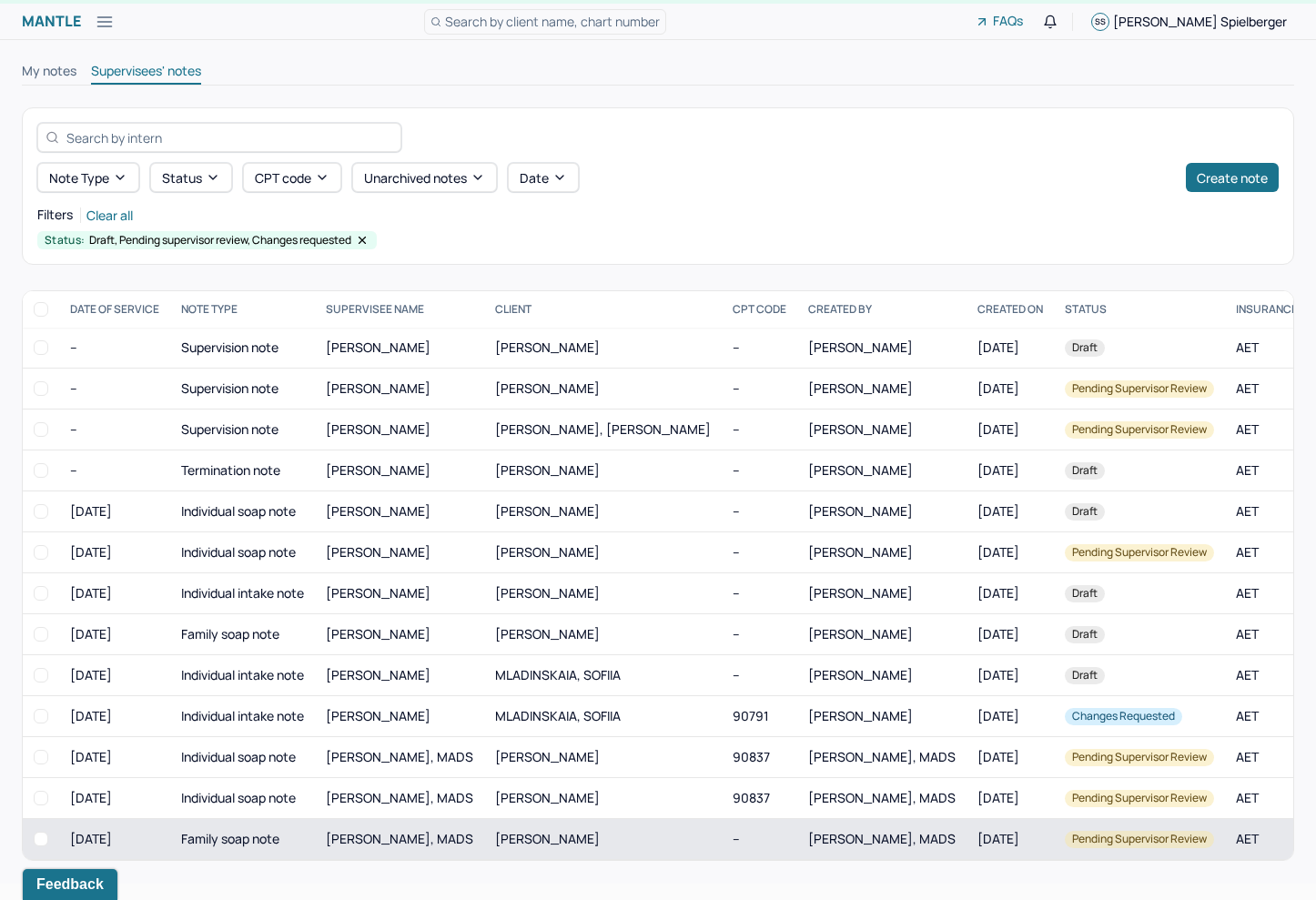 click on "[PERSON_NAME], MADS" at bounding box center [882, 839] 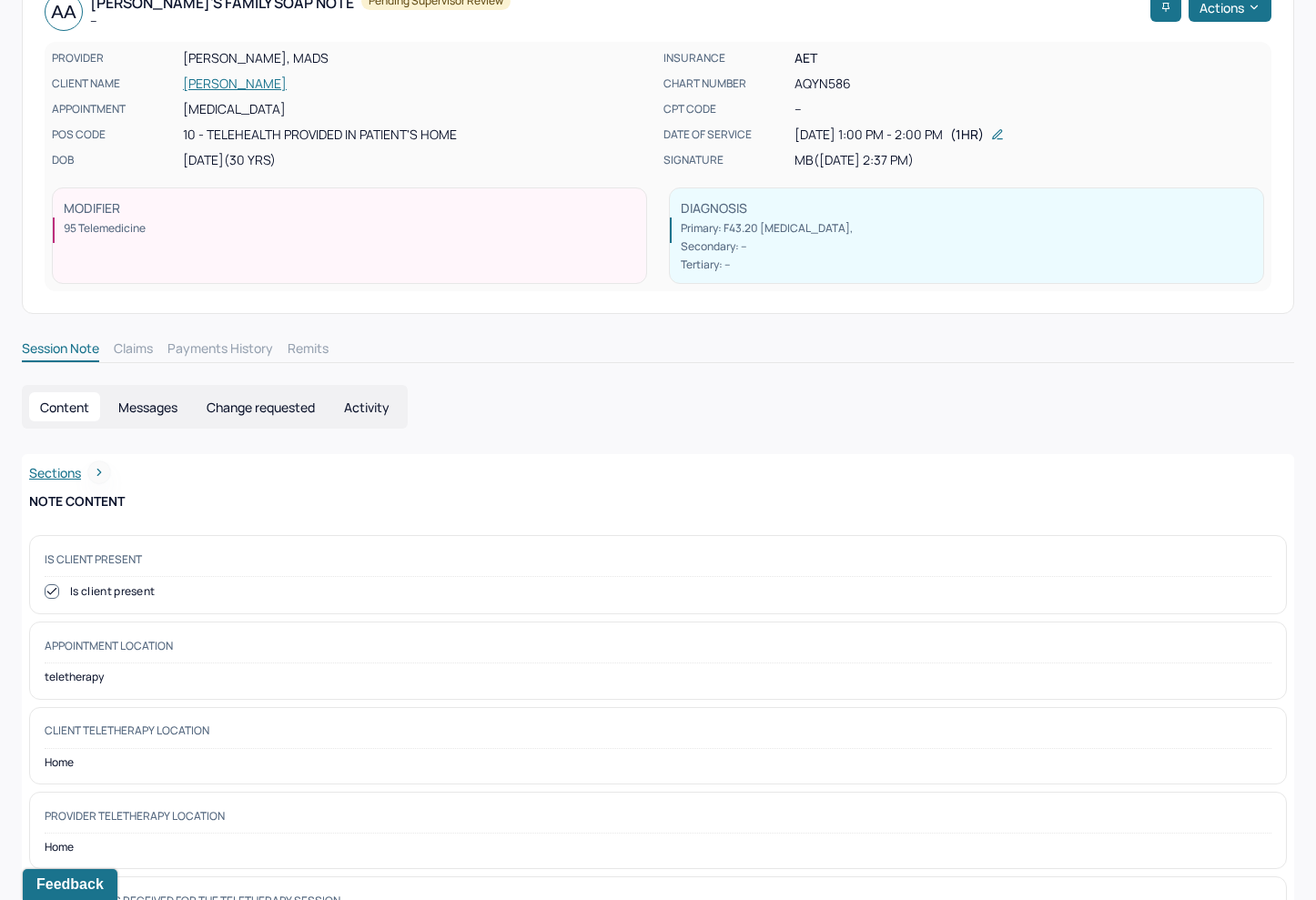 scroll, scrollTop: 0, scrollLeft: 0, axis: both 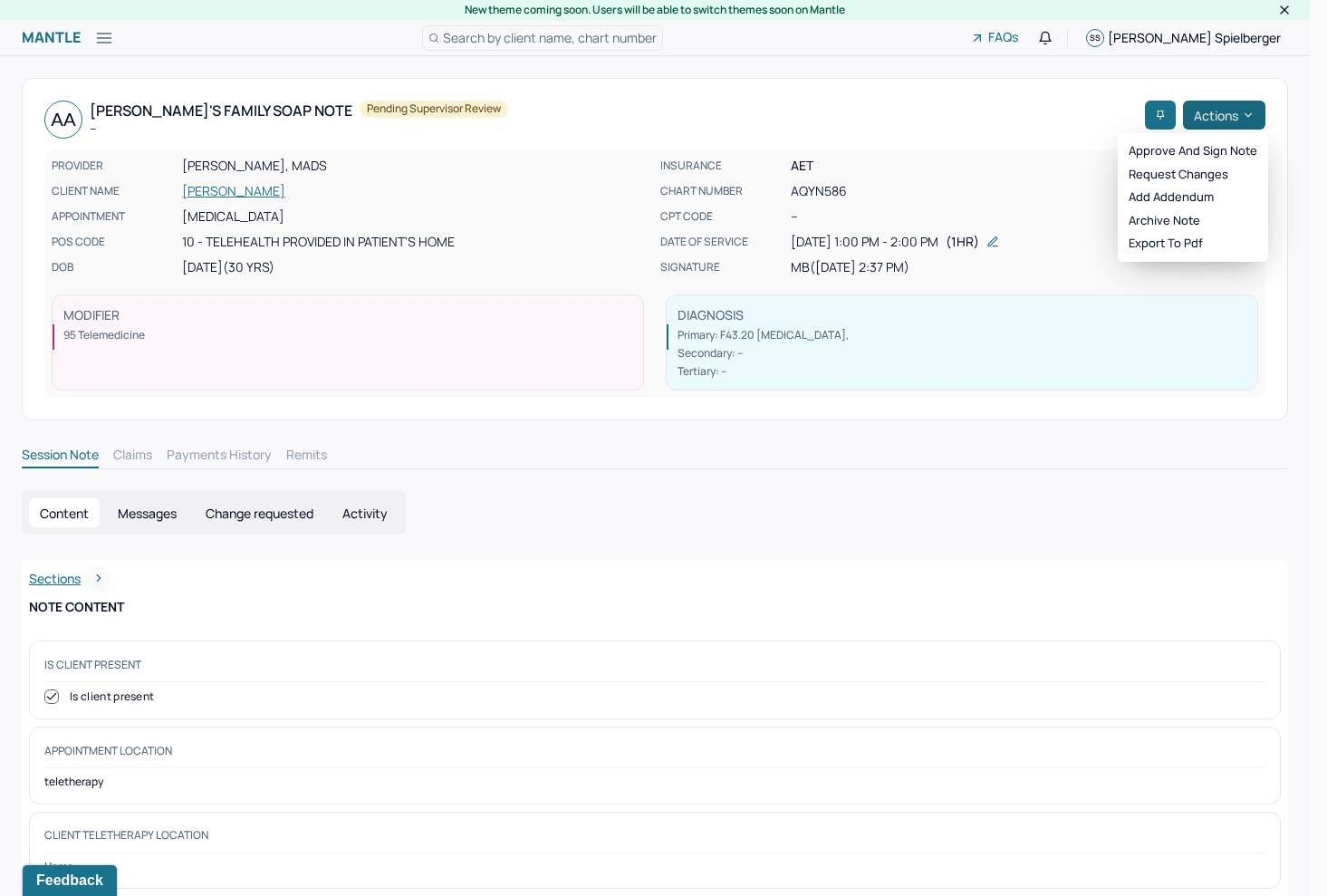 click on "Actions" at bounding box center (1224, 115) 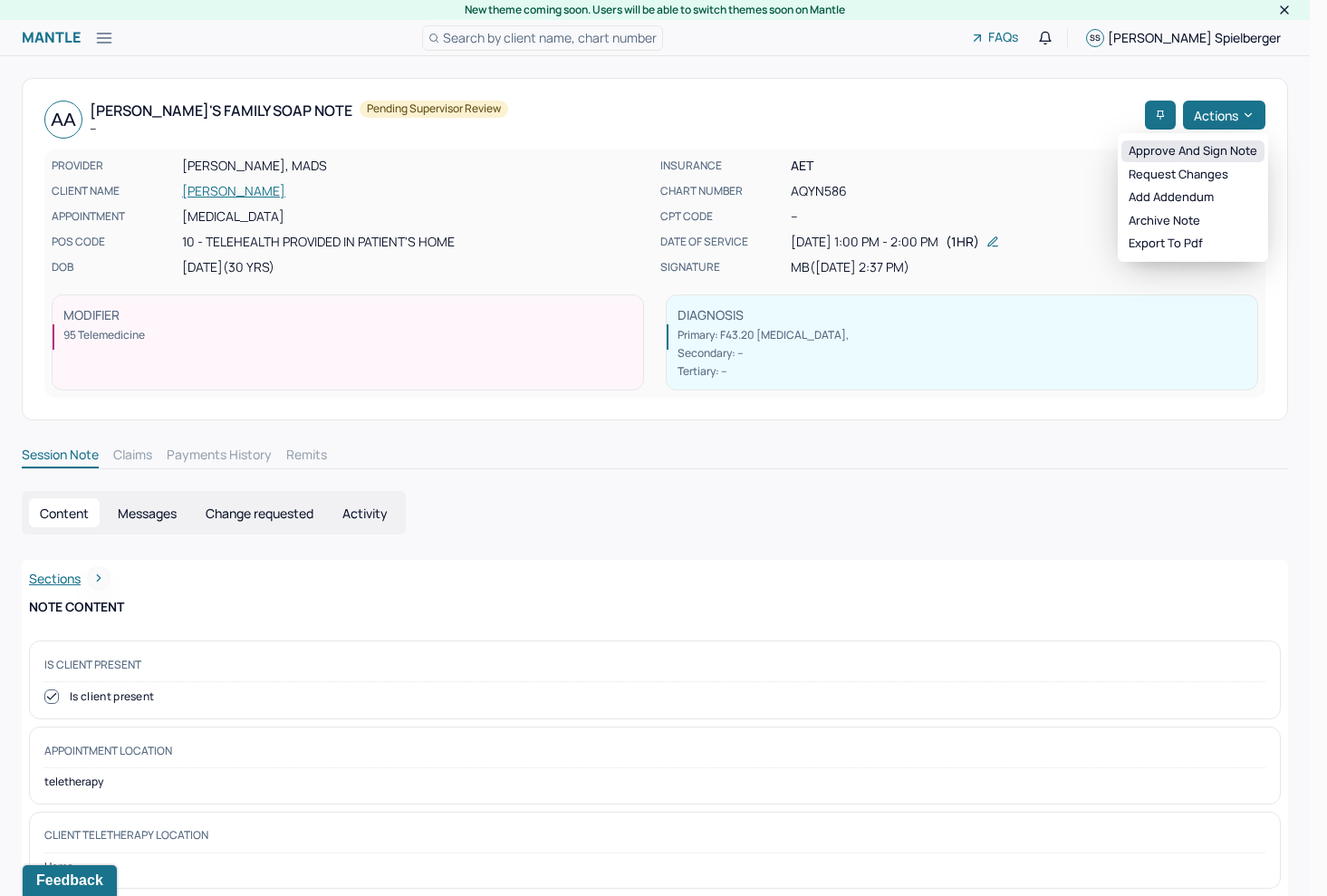 click on "Approve and sign note" at bounding box center [1193, 151] 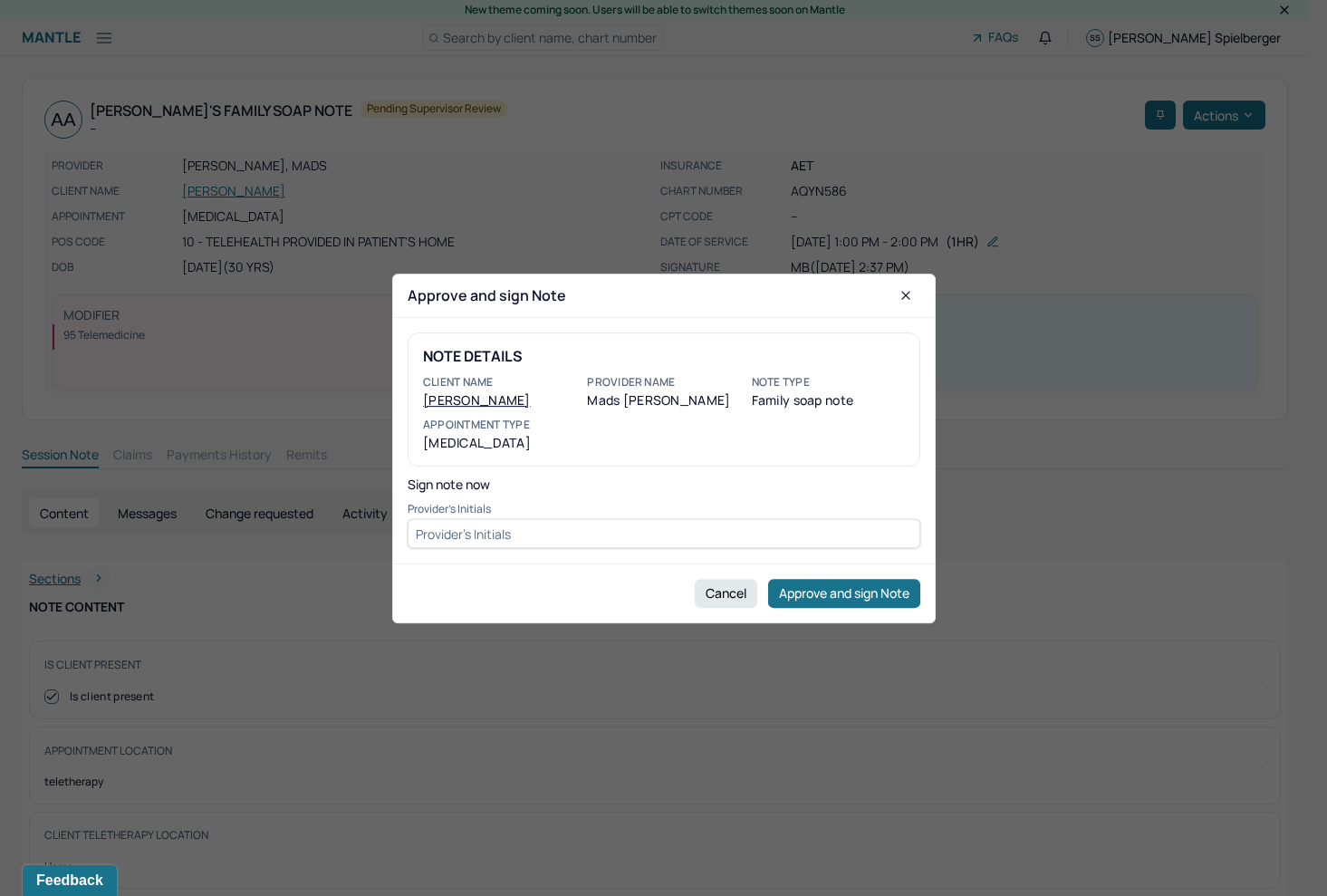 type on "s" 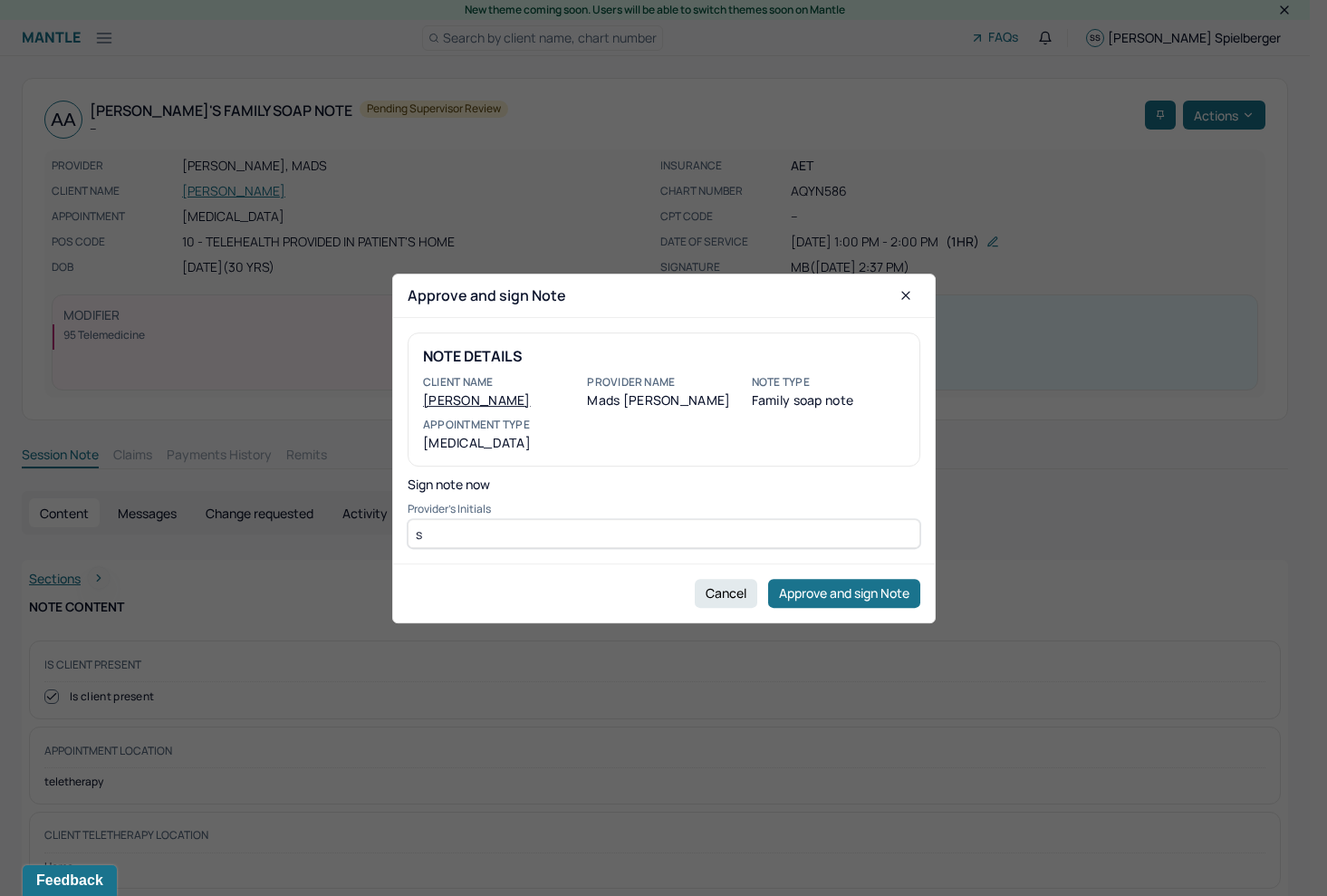 click on "s" at bounding box center [664, 534] 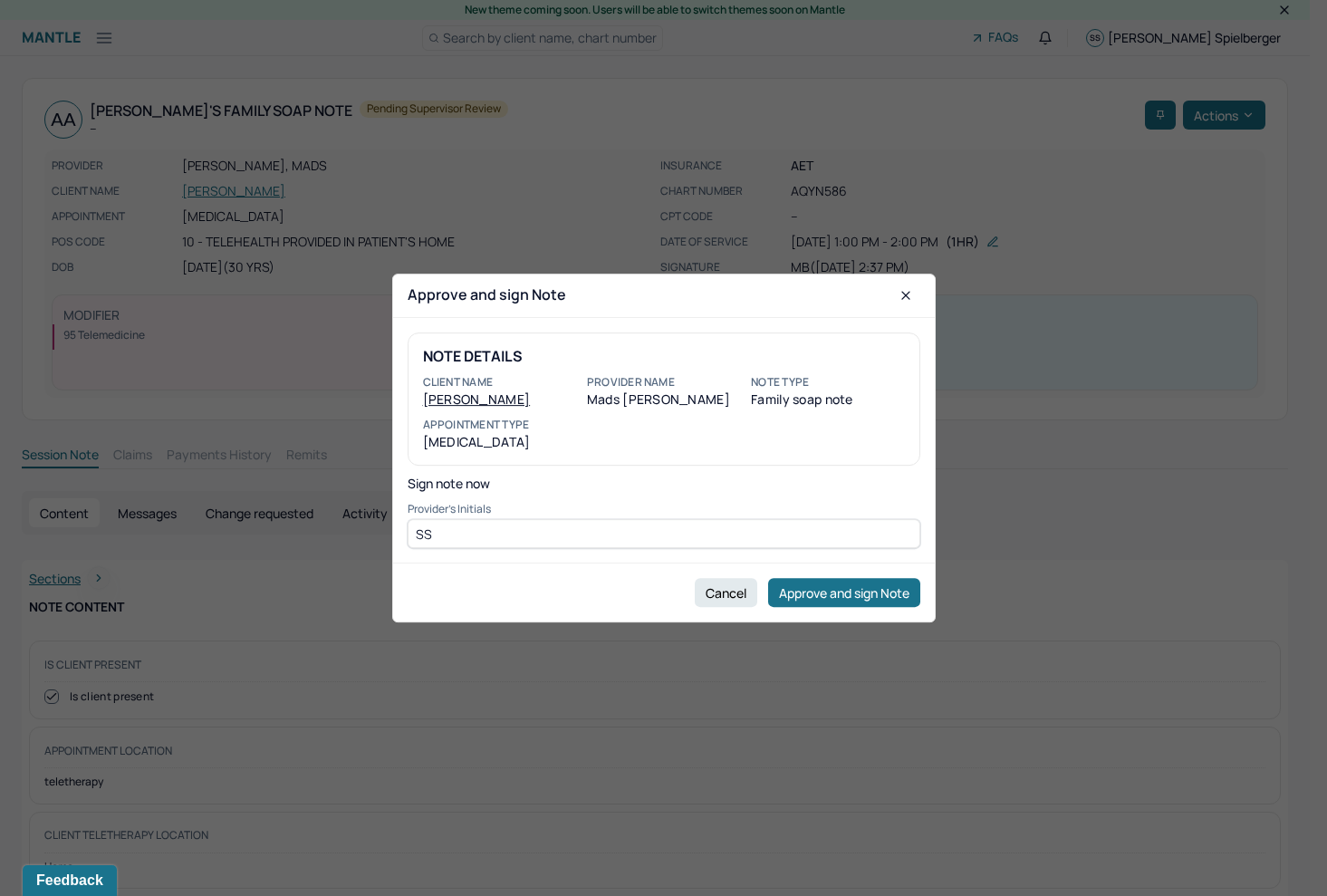 type on "SS" 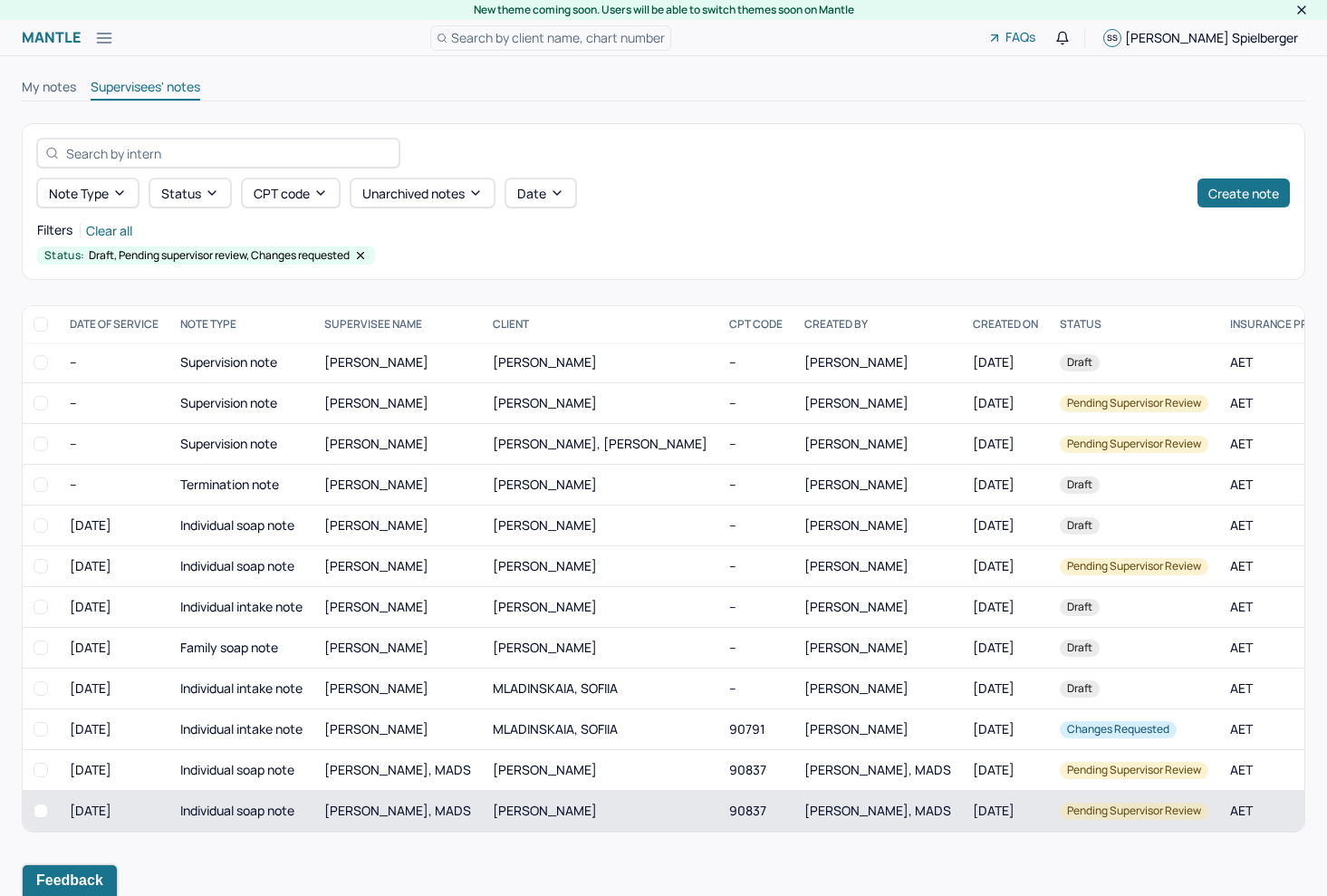 click on "Pending supervisor review" at bounding box center (1134, 811) 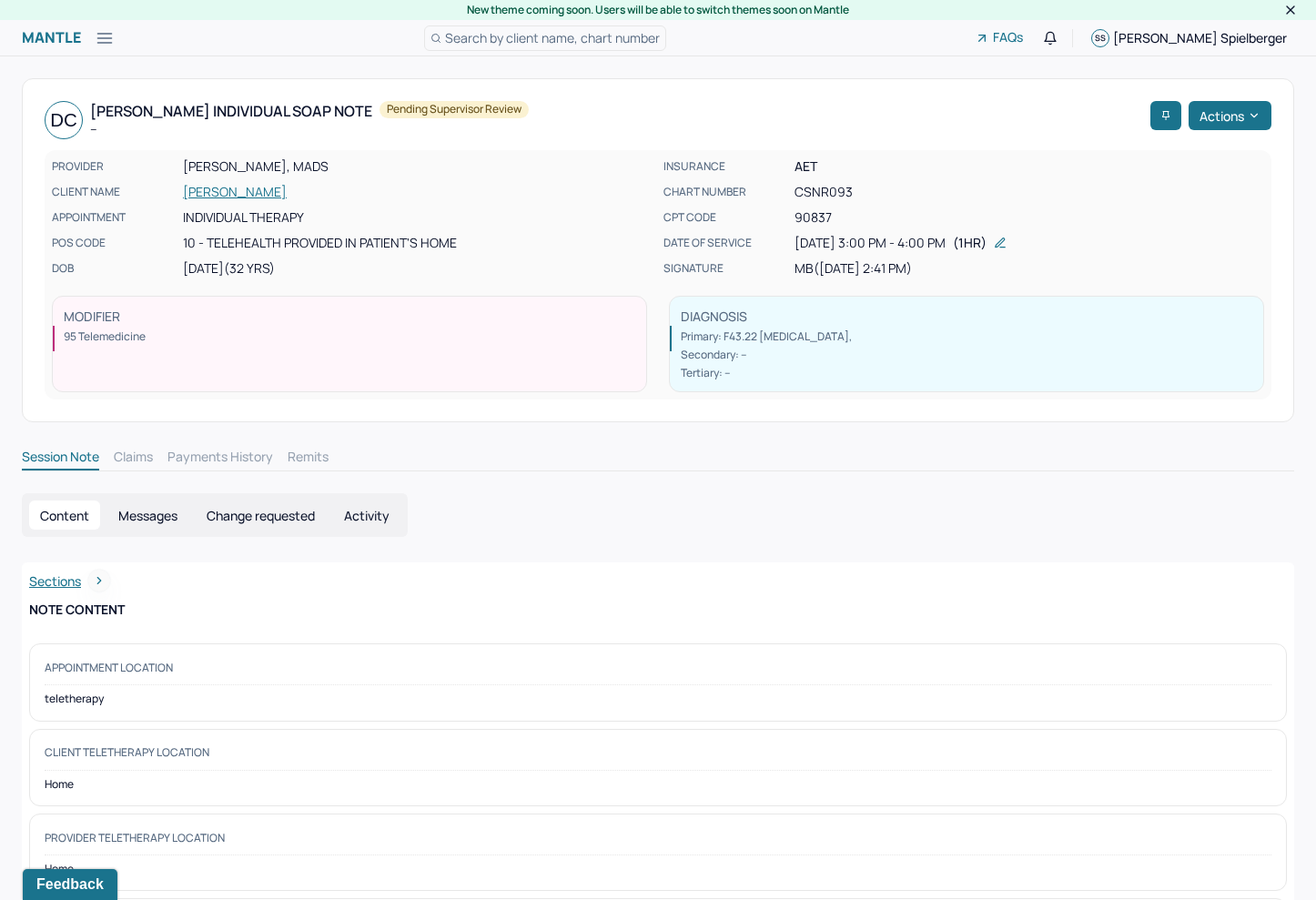 click on "Appointment location teletherapy Client Teletherapy Location Home Provider Teletherapy Location Home Consent was received for the teletherapy session Consent was received for the teletherapy session Mads [PERSON_NAME] added addendum 'Consent was recieved' - [DATE] 2:40PM yes The teletherapy session was conducted via video The teletherapy session was conducted via video Mads [PERSON_NAME] added addendum 'session was conducted via video' - [DATE] 2:41PM yes Primary diagnosis F43.22 [MEDICAL_DATA] Secondary diagnosis -- Tertiary diagnosis -- Emotional / Behavioural symptoms demonstrated Anxiety, hesitation, self-doubt Causing Maladaptive Functioning Intention for Session Reverse or change maladaptive patterns of behavior Session Note Subjective Objective Client was engaged and alert. Client made eye contact at times, other times looking down. Client displayed both vulnerability and trepidation.  Assessment Therapy Intervention Techniques Cognitive-Behavioral therapies -- Plan" at bounding box center (658, 2120) 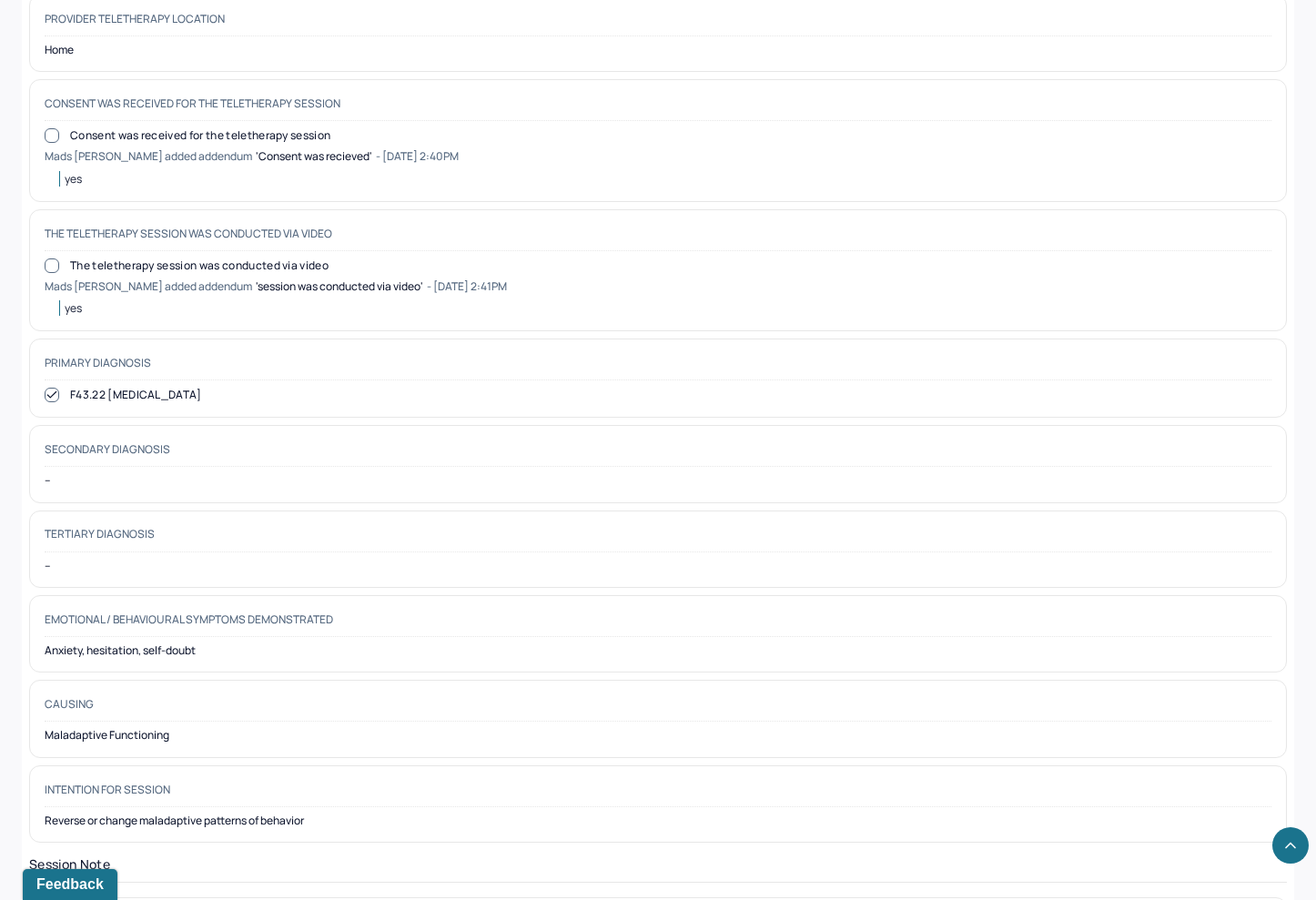 scroll, scrollTop: 865, scrollLeft: 0, axis: vertical 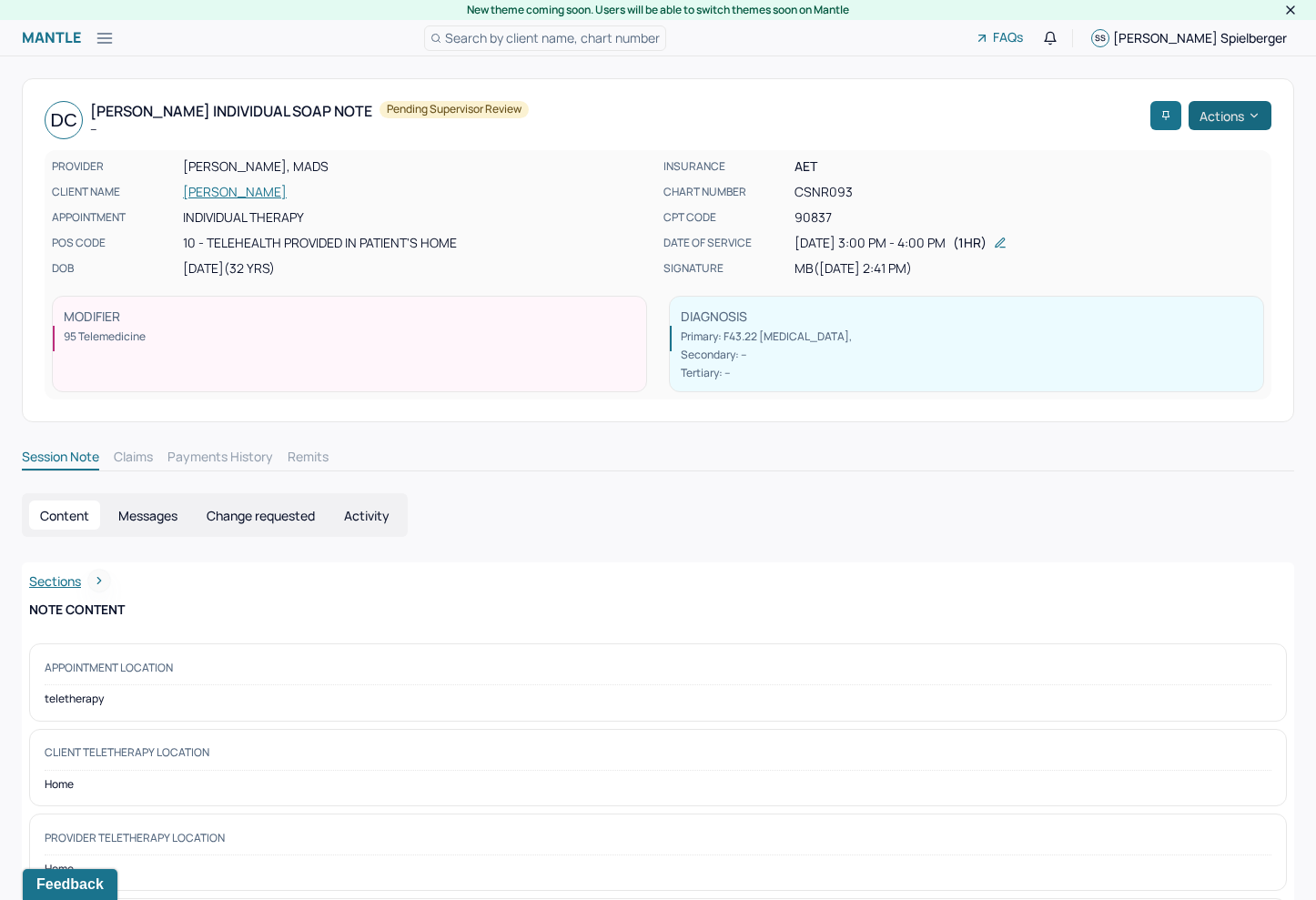 click on "Actions" at bounding box center (1230, 116) 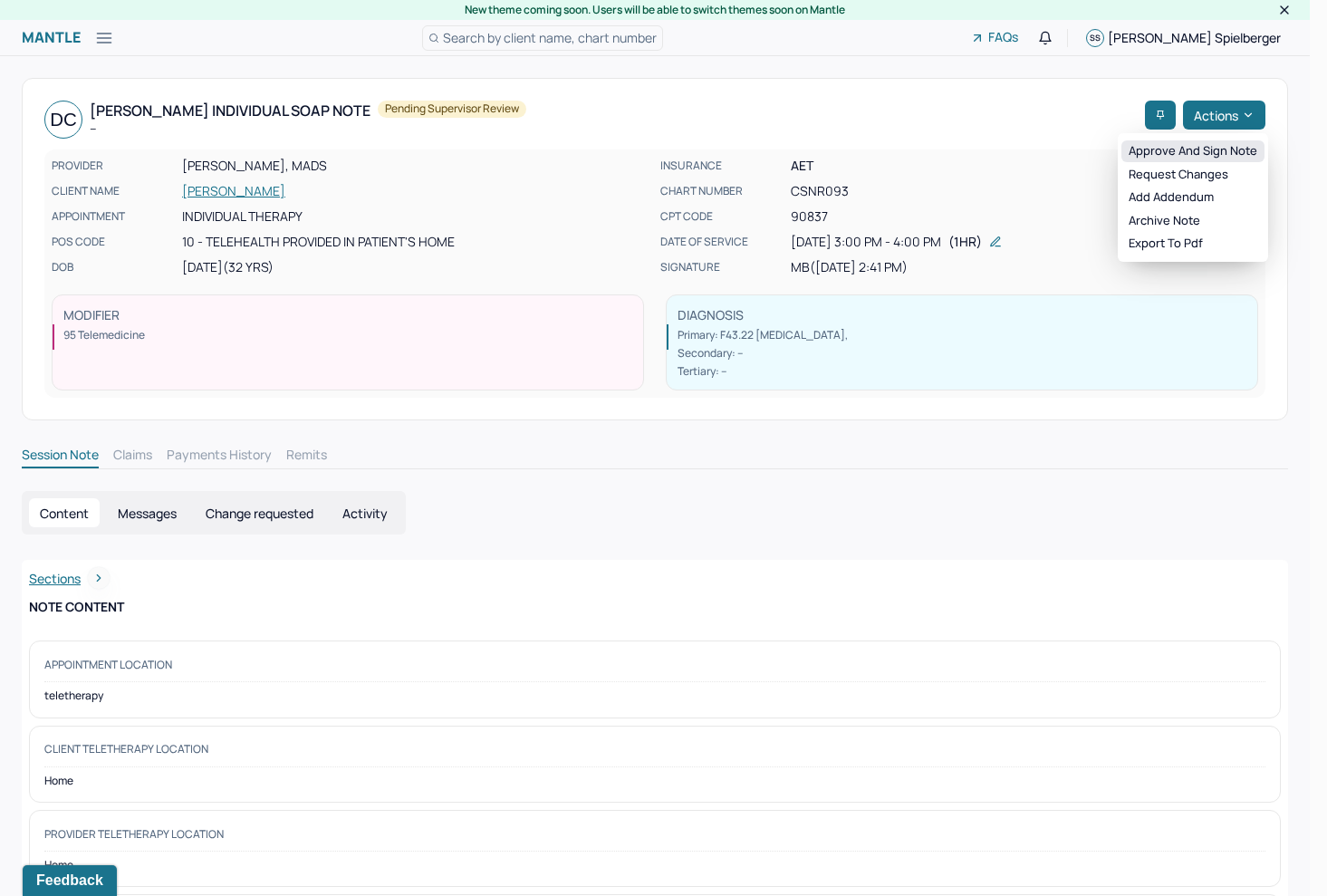 click on "Approve and sign note" at bounding box center [1193, 151] 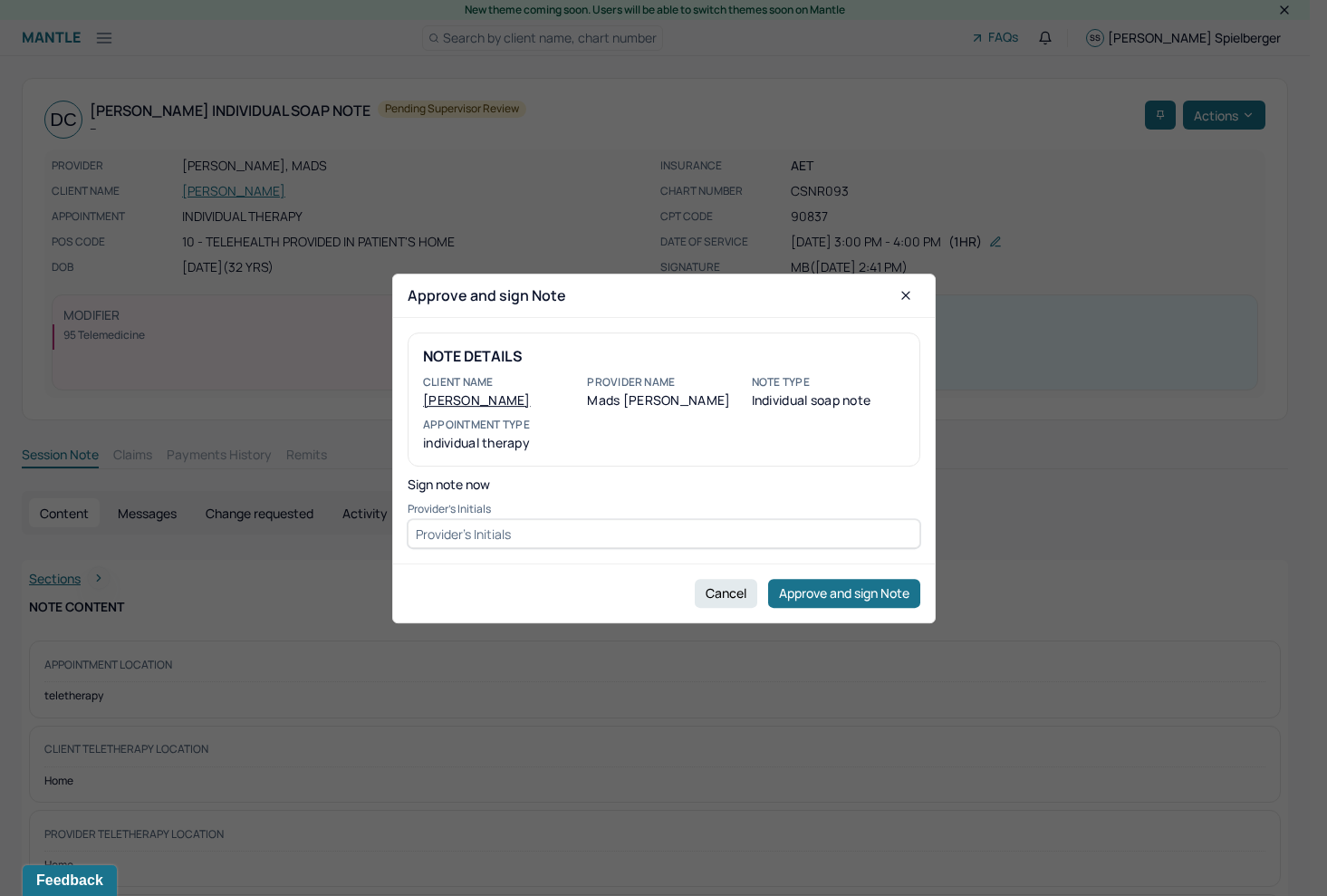 click on "NOTE DETAILS Client name [PERSON_NAME] Provider name Mads [PERSON_NAME] Note type Individual soap note Appointment Type individual therapy Sign note now Provider's Initials" at bounding box center (664, 440) 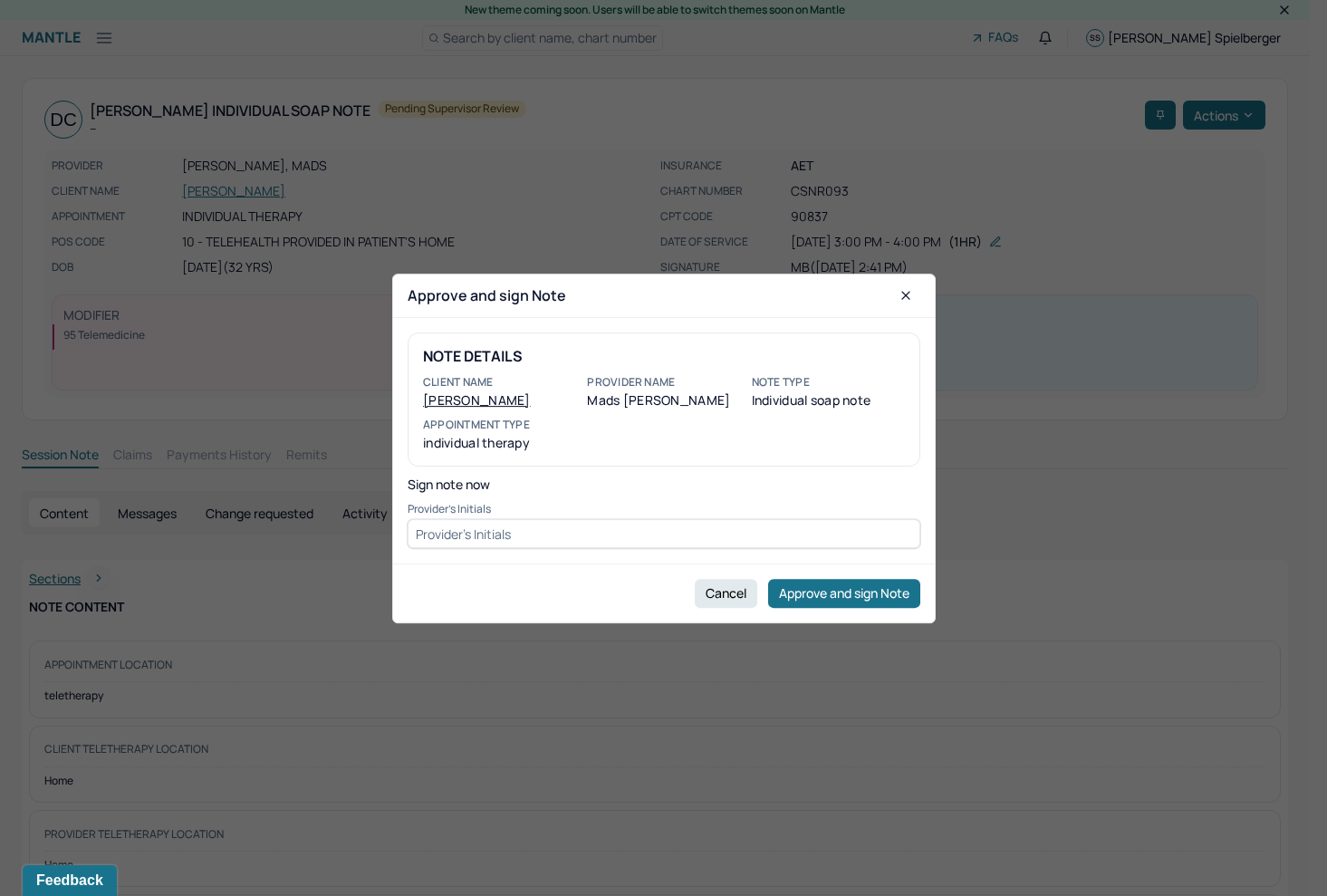 click at bounding box center (664, 534) 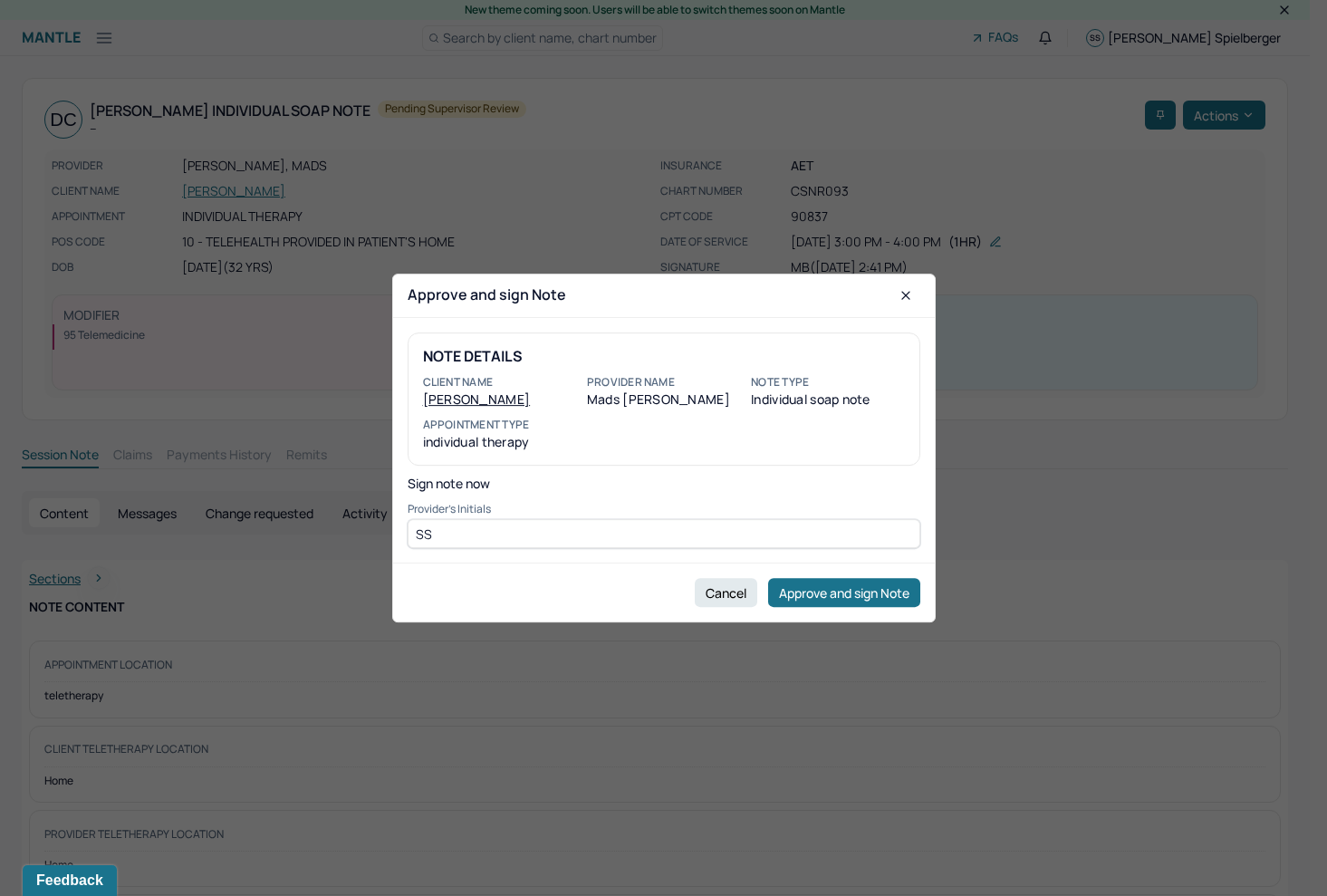 type on "SS" 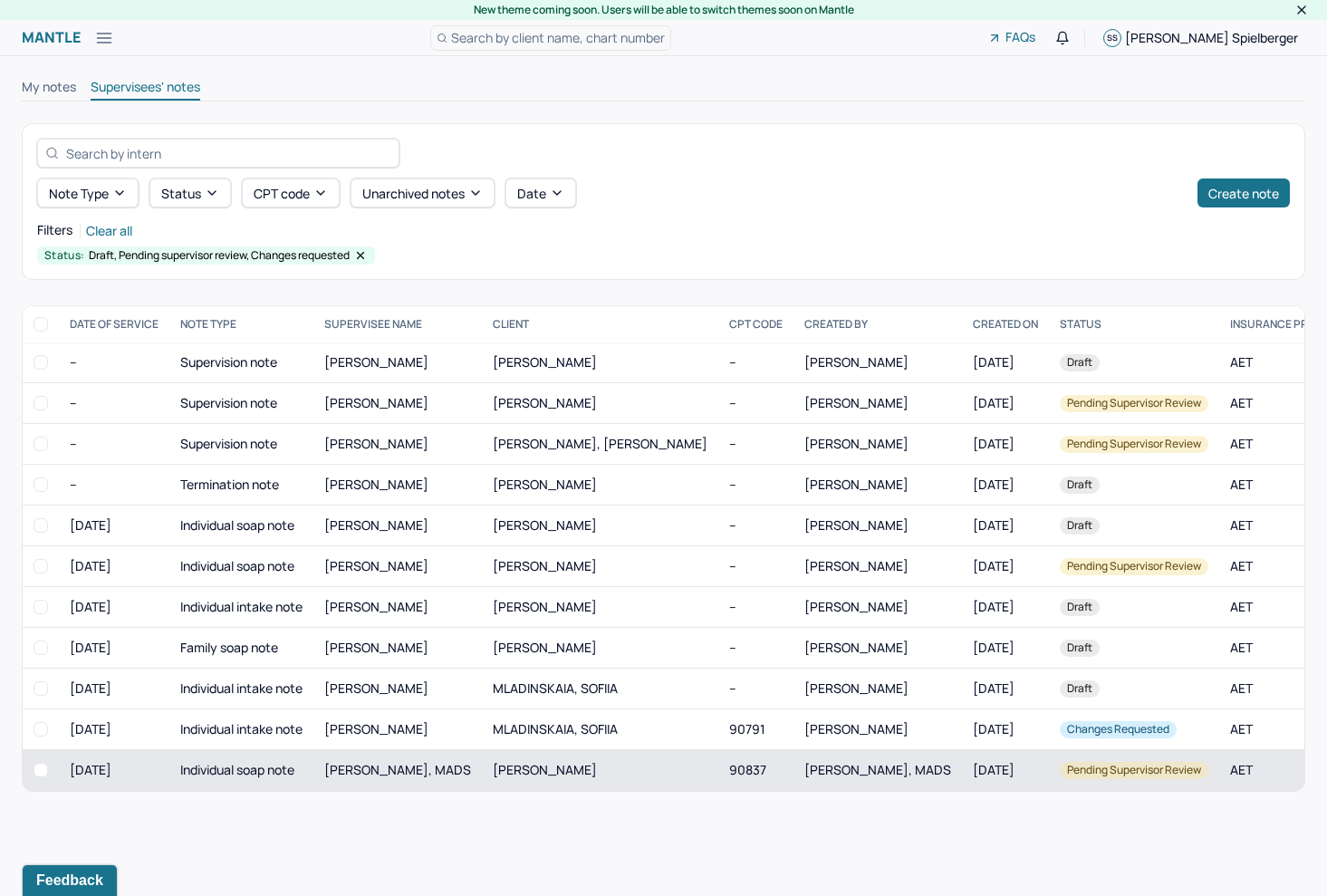 click on "[PERSON_NAME], MADS" at bounding box center (878, 770) 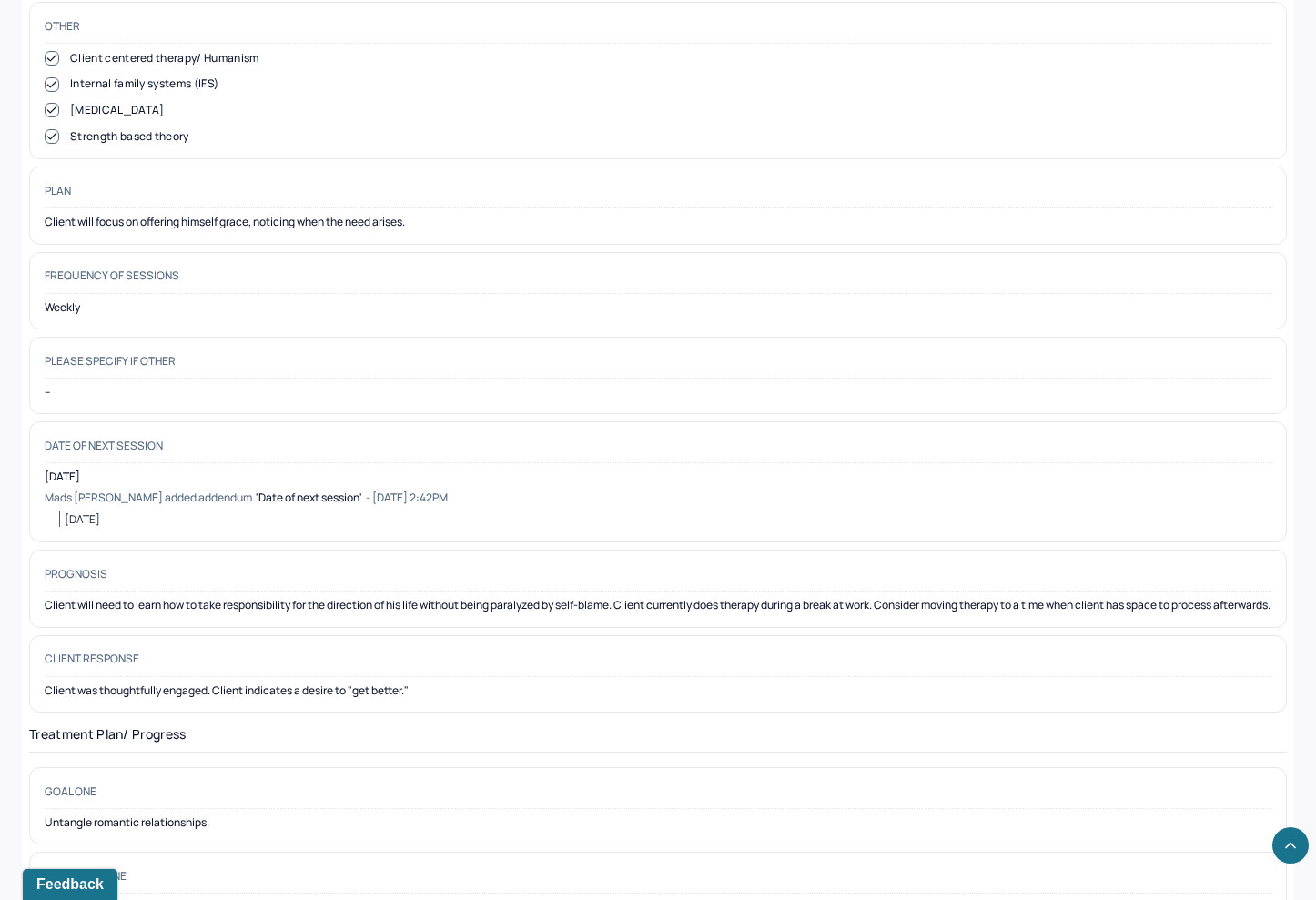 scroll, scrollTop: 2184, scrollLeft: 0, axis: vertical 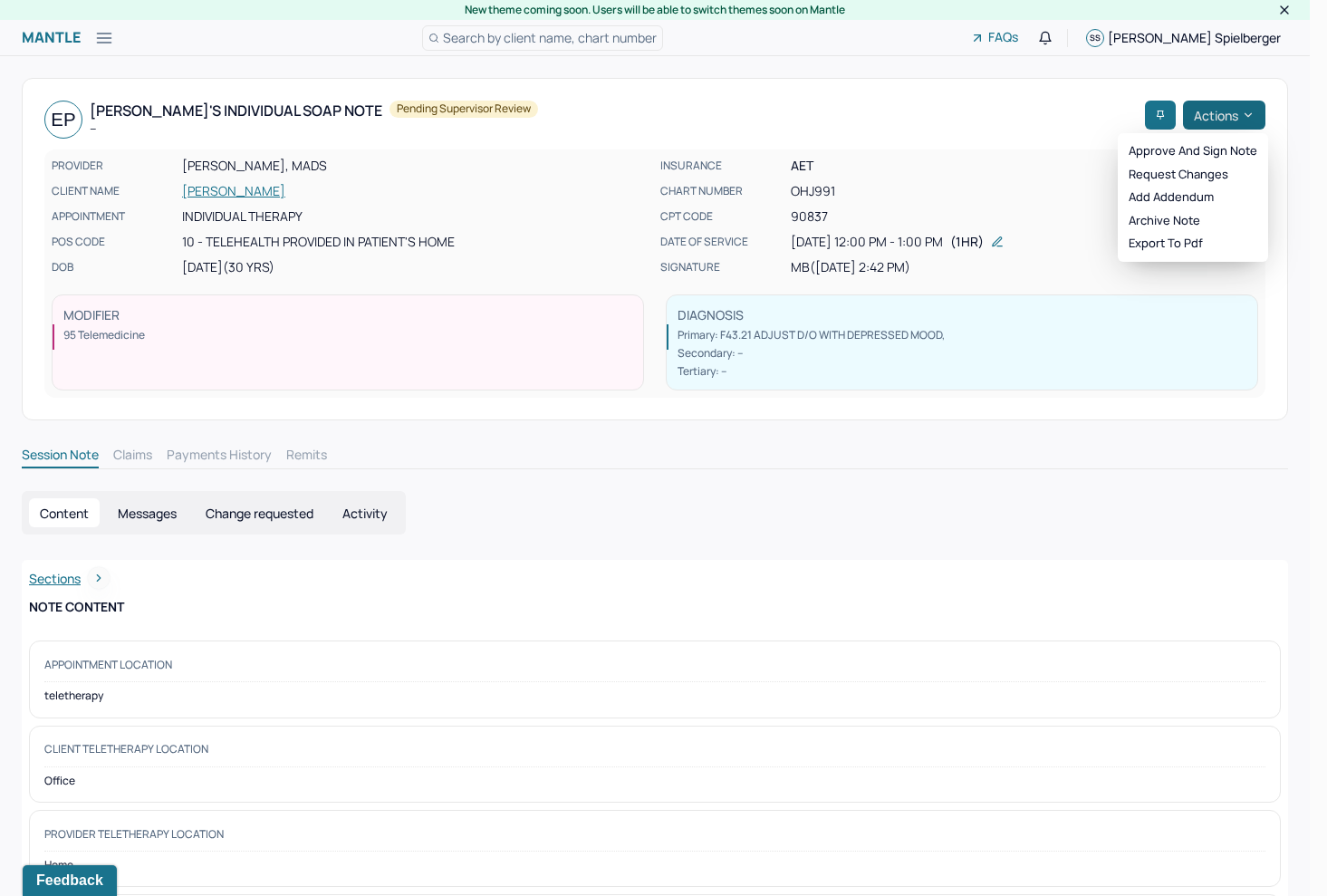 click on "Actions" at bounding box center (1224, 115) 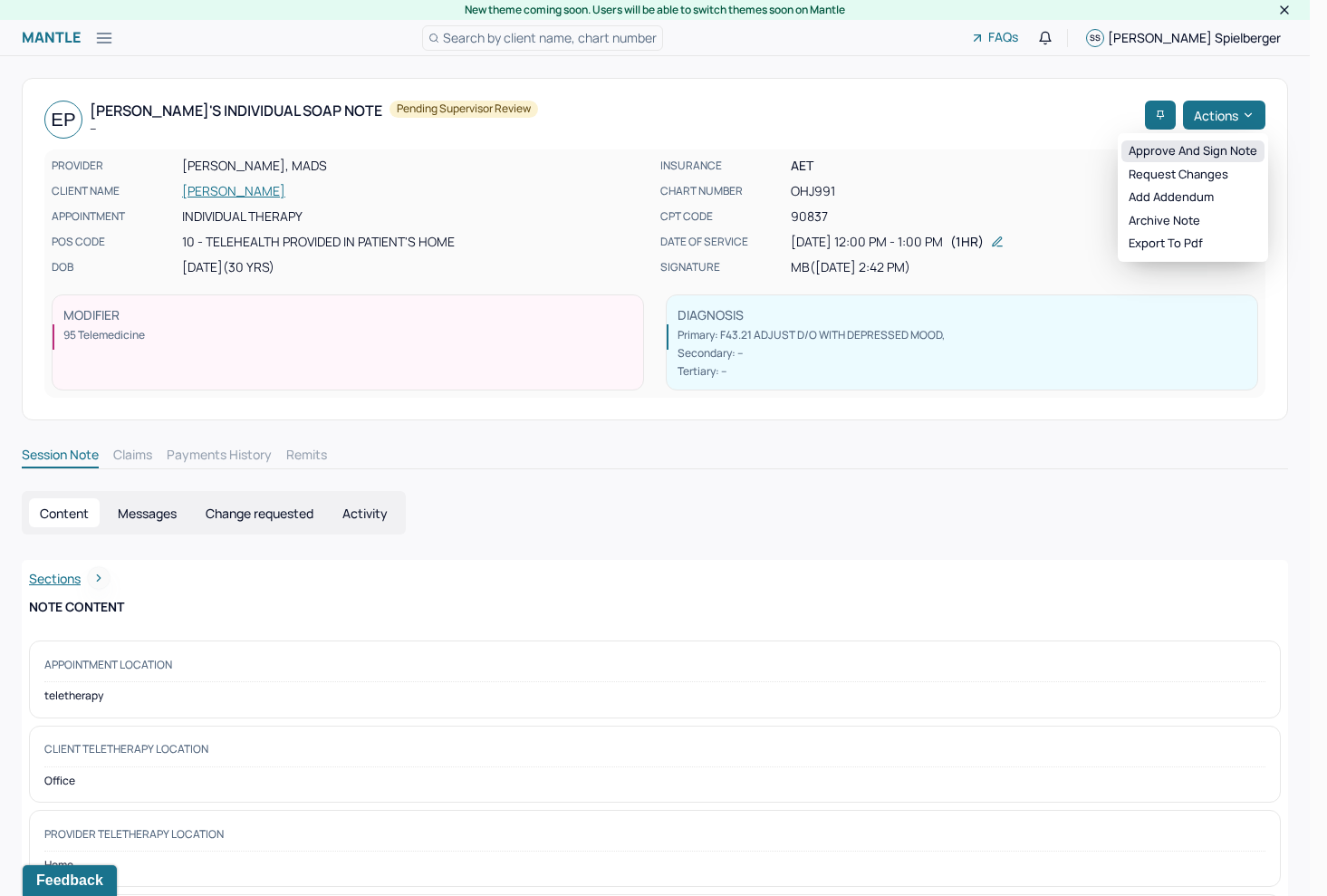 click on "Approve and sign note" at bounding box center [1193, 151] 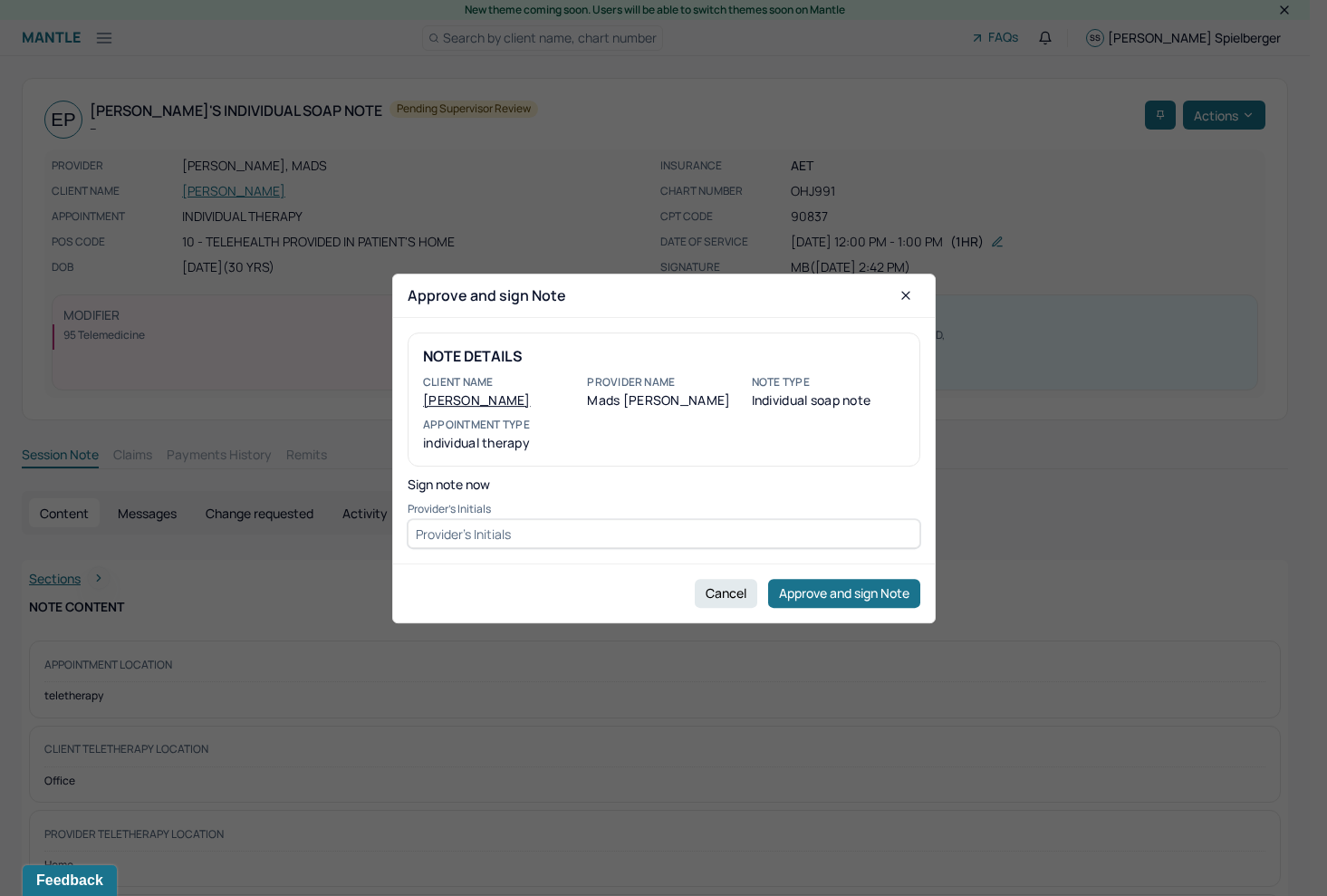click at bounding box center (664, 534) 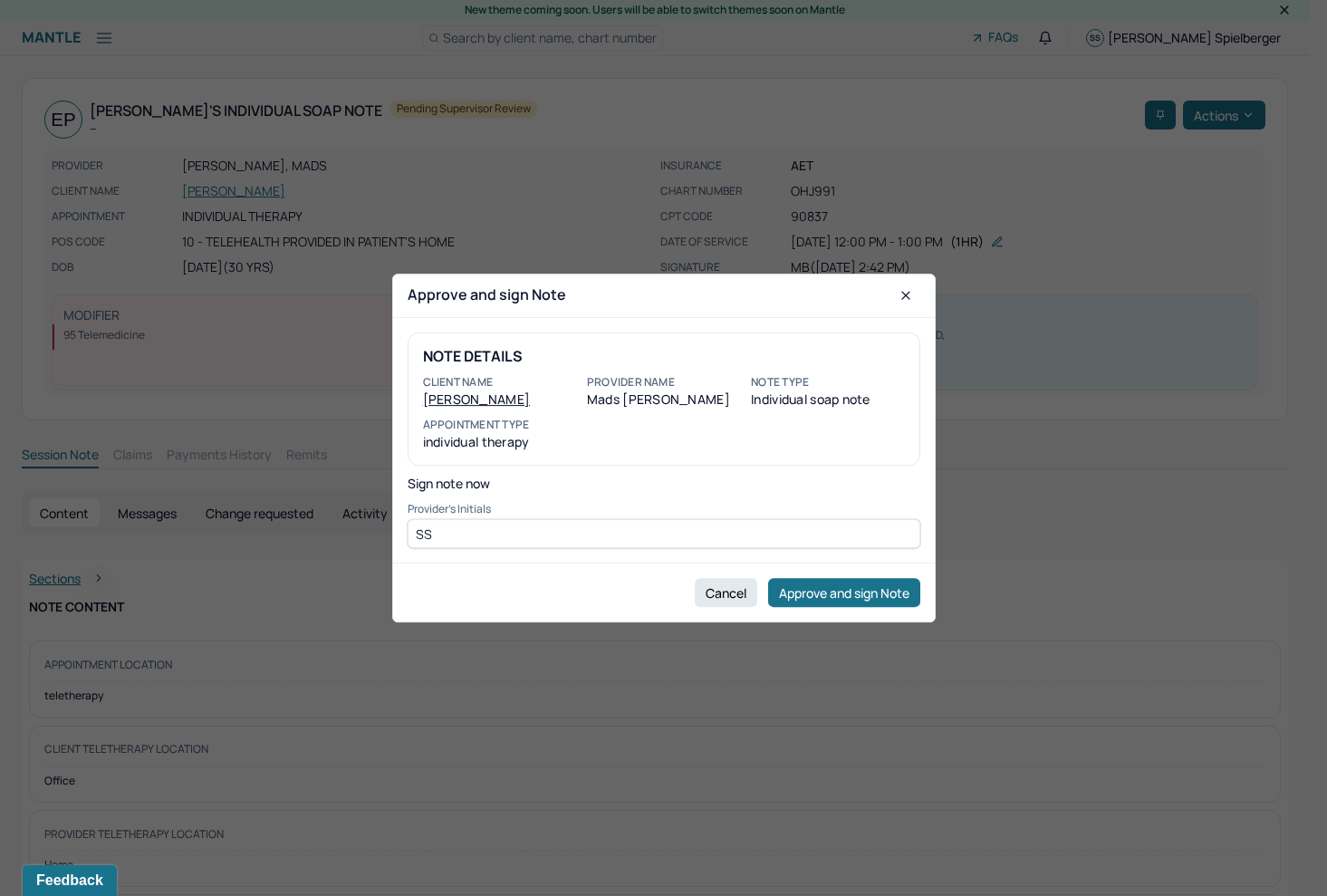 type on "SS" 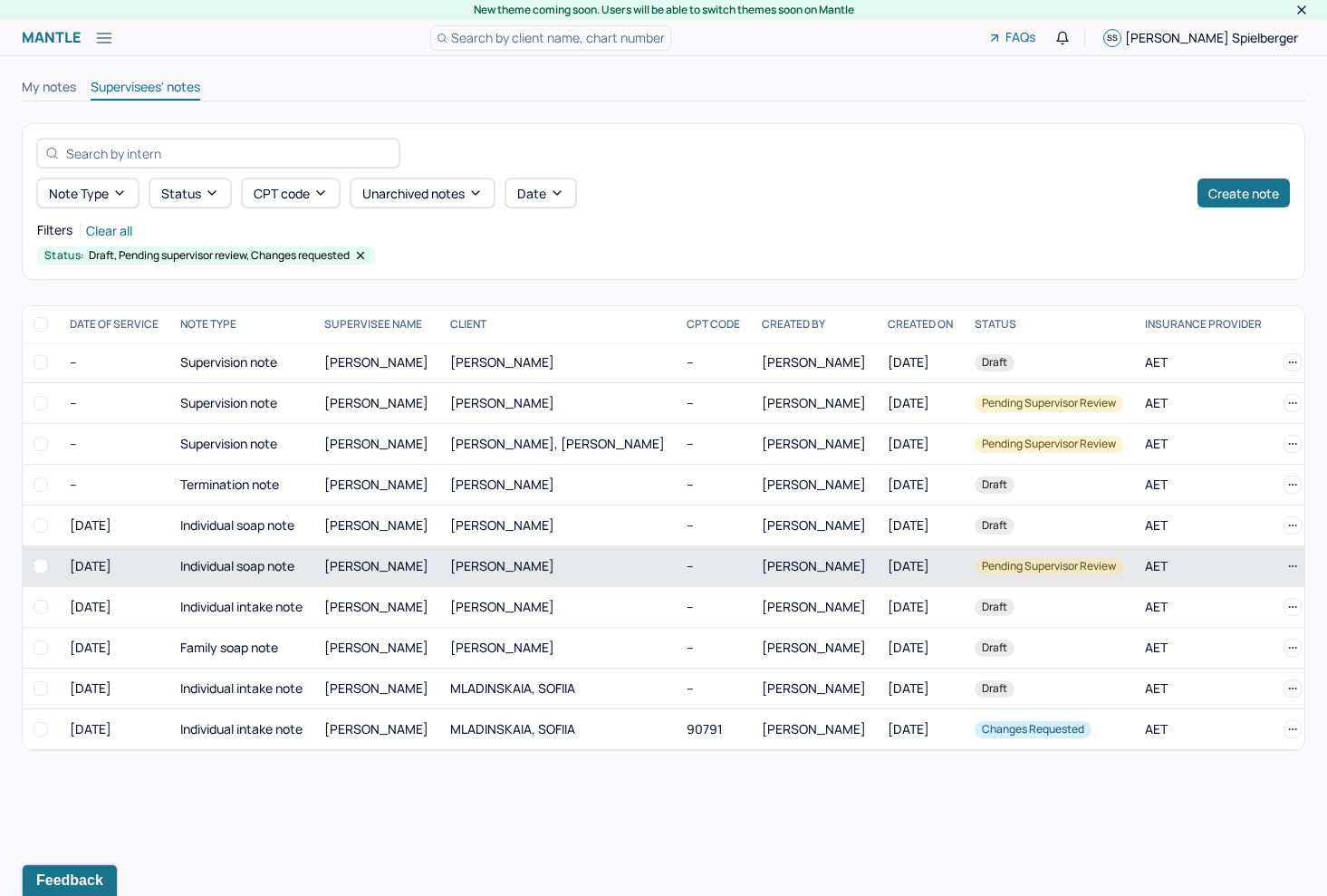 click on "--" at bounding box center (713, 566) 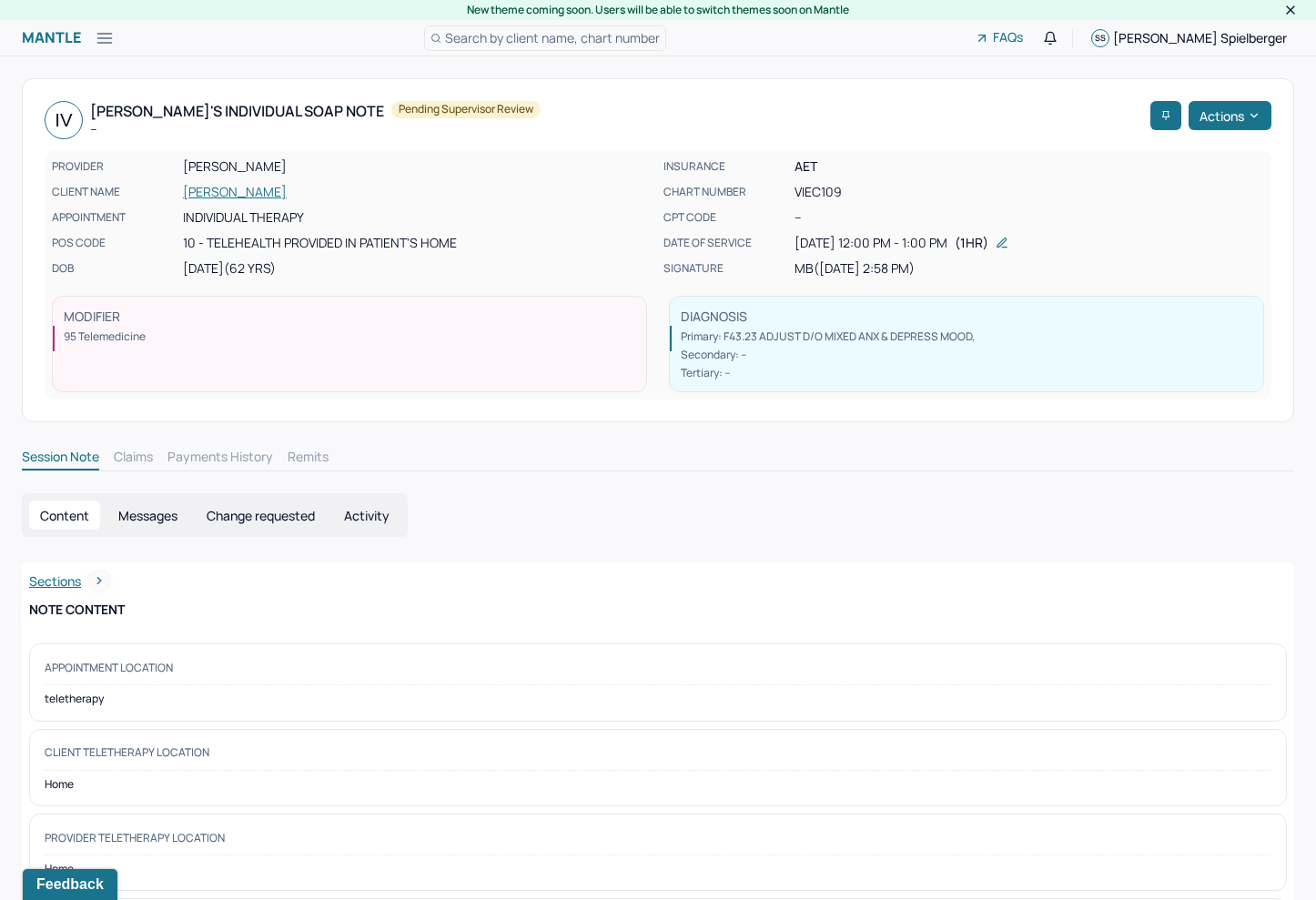 click on "Sections" at bounding box center (658, 581) 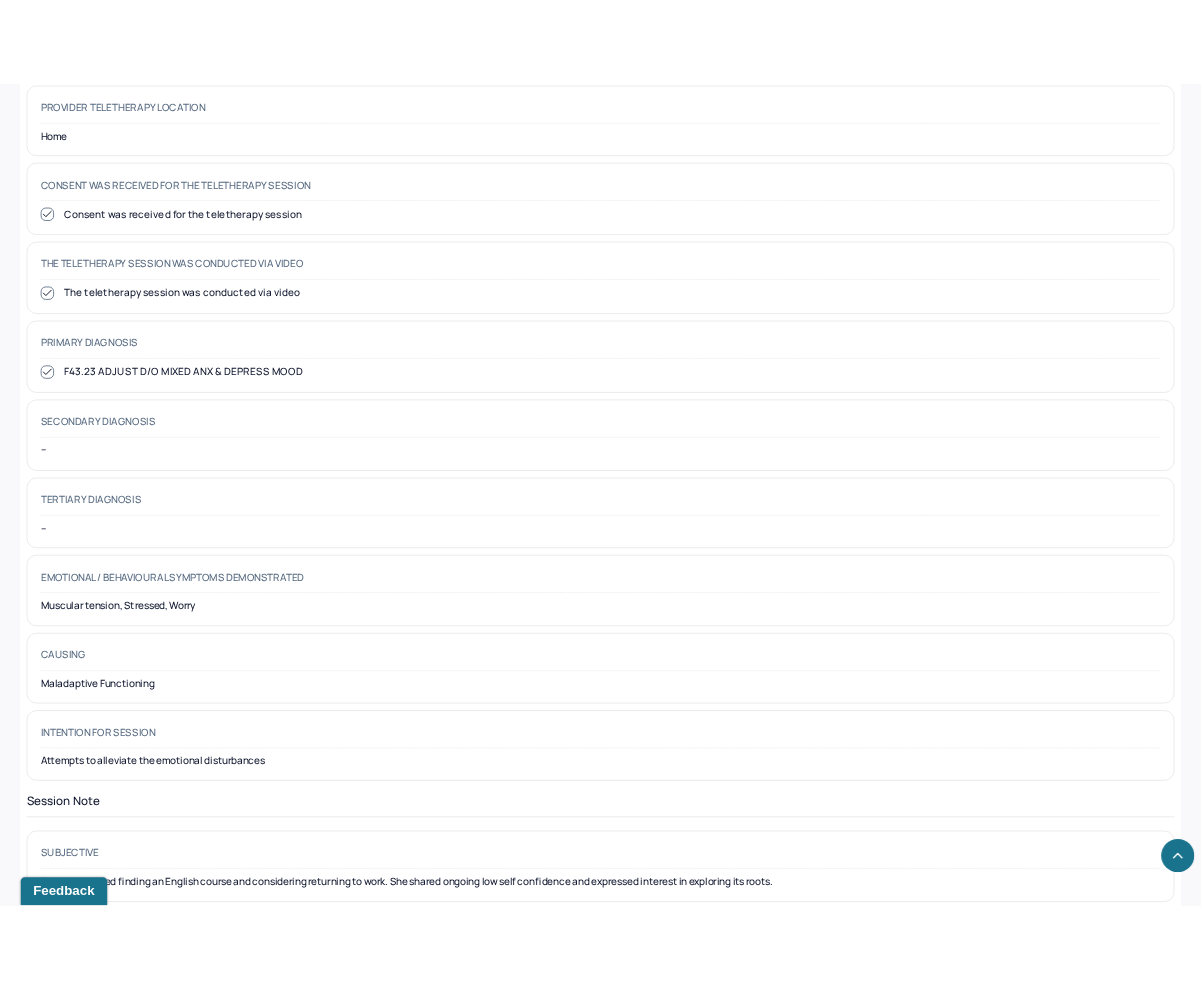 scroll, scrollTop: 0, scrollLeft: 0, axis: both 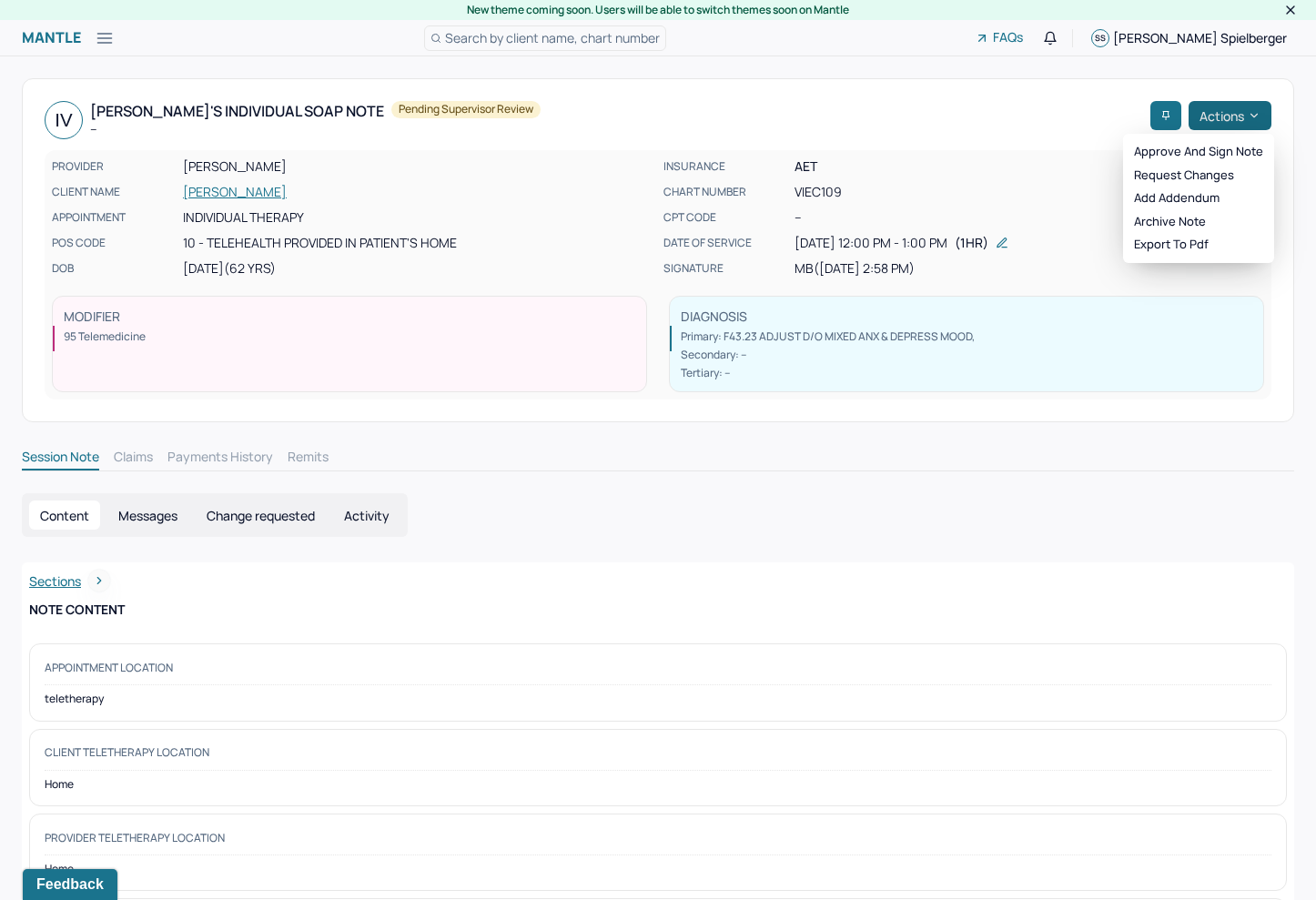 click on "Actions" at bounding box center [1230, 116] 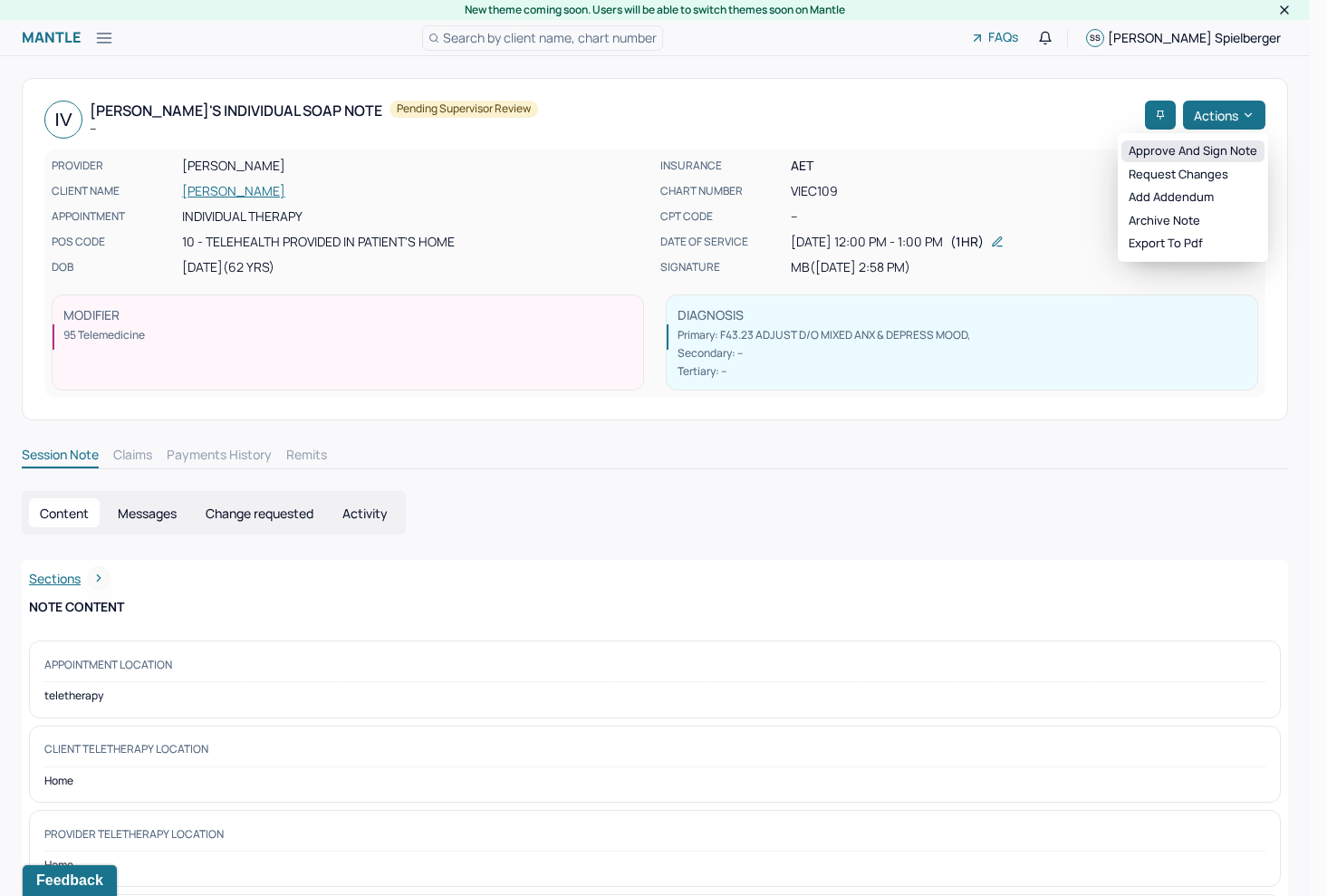click on "Approve and sign note" at bounding box center (1193, 151) 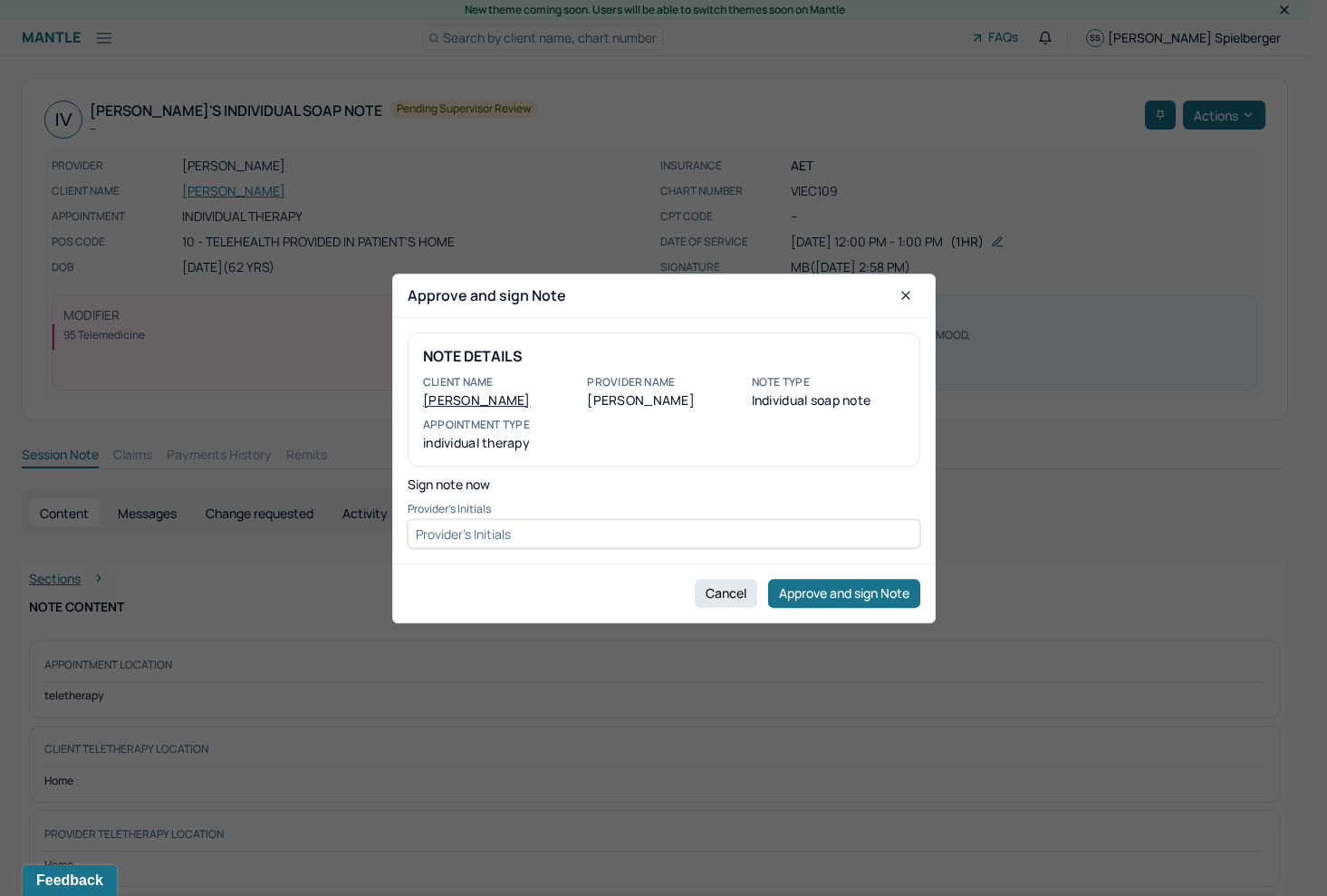 click at bounding box center [664, 534] 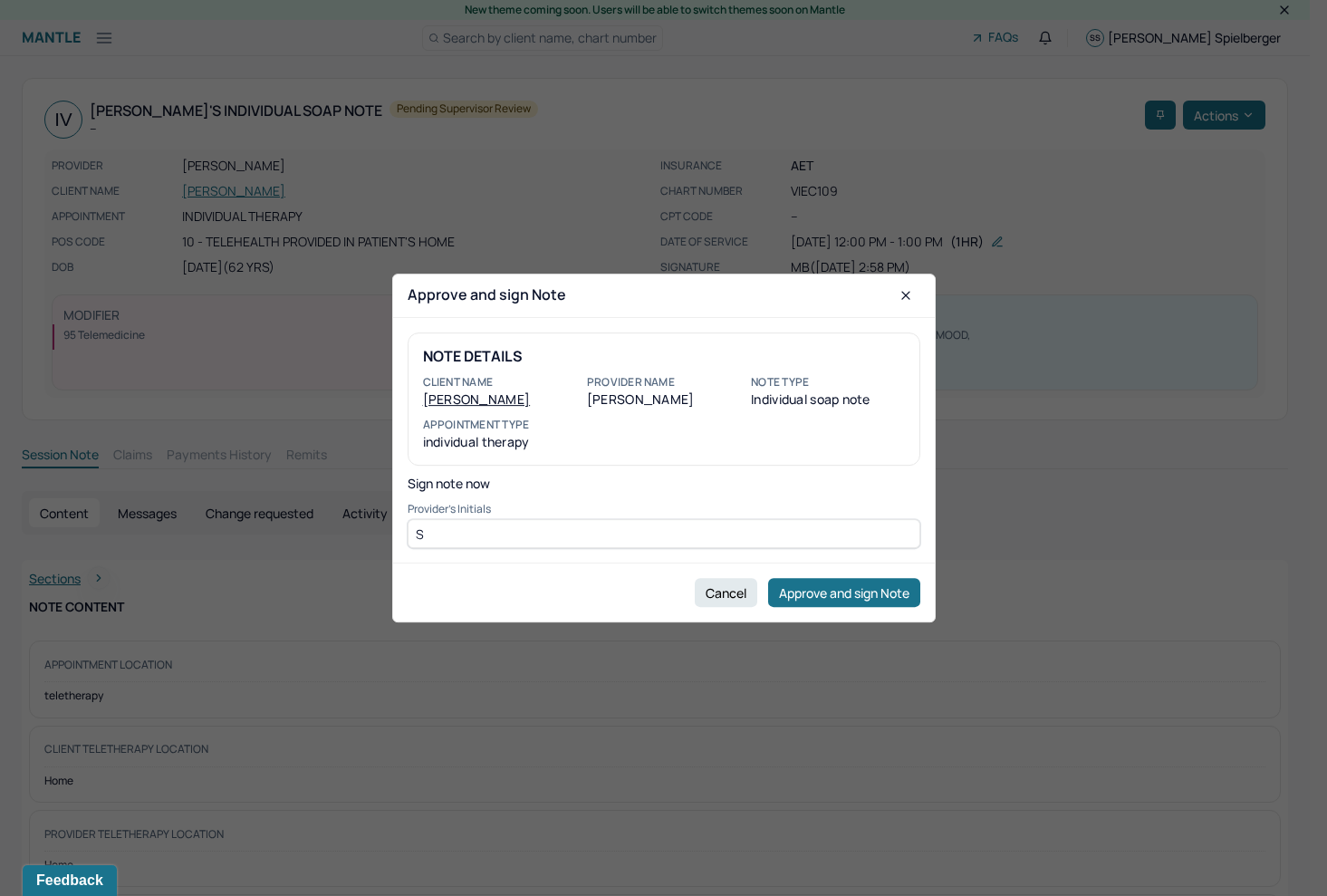 click on "S" at bounding box center [664, 534] 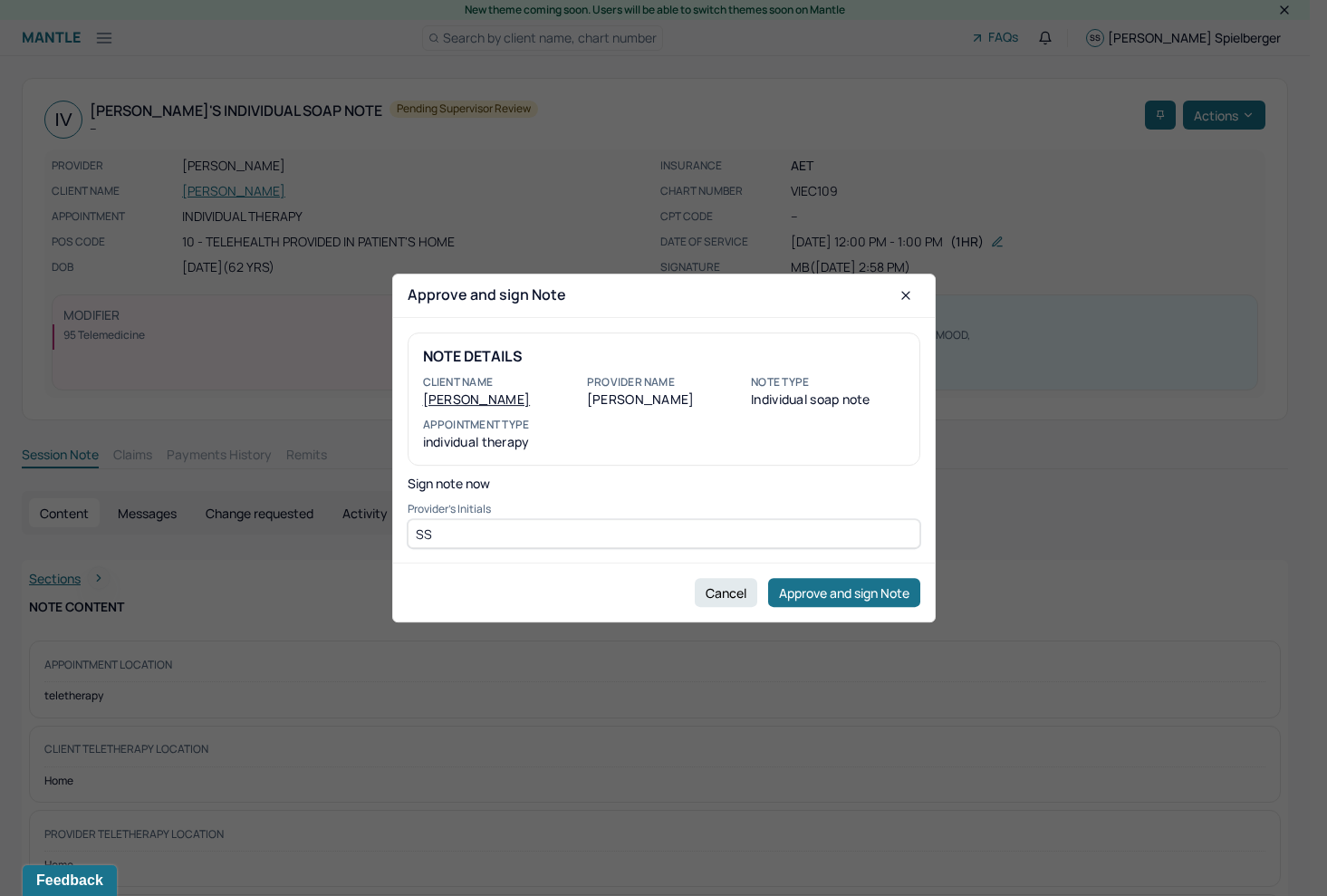 type on "SS" 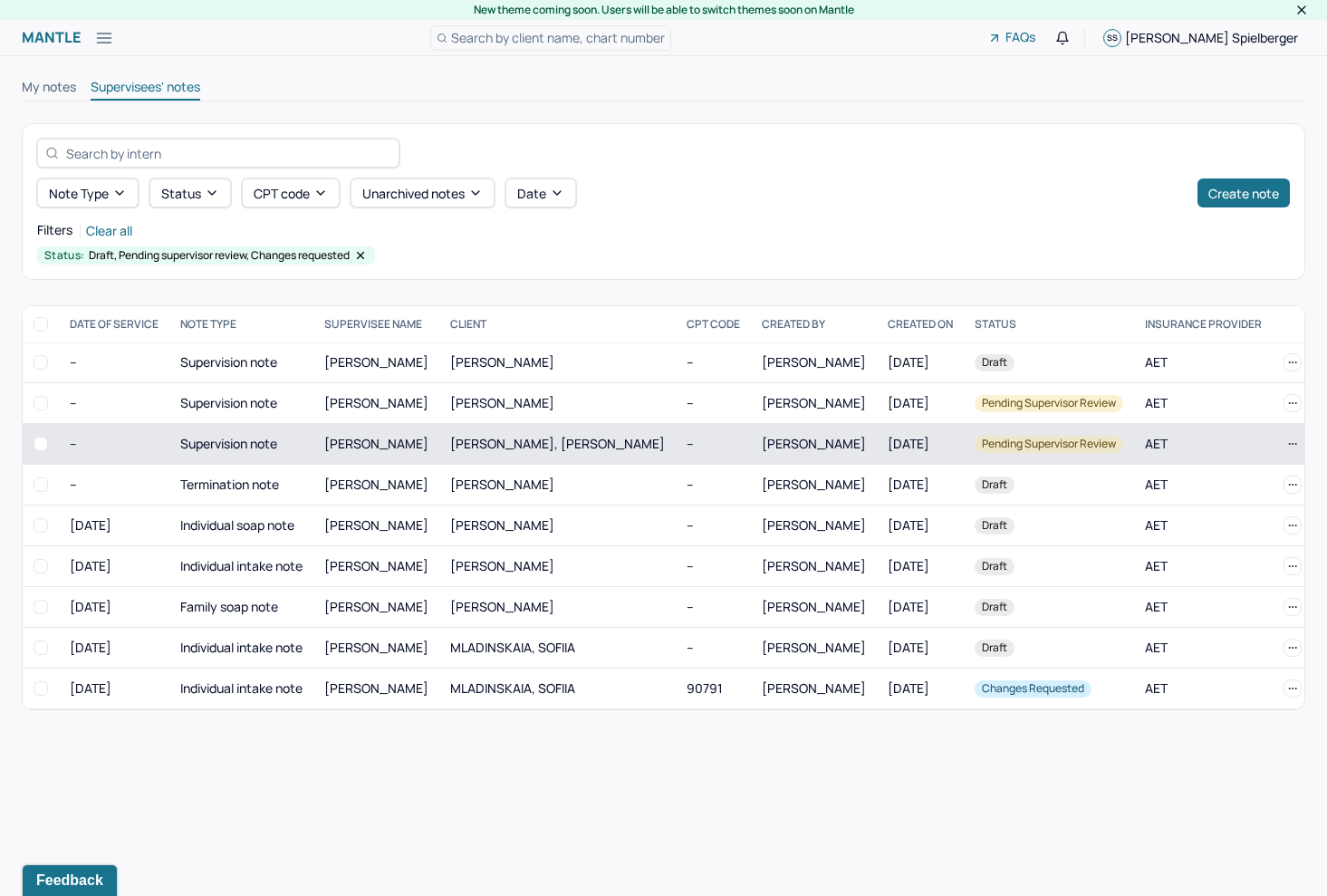 click on "[PERSON_NAME]" at bounding box center [813, 444] 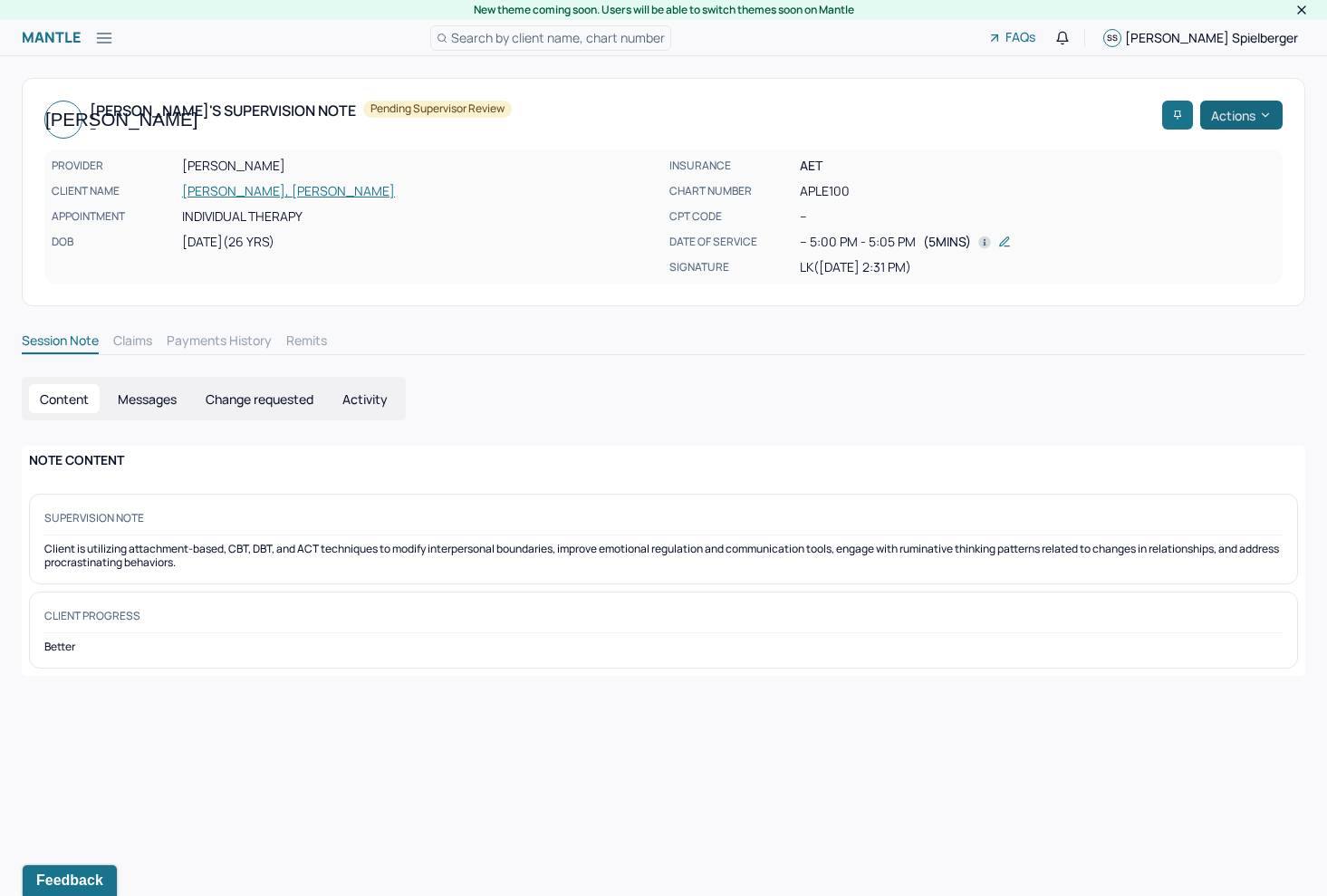 click 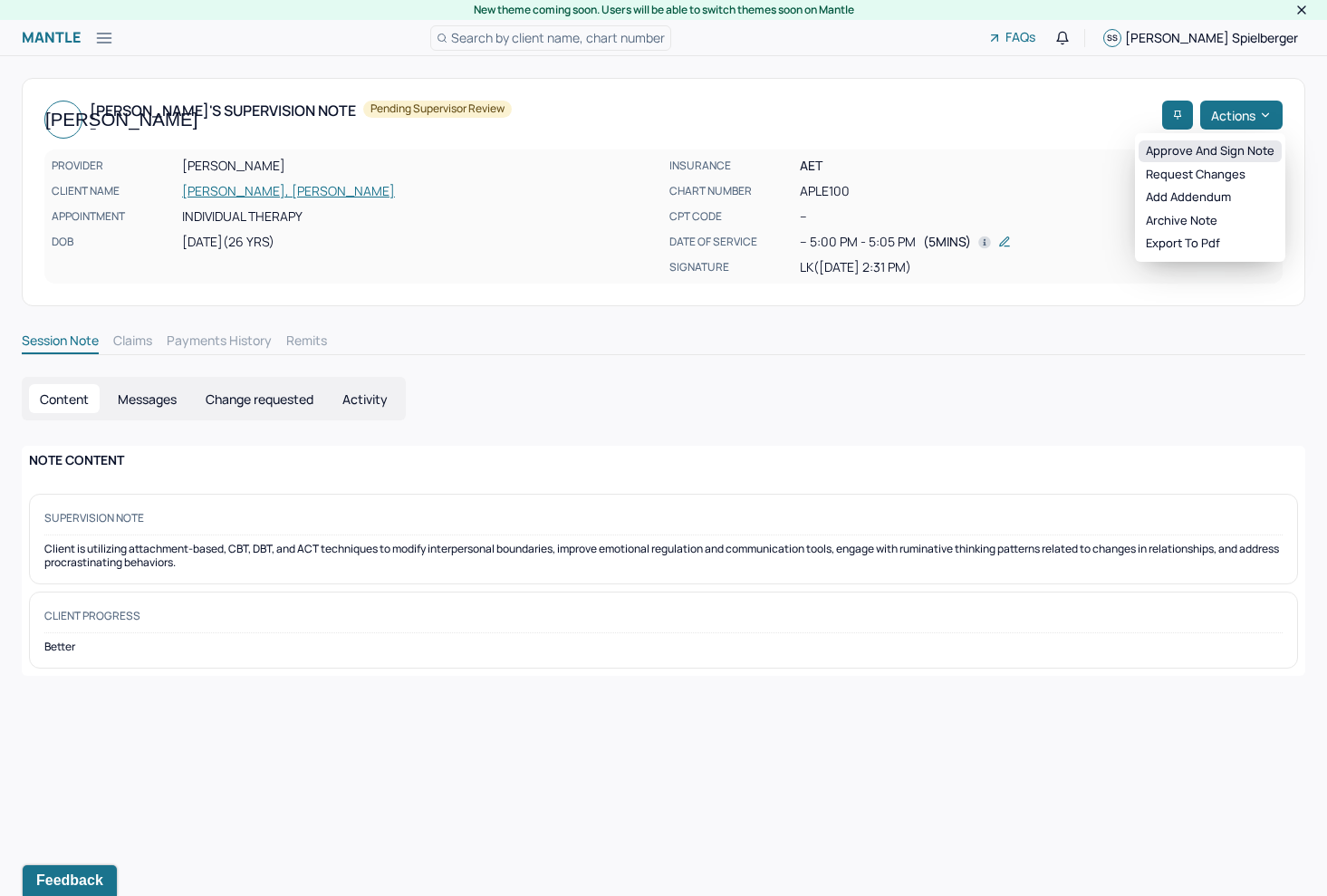 click on "Approve and sign note" at bounding box center (1210, 151) 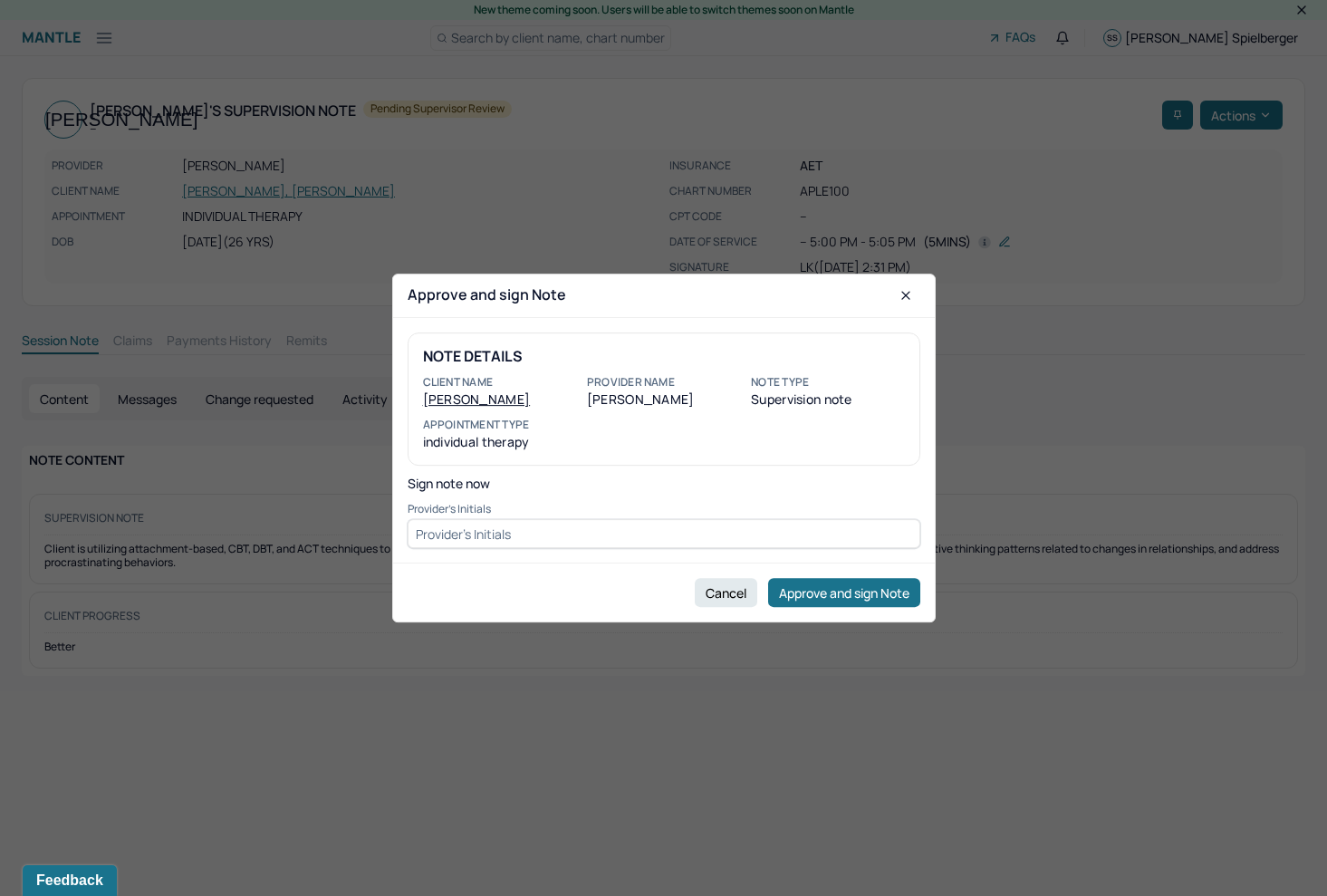 click at bounding box center (664, 534) 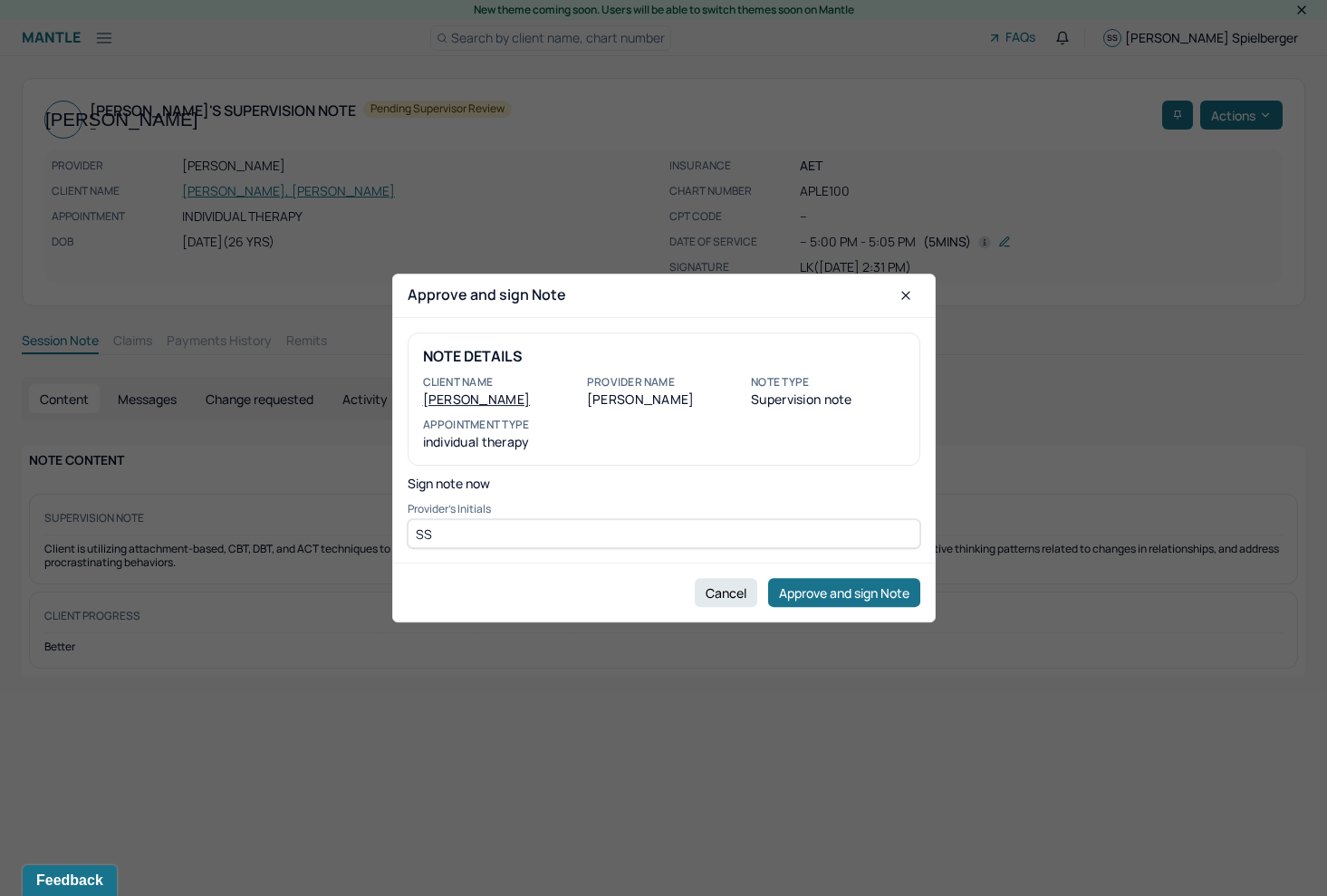 type on "SS" 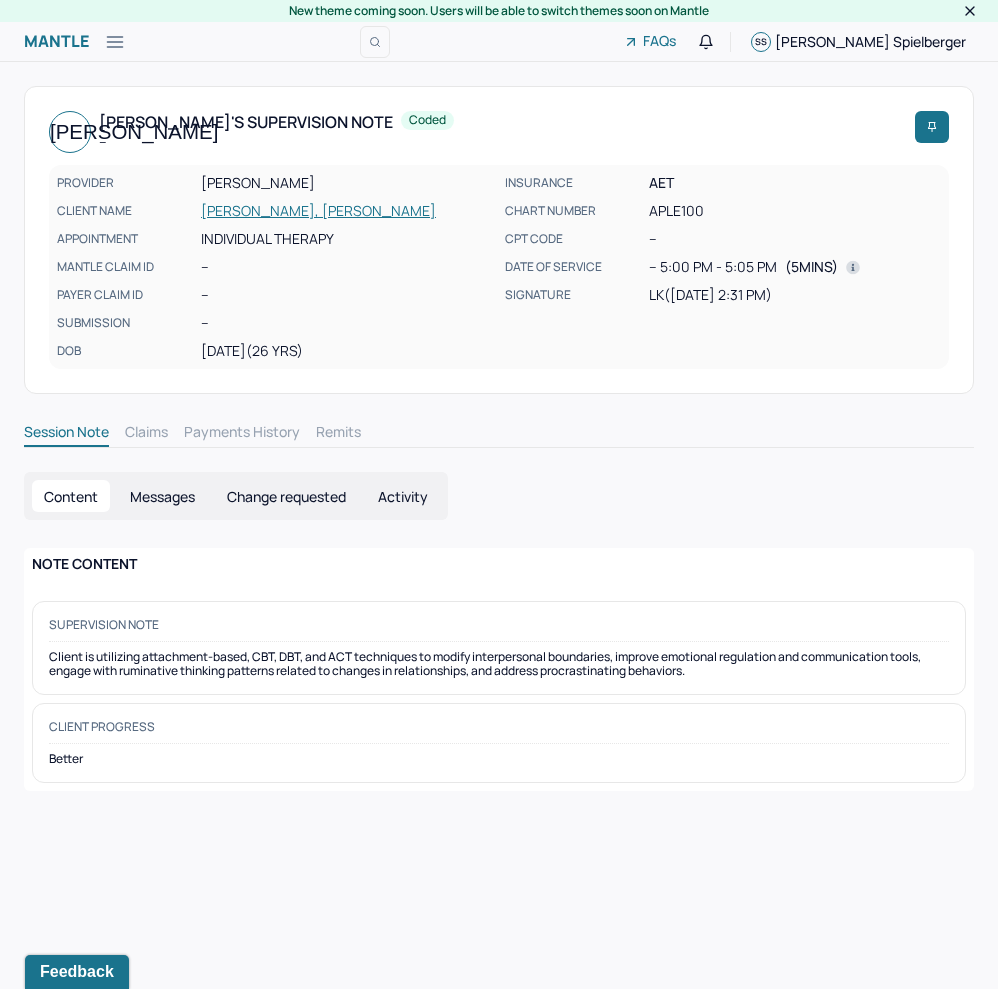 click on "Supervision note Client is utilizing attachment-based, CBT, DBT, and ACT techniques to modify interpersonal boundaries, improve emotional regulation and communication tools, engage with ruminative thinking patterns related to changes in relationships, and address procrastinating behaviors." at bounding box center (499, 648) 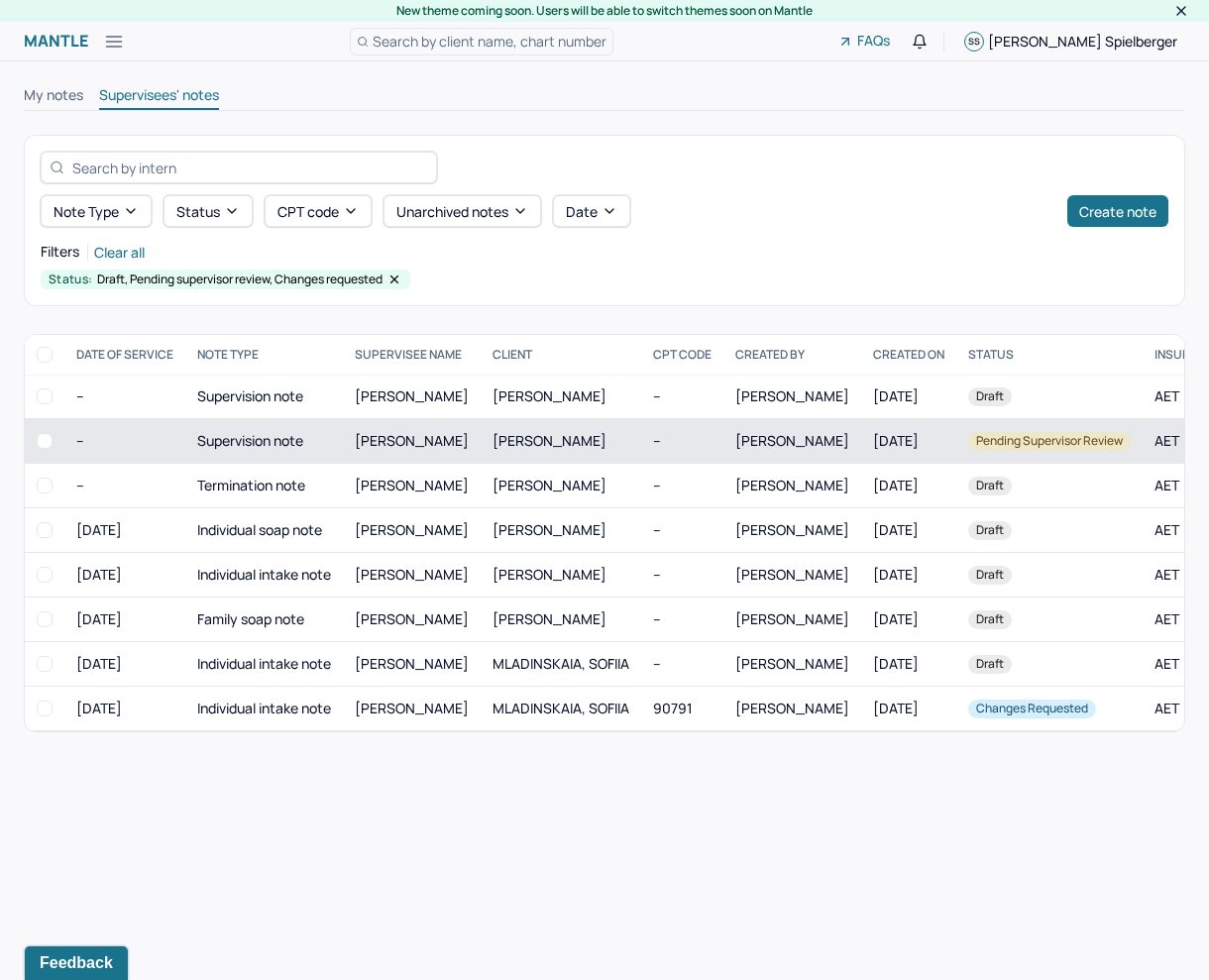 click on "[PERSON_NAME]" at bounding box center (549, 440) 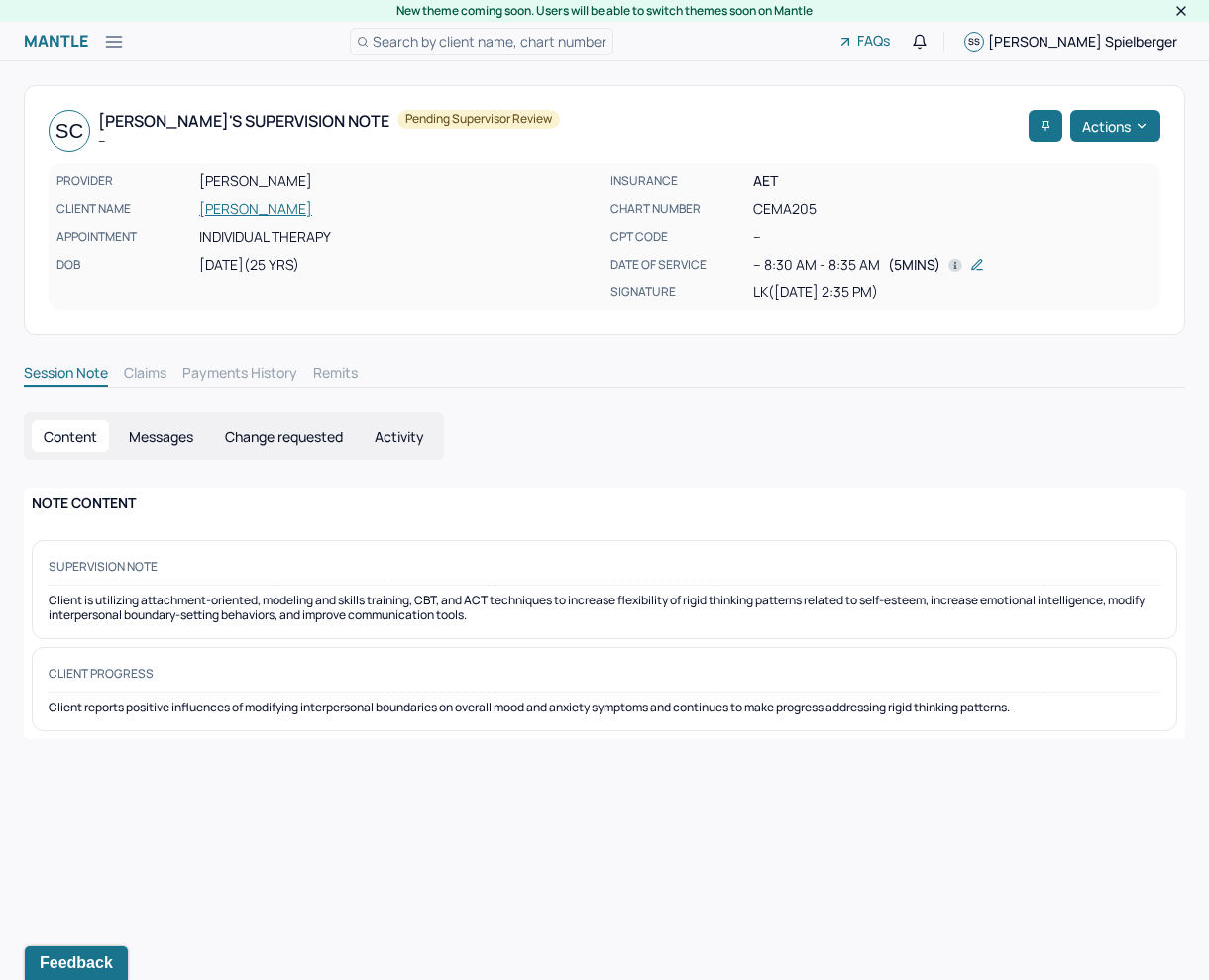 click on "Supervision note Client is utilizing attachment-oriented, modeling and skills training, CBT, and ACT techniques to increase flexibility of rigid thinking patterns related to self-esteem, increase emotional intelligence, modify interpersonal boundary-setting behaviors, and improve communication tools." at bounding box center [604, 590] 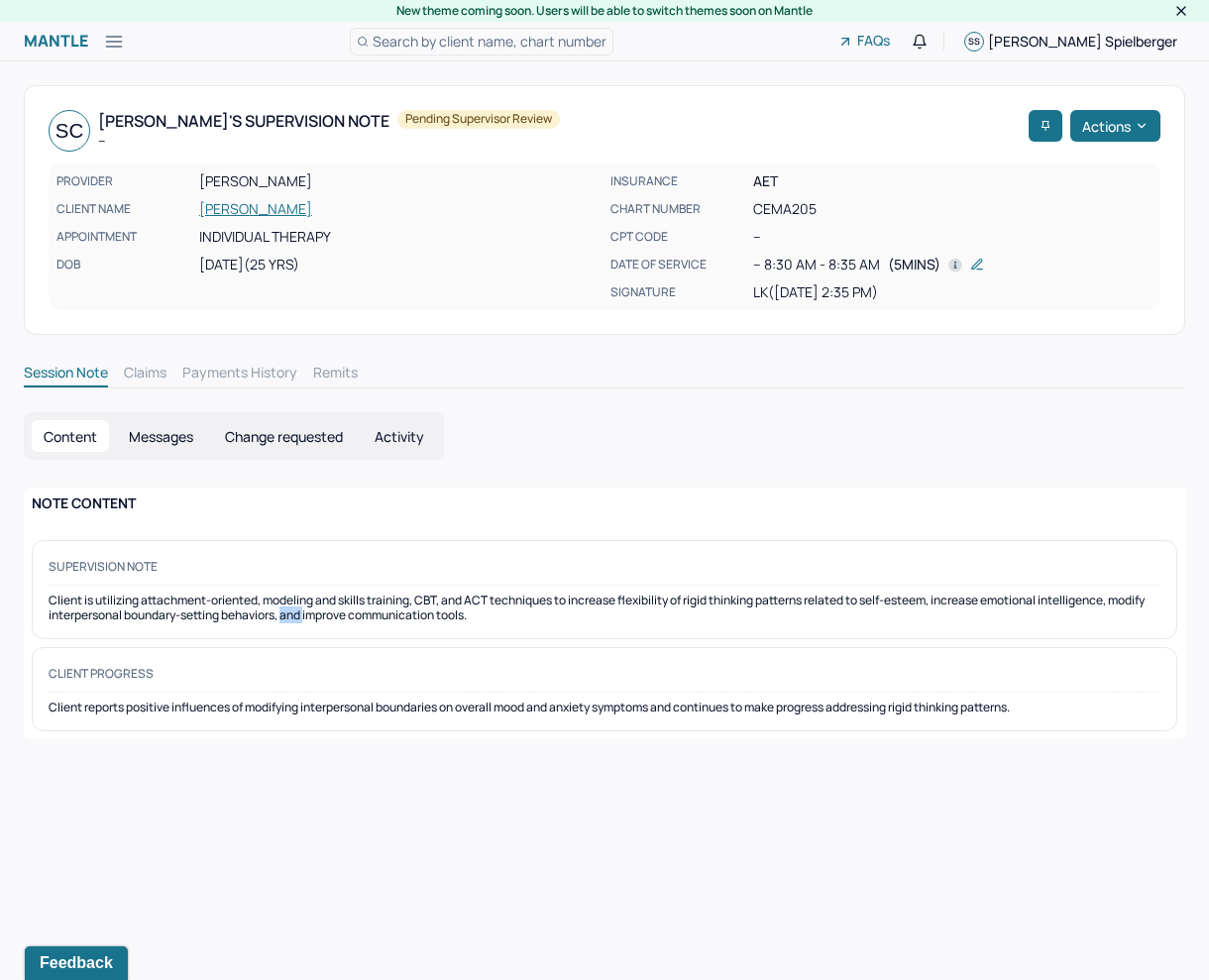 click on "Supervision note Client is utilizing attachment-oriented, modeling and skills training, CBT, and ACT techniques to increase flexibility of rigid thinking patterns related to self-esteem, increase emotional intelligence, modify interpersonal boundary-setting behaviors, and improve communication tools." at bounding box center [604, 590] 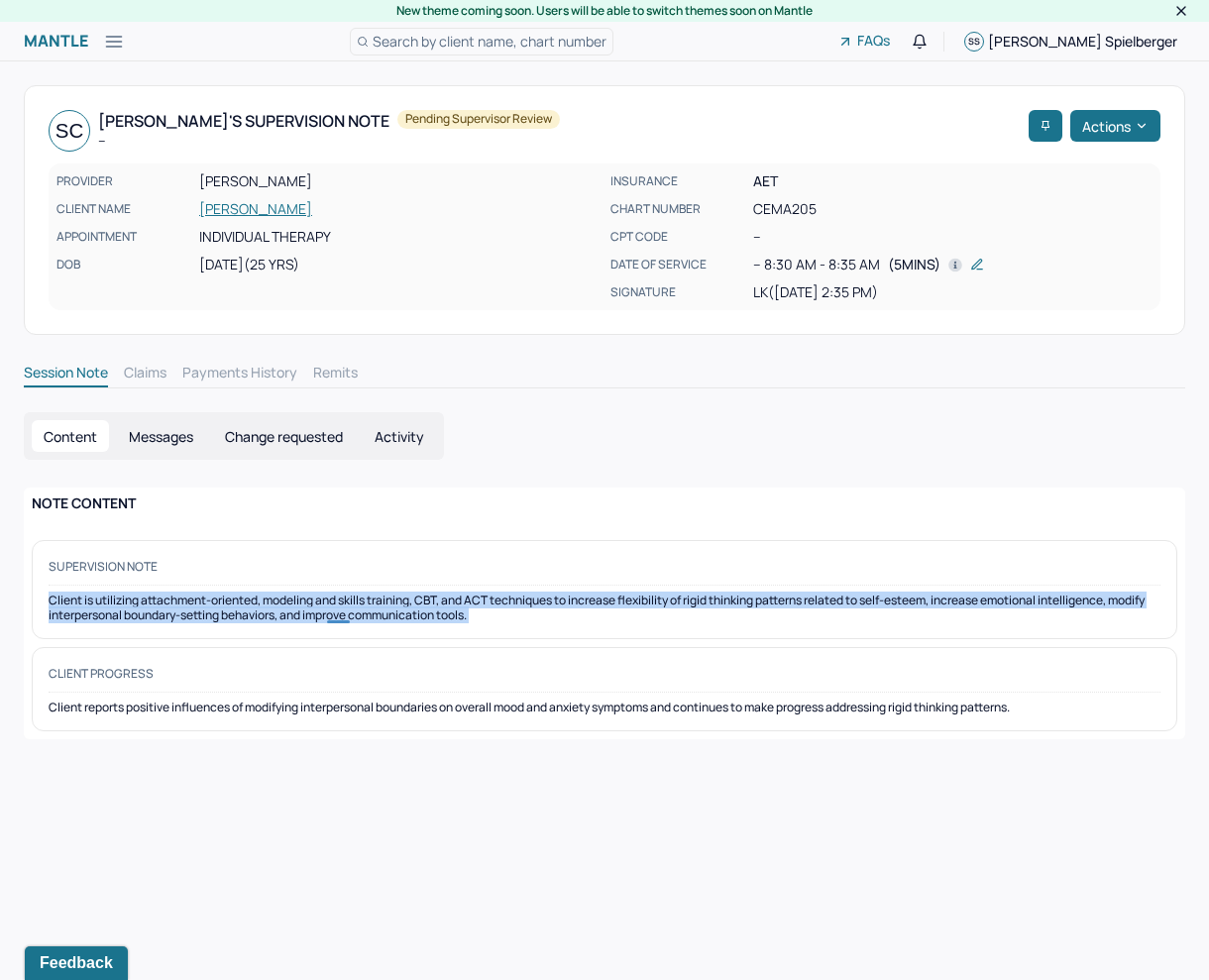 click on "Supervision note Client is utilizing attachment-oriented, modeling and skills training, CBT, and ACT techniques to increase flexibility of rigid thinking patterns related to self-esteem, increase emotional intelligence, modify interpersonal boundary-setting behaviors, and improve communication tools." at bounding box center [604, 590] 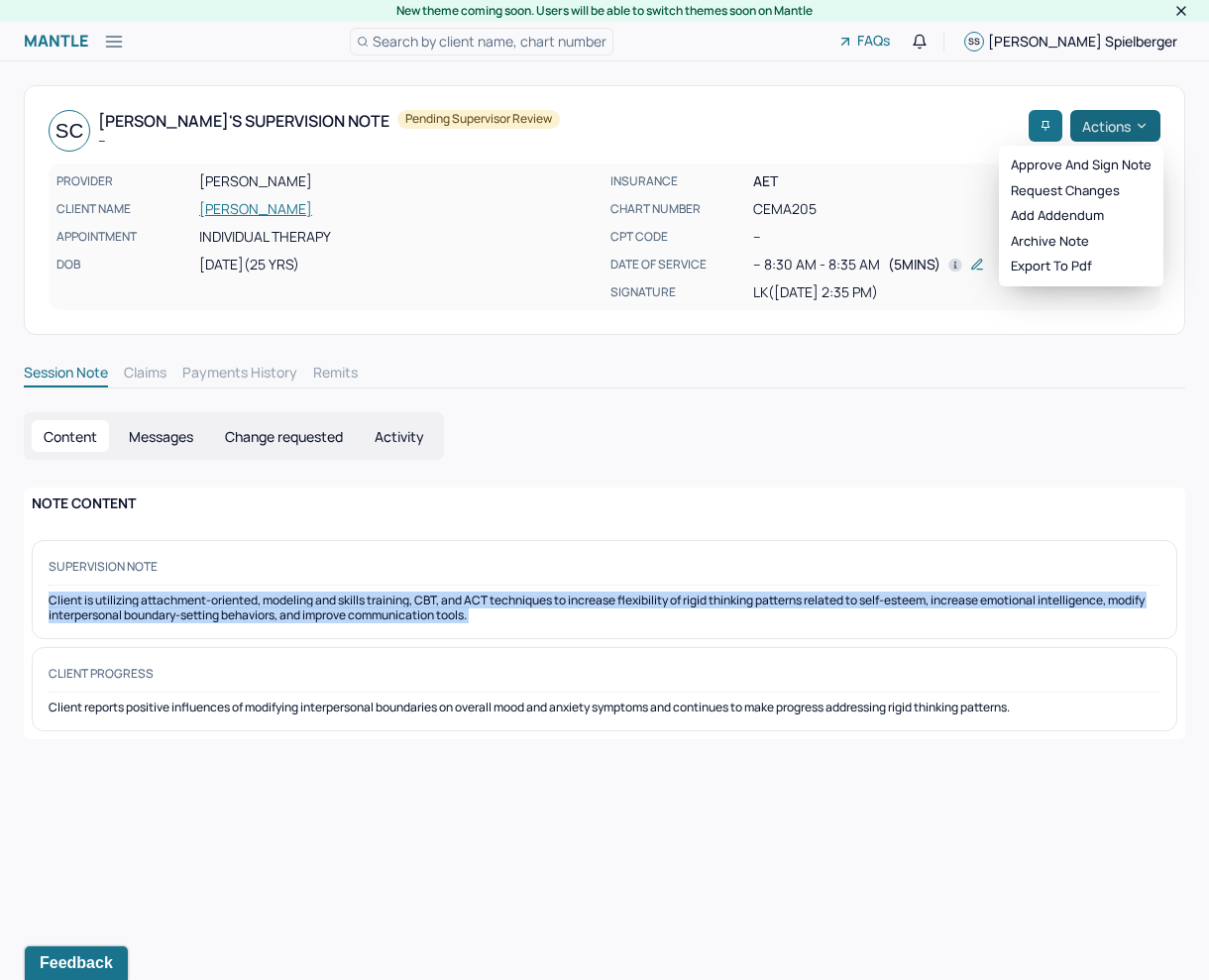 click on "Actions" at bounding box center [1115, 126] 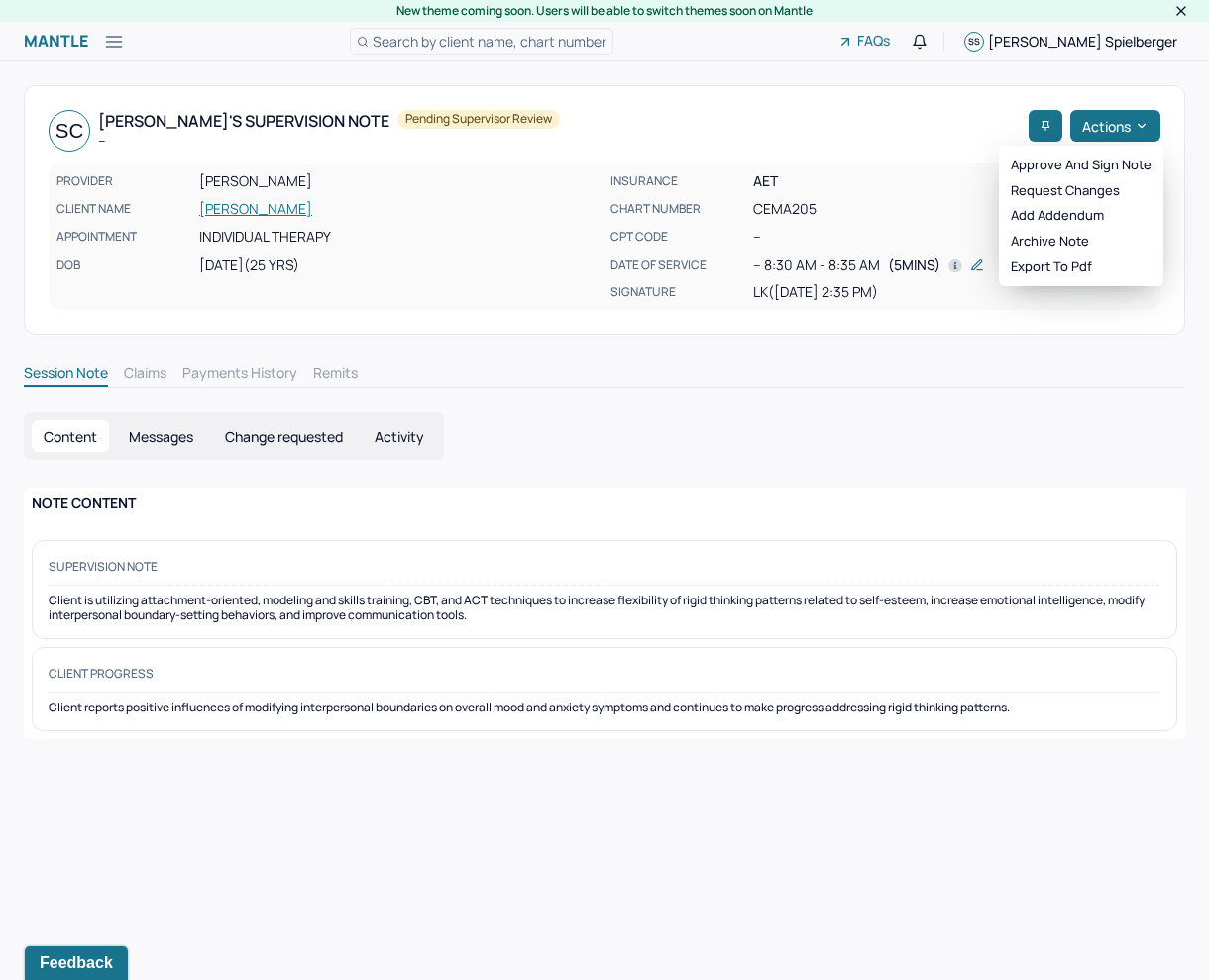 click on "Approve and sign note Request changes Add addendum Archive note Export to pdf" at bounding box center [1081, 216] 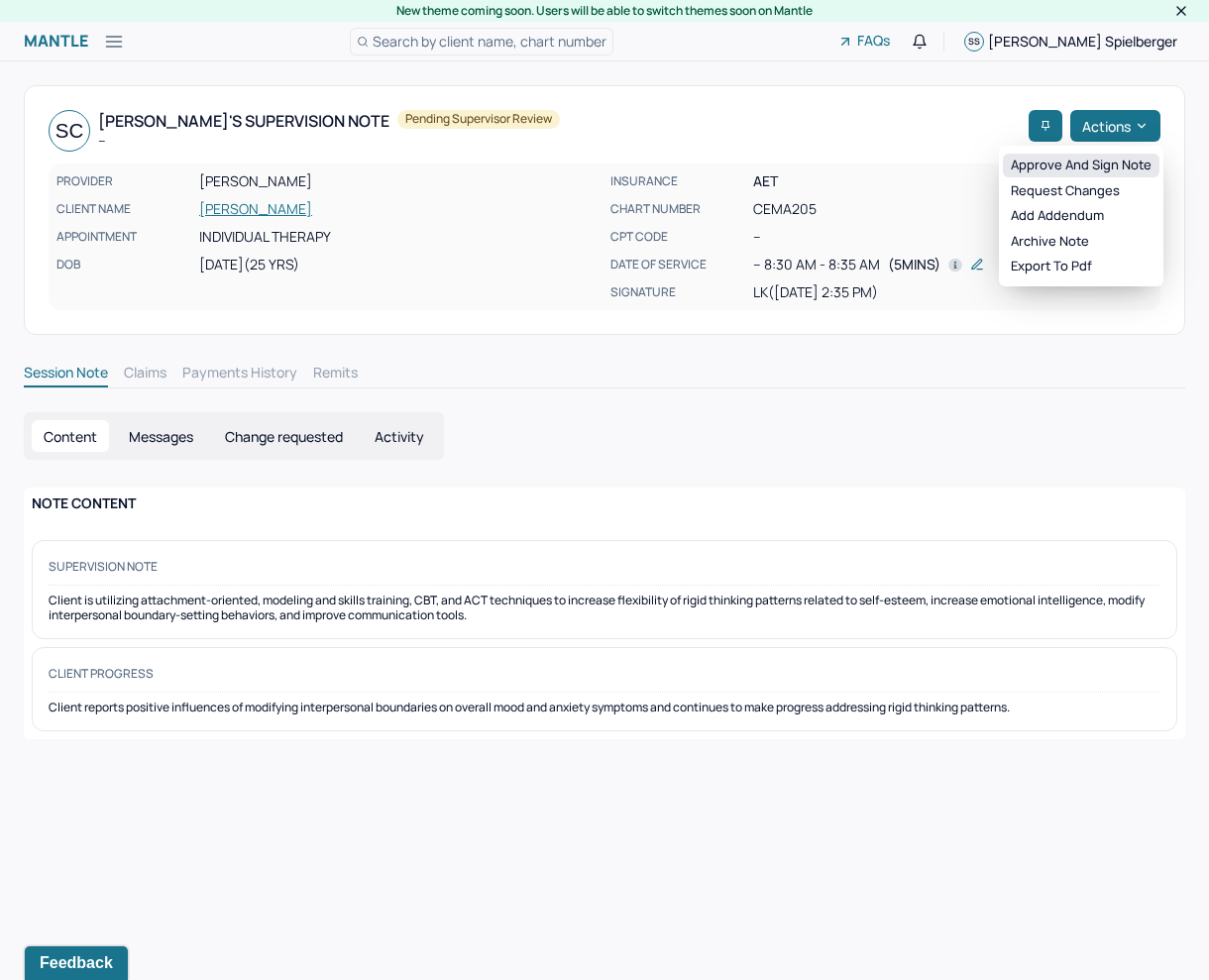 click on "Approve and sign note" at bounding box center [1081, 165] 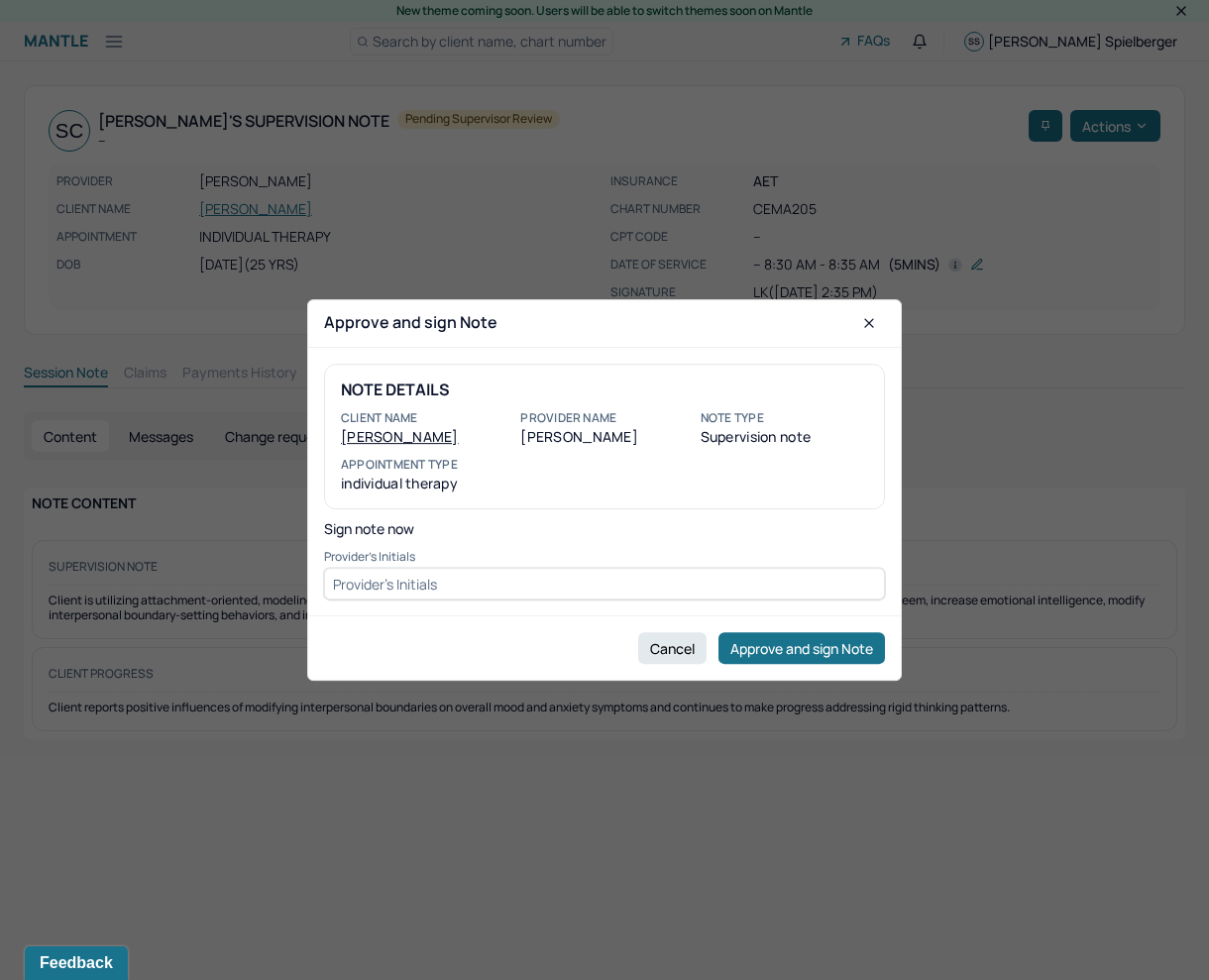 click at bounding box center [604, 584] 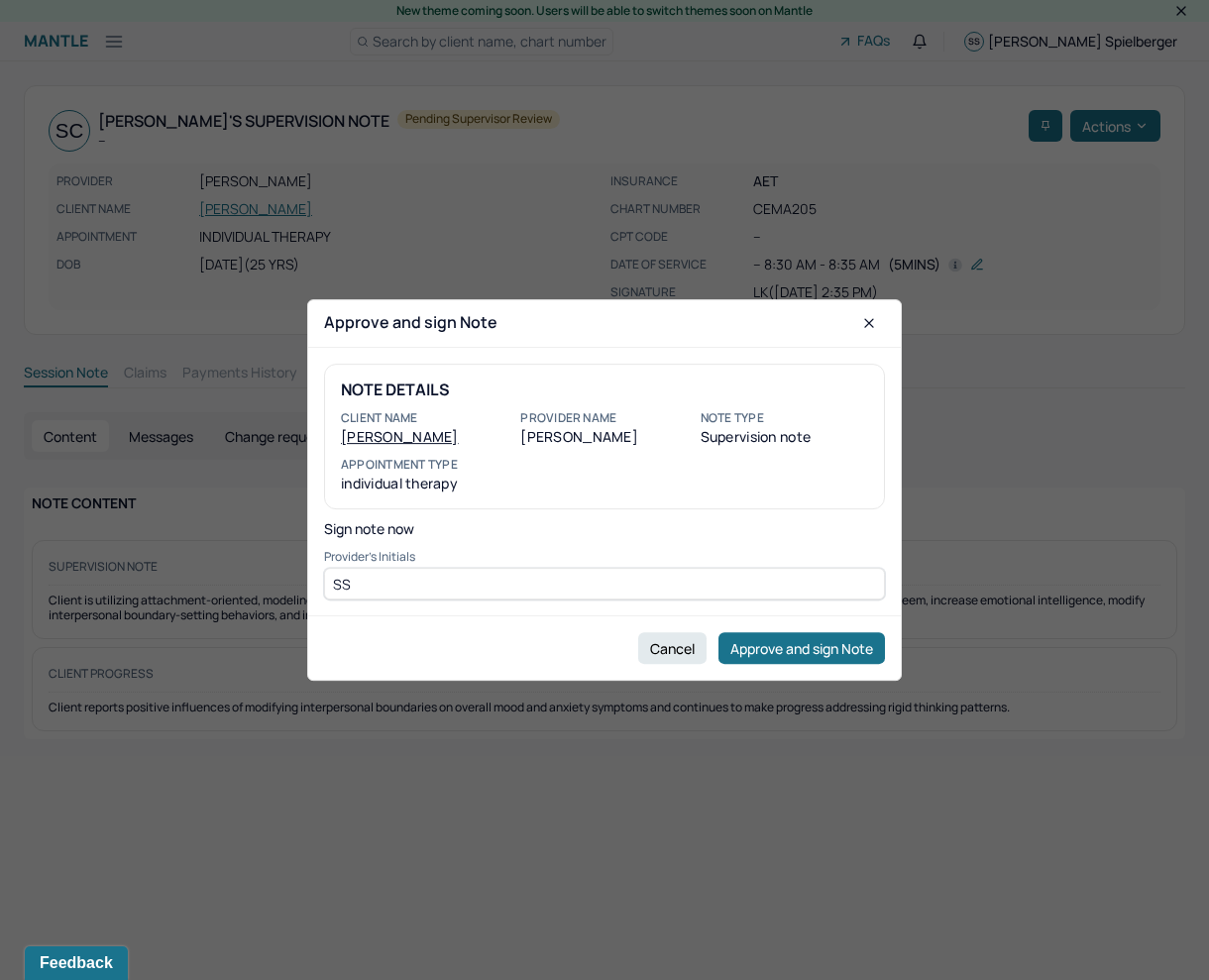 type on "SS" 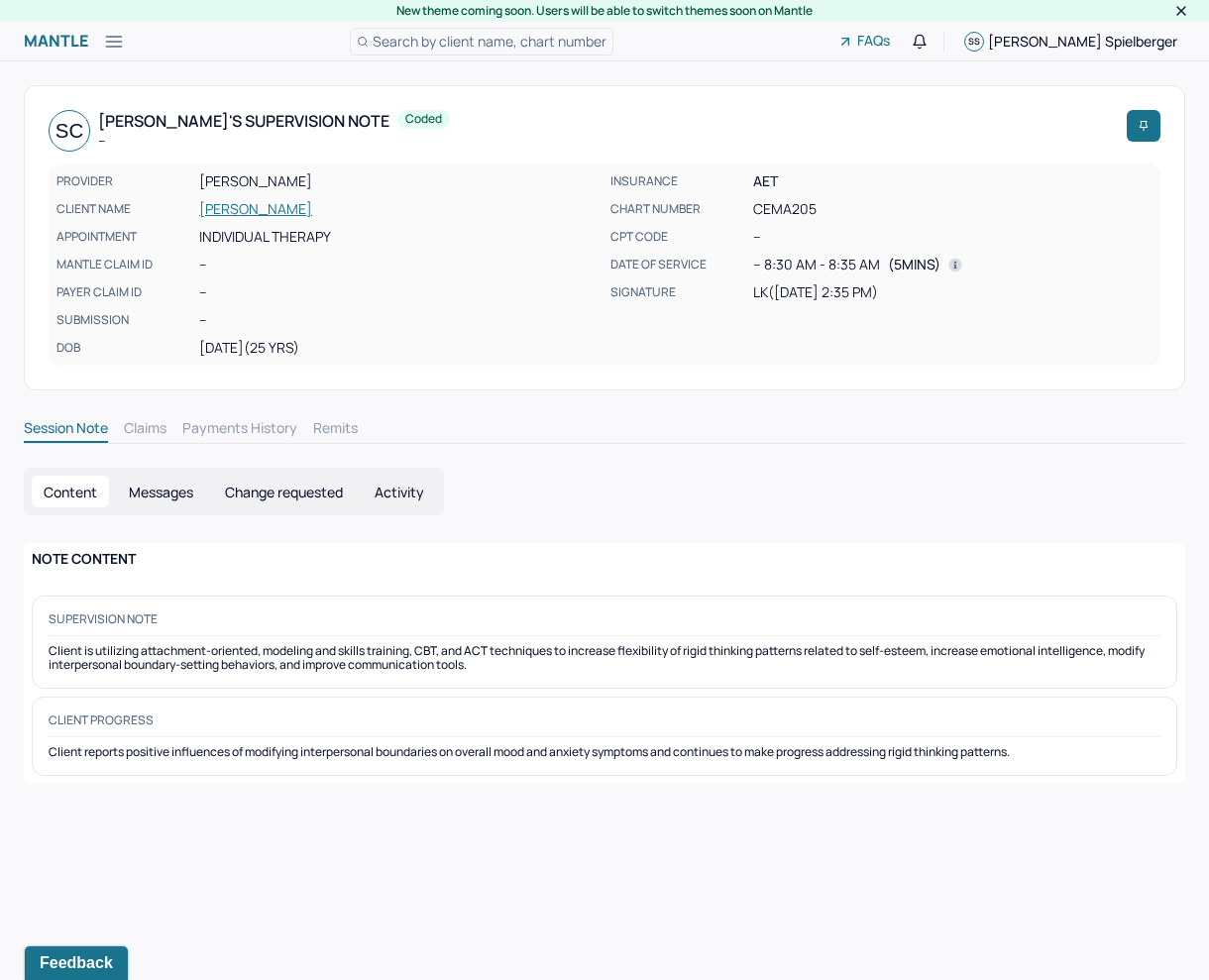 click on "Content Messages Change requested Activity" at bounding box center (604, 491) 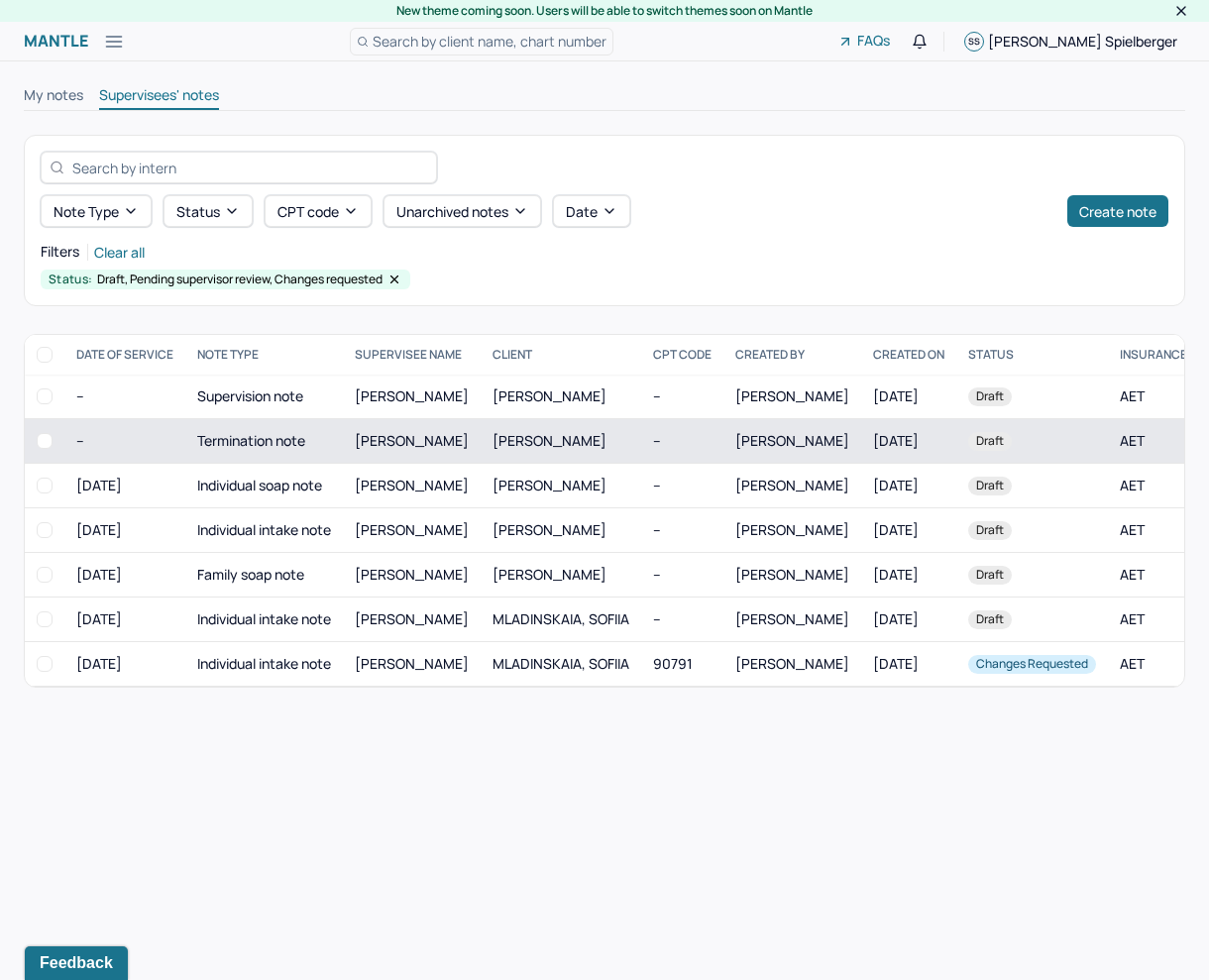 click on "[DATE]" at bounding box center [909, 441] 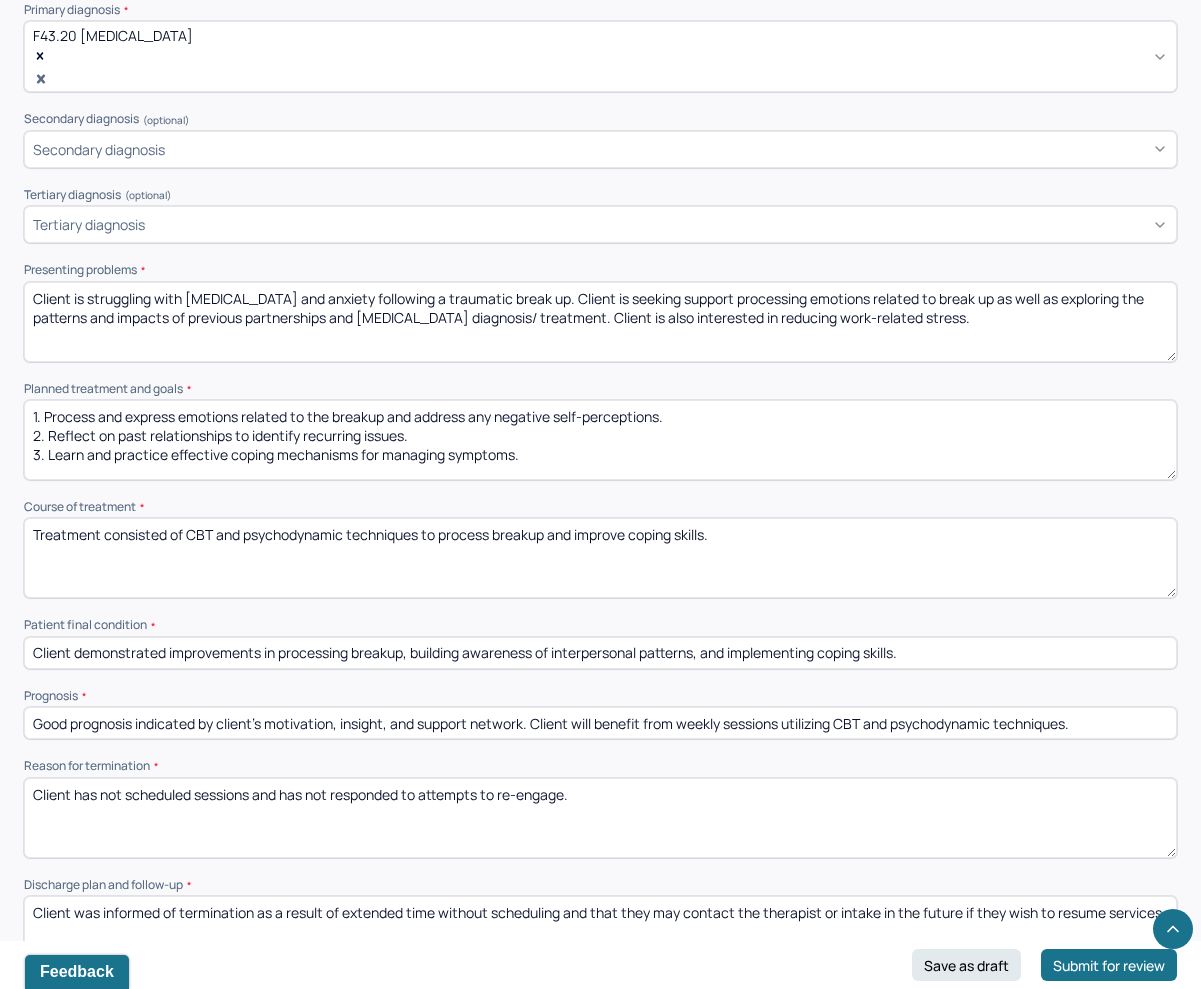 scroll, scrollTop: 0, scrollLeft: 0, axis: both 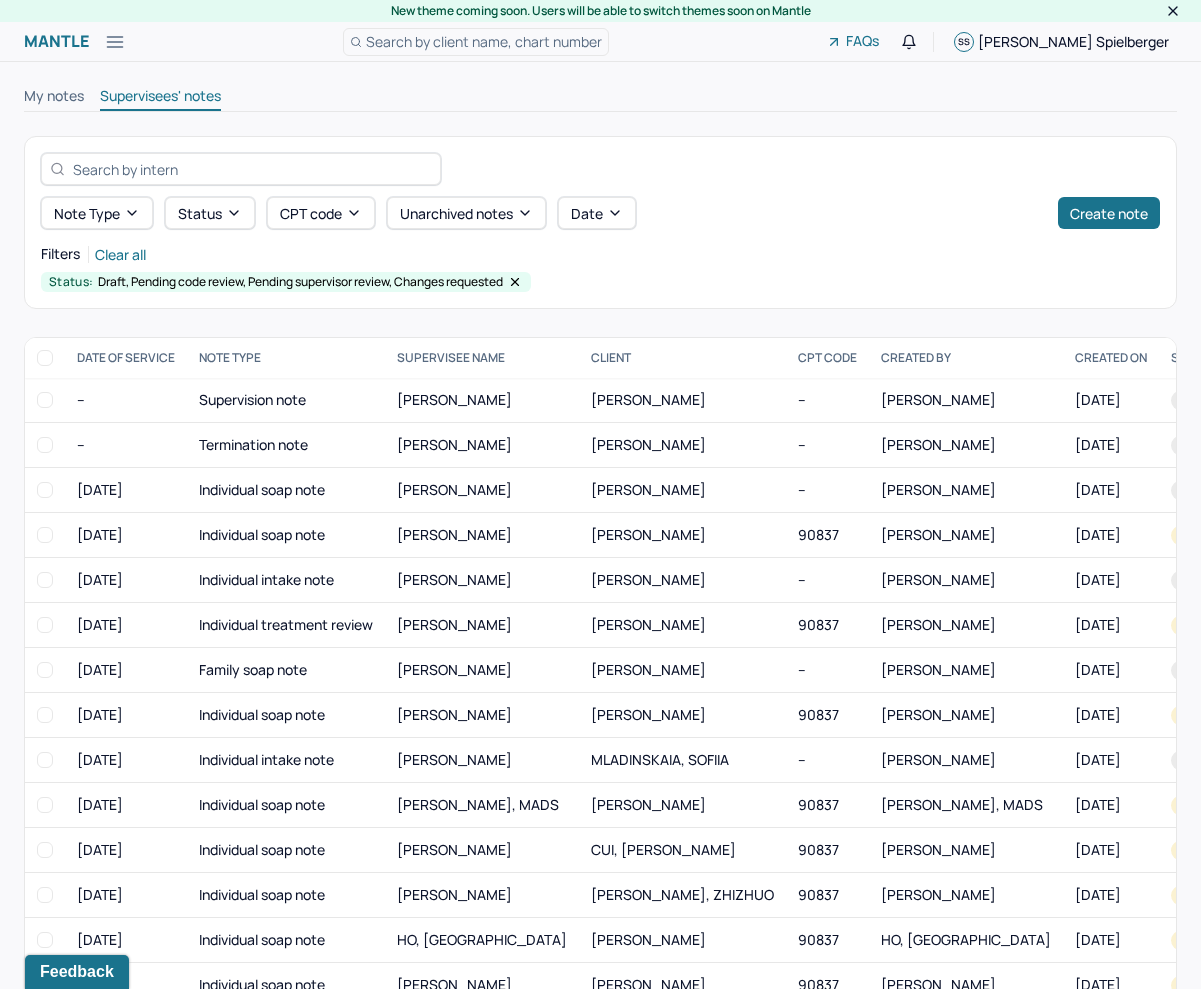 click on "Note type Status CPT code Unarchived notes Date Create note Filters Clear all Status: Draft, Pending code review, Pending supervisor review, Changes requested DATE OF SERVICE NOTE TYPE SUPERVISEE NAME Client CPT CODE CREATED BY CREATED ON STATUS INSURANCE PROVIDER -- Supervision note [PERSON_NAME] [PERSON_NAME] -- [PERSON_NAME] [DATE] Draft AET -- Termination note [PERSON_NAME] [PERSON_NAME] -- [PERSON_NAME] [DATE] Draft AET [DATE] Individual soap note [PERSON_NAME] [PERSON_NAME] -- [PERSON_NAME] [DATE] Draft AET [DATE] Individual soap note [PERSON_NAME], [PERSON_NAME] 90837 [PERSON_NAME] [DATE] Pending code review AET [DATE] Individual intake note [PERSON_NAME] [PERSON_NAME] -- [PERSON_NAME] [DATE] Draft AET [DATE] Individual treatment review [PERSON_NAME] [PERSON_NAME] 90837 [PERSON_NAME] [DATE] Pending code review AET [DATE] Family soap note [PERSON_NAME] [PERSON_NAME] -- [PERSON_NAME] [DATE] Draft AET [DATE] [PERSON_NAME] AET" at bounding box center [600, 632] 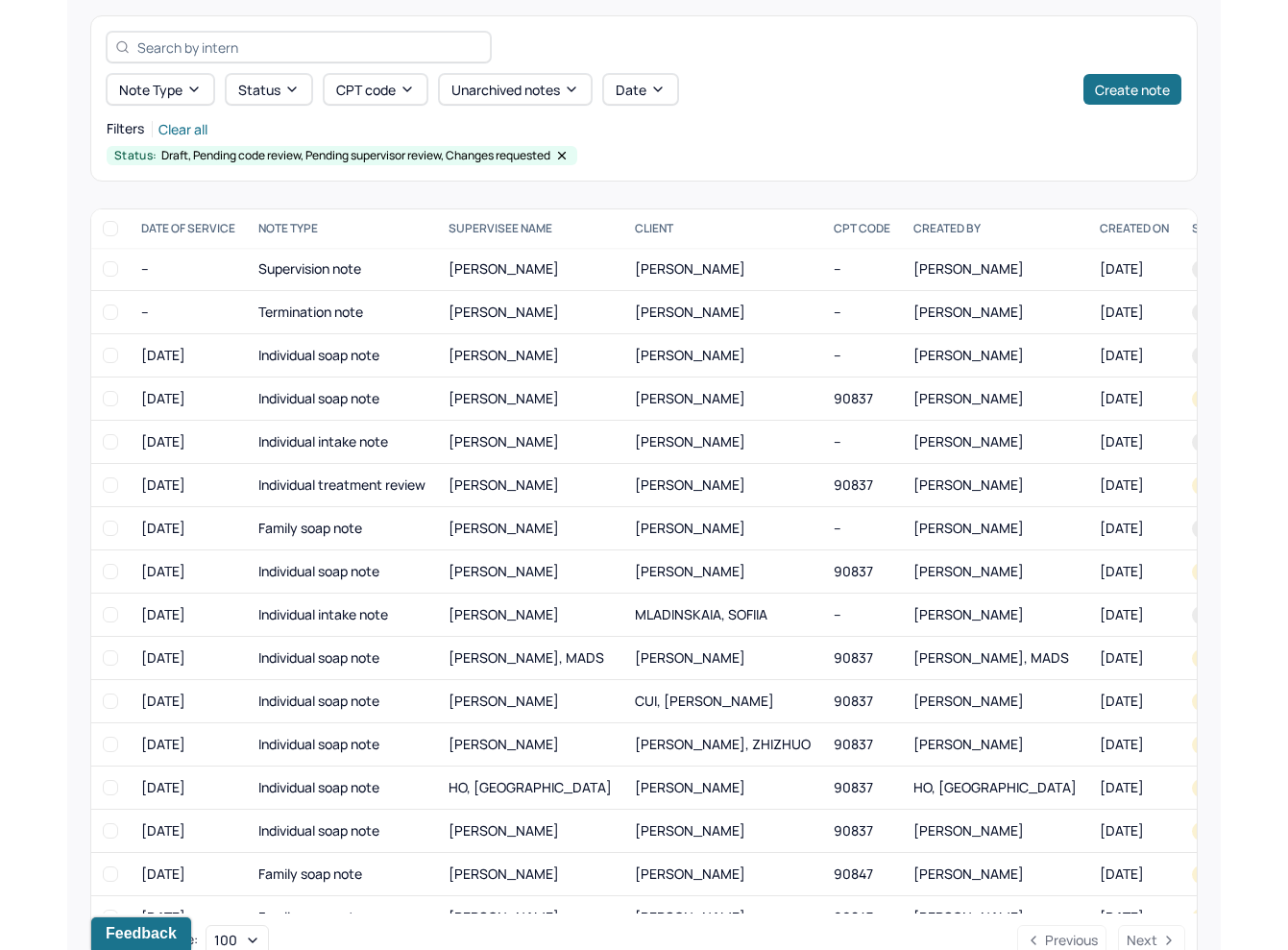 scroll, scrollTop: 110, scrollLeft: 0, axis: vertical 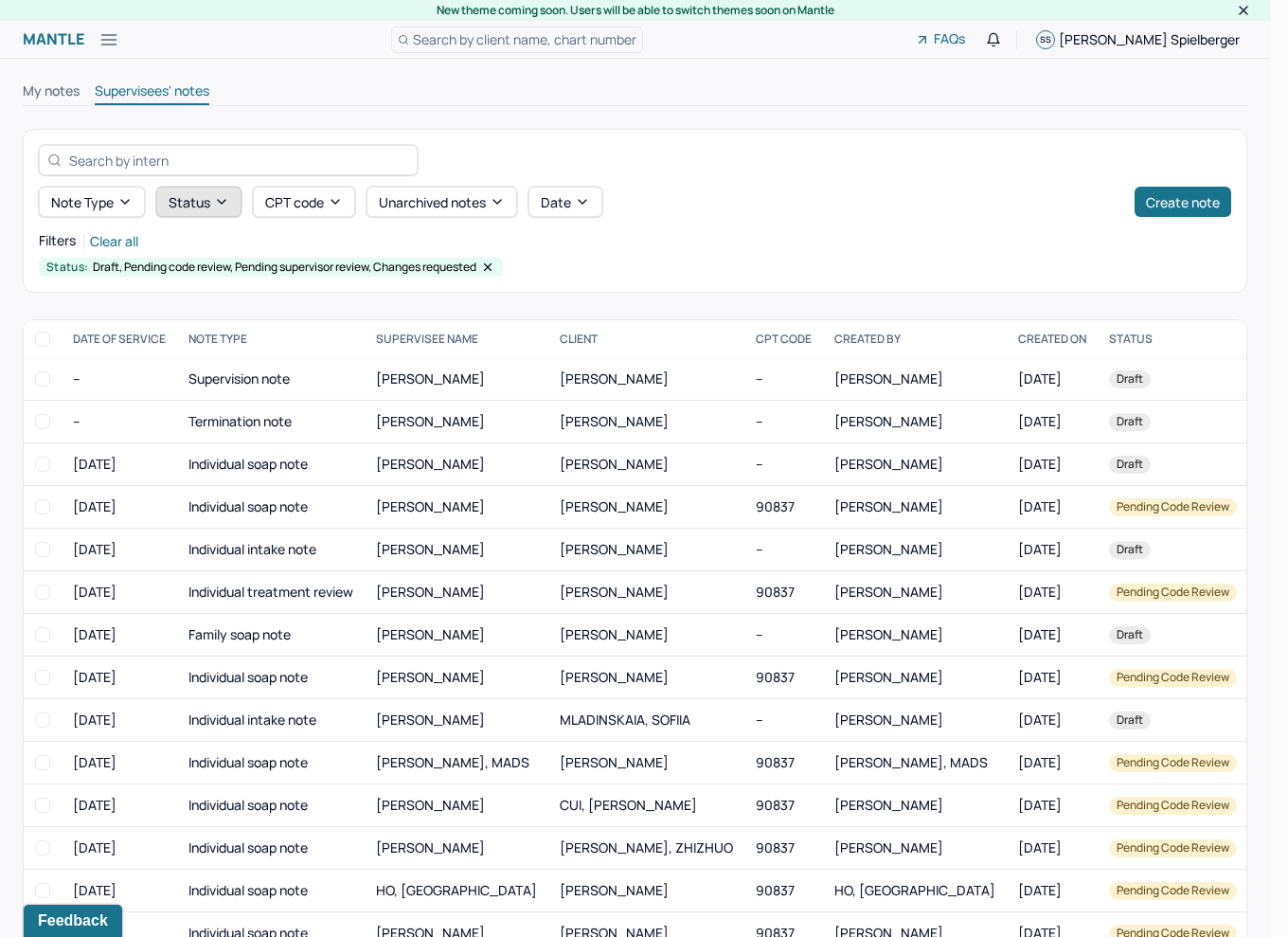 click on "Status" at bounding box center [199, 202] 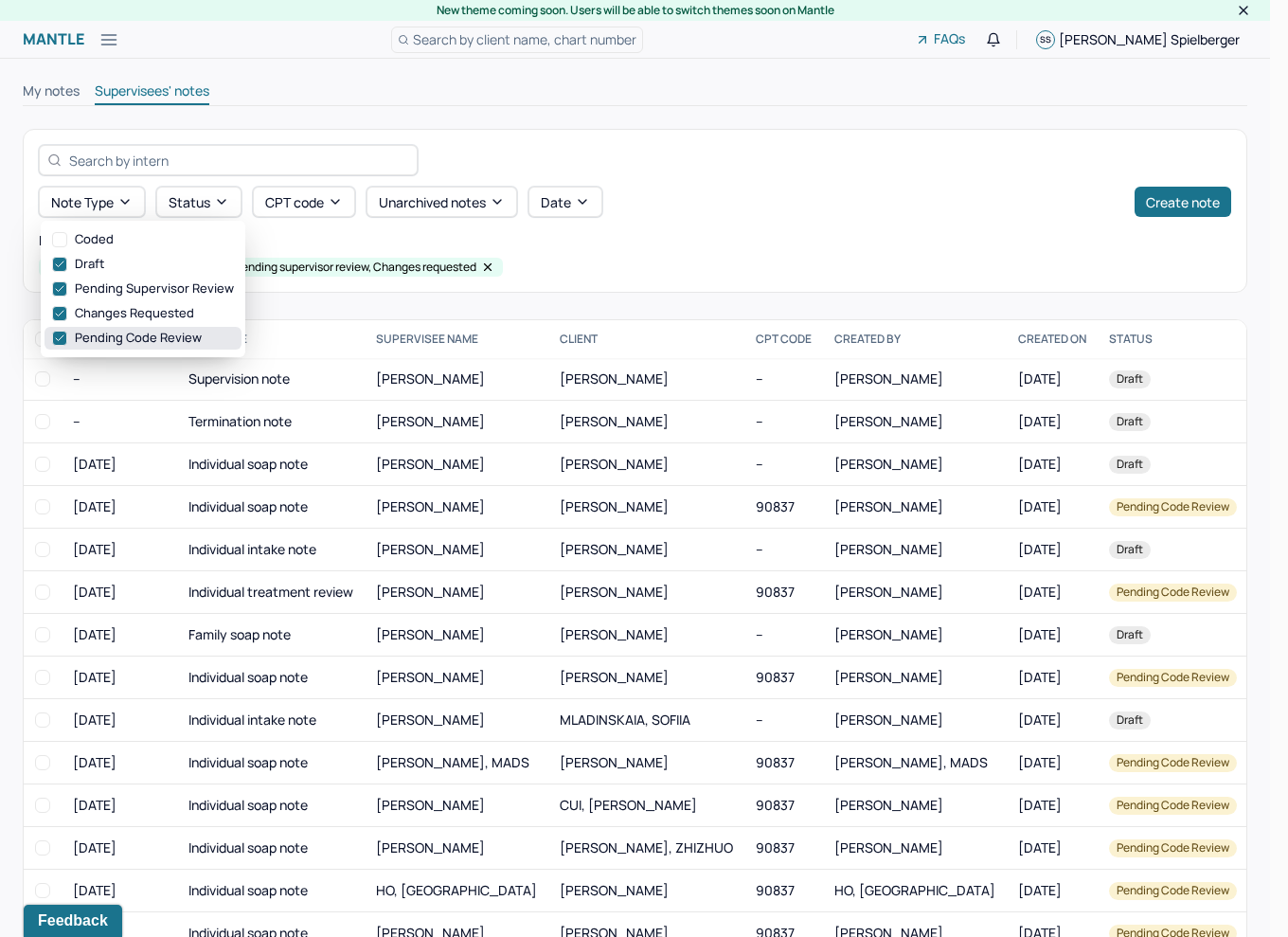 click on "Pending code review" at bounding box center [143, 338] 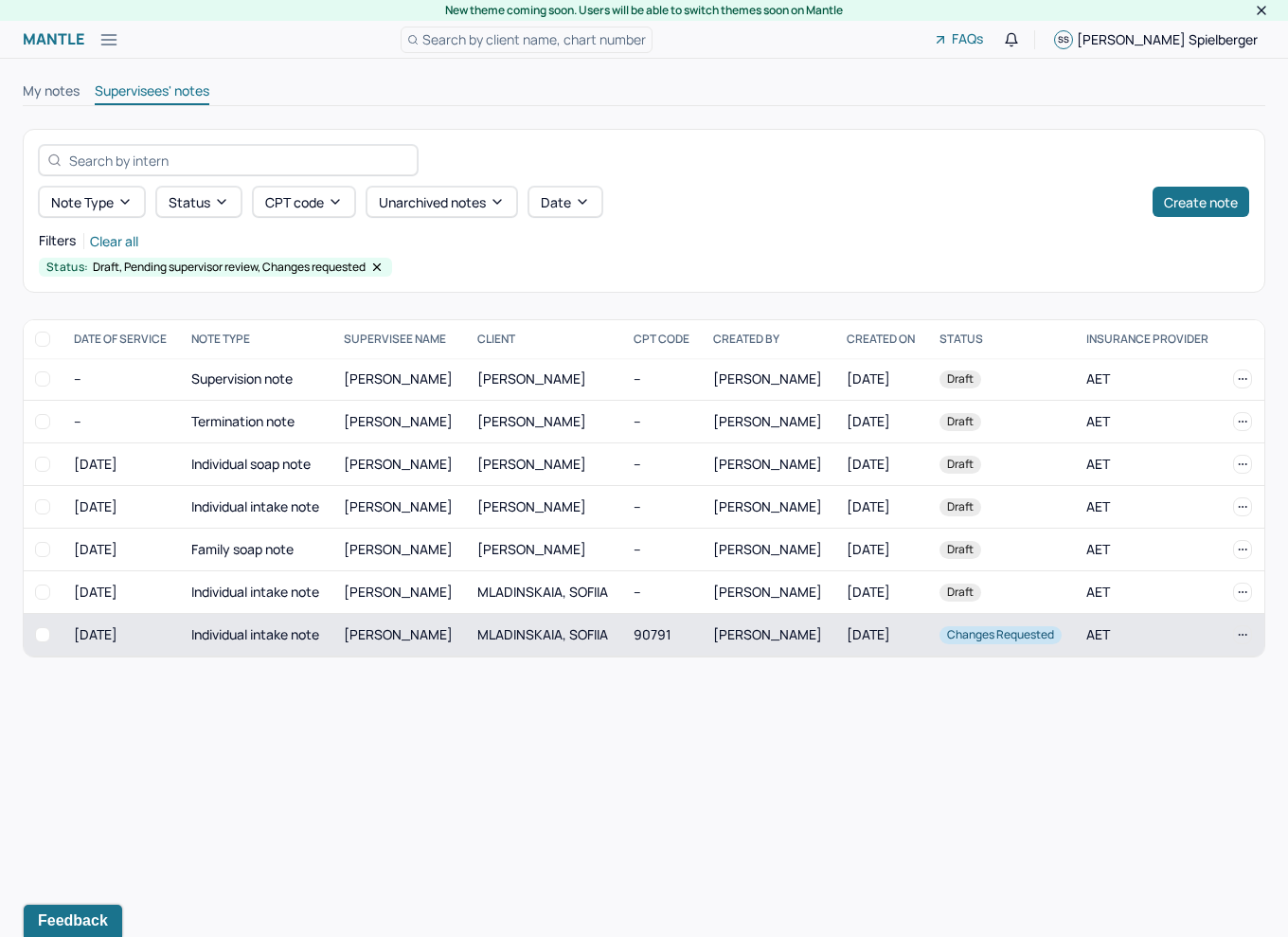 click on "[PERSON_NAME]" at bounding box center (398, 634) 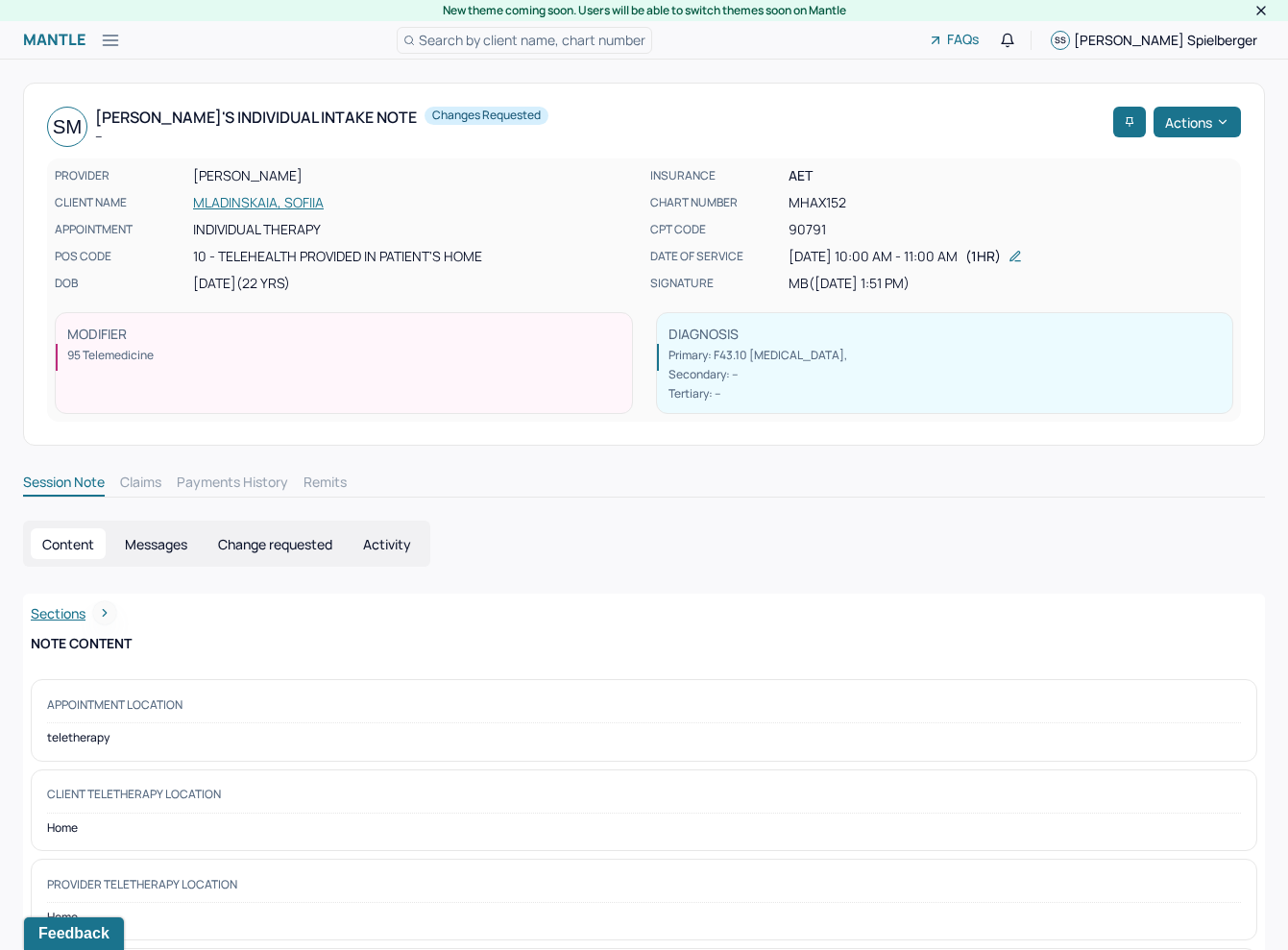 click on "Change requested" at bounding box center (275, 544) 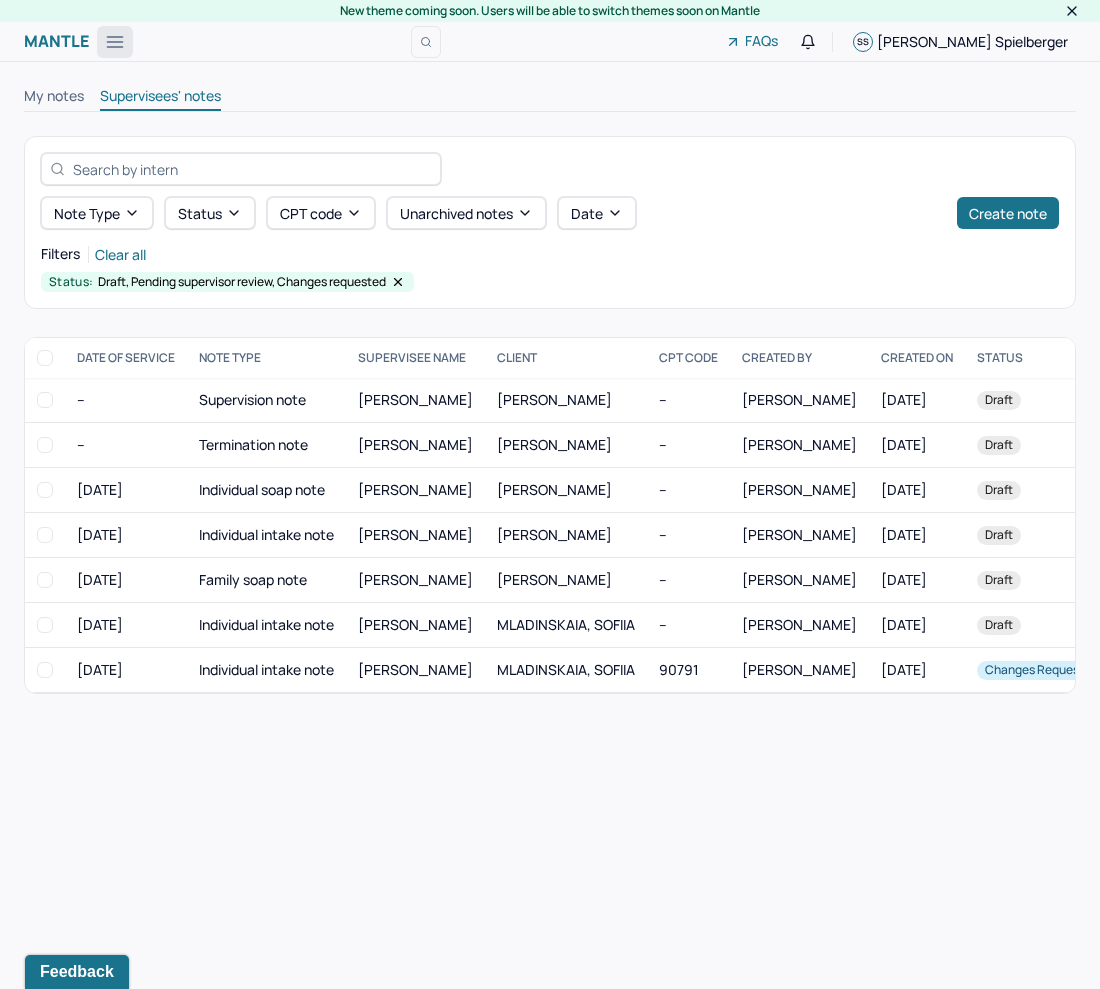 click 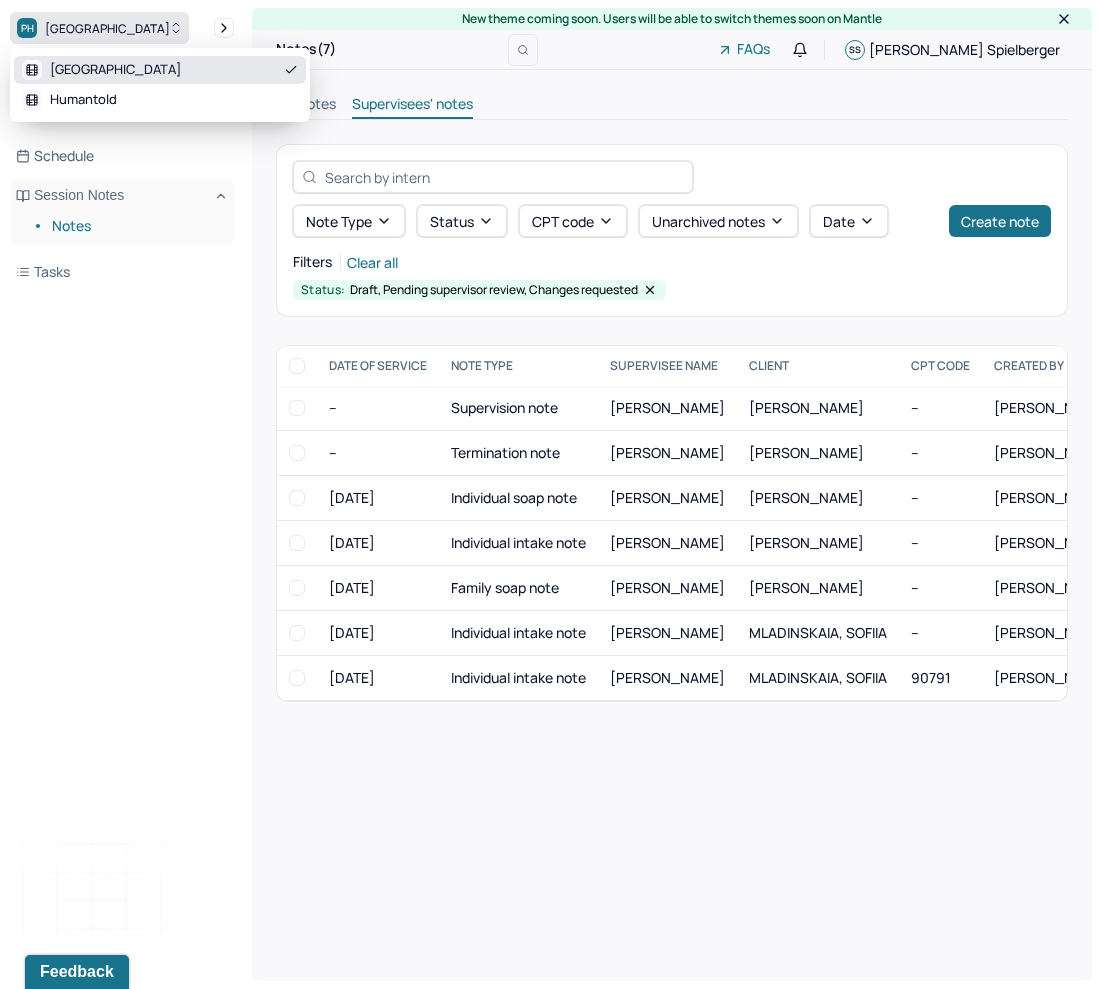 click on "[GEOGRAPHIC_DATA]" at bounding box center (99, 28) 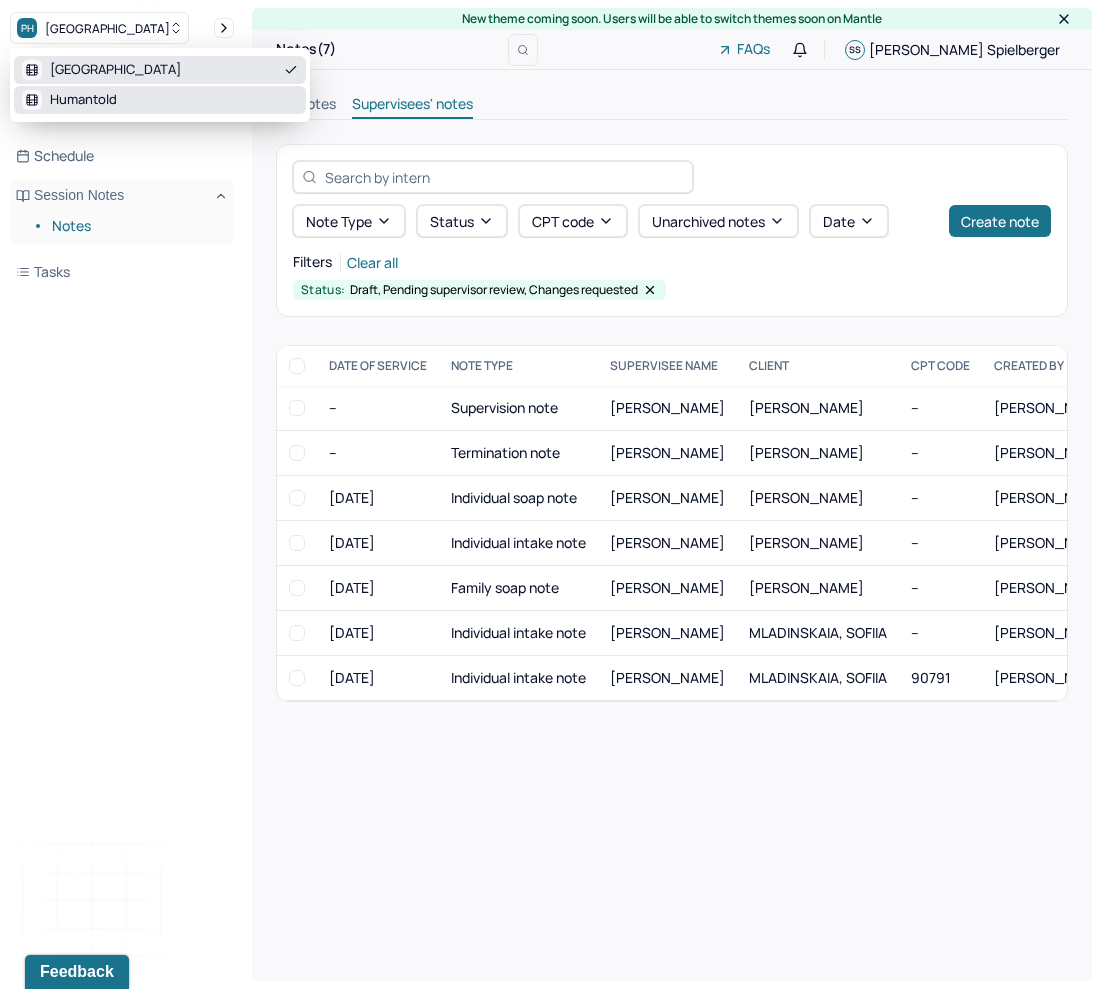 click on "Humantold" at bounding box center [83, 100] 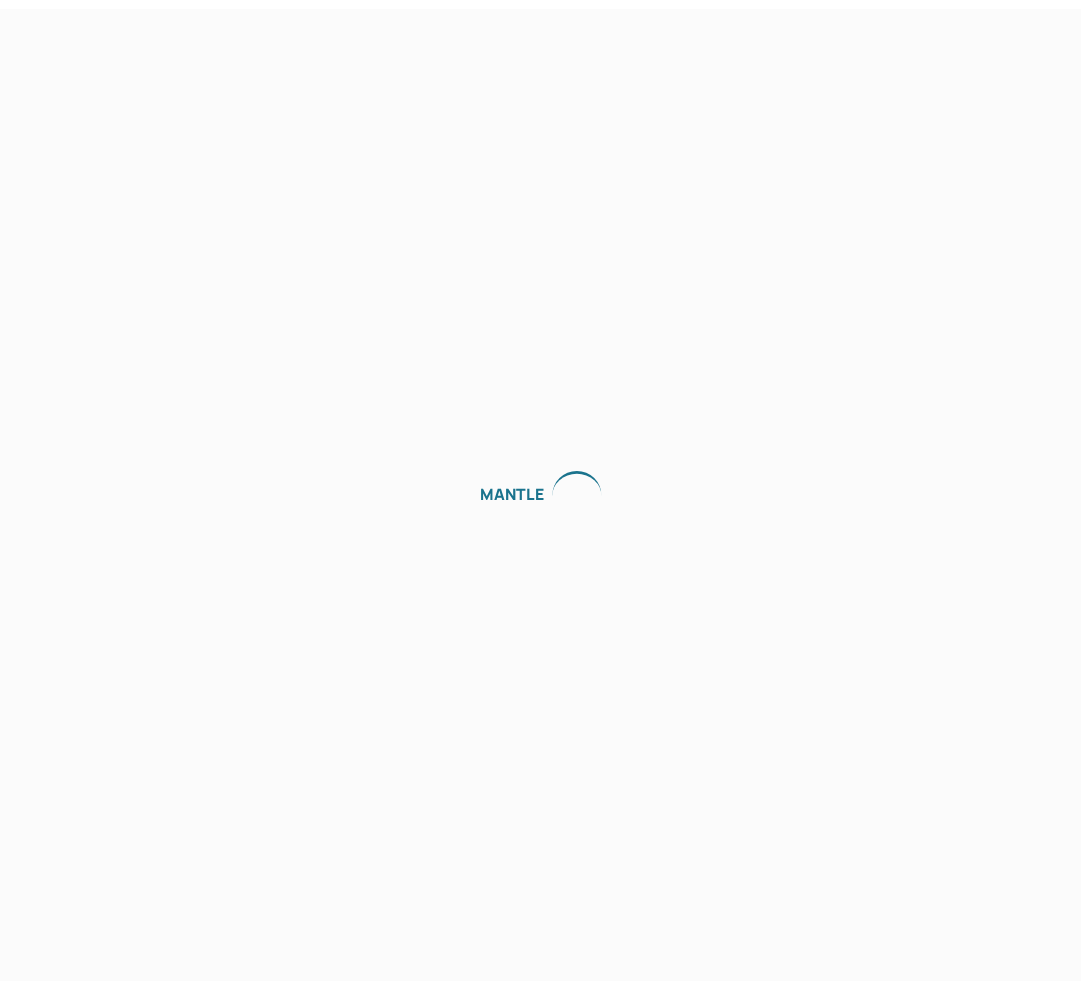 scroll, scrollTop: 0, scrollLeft: 0, axis: both 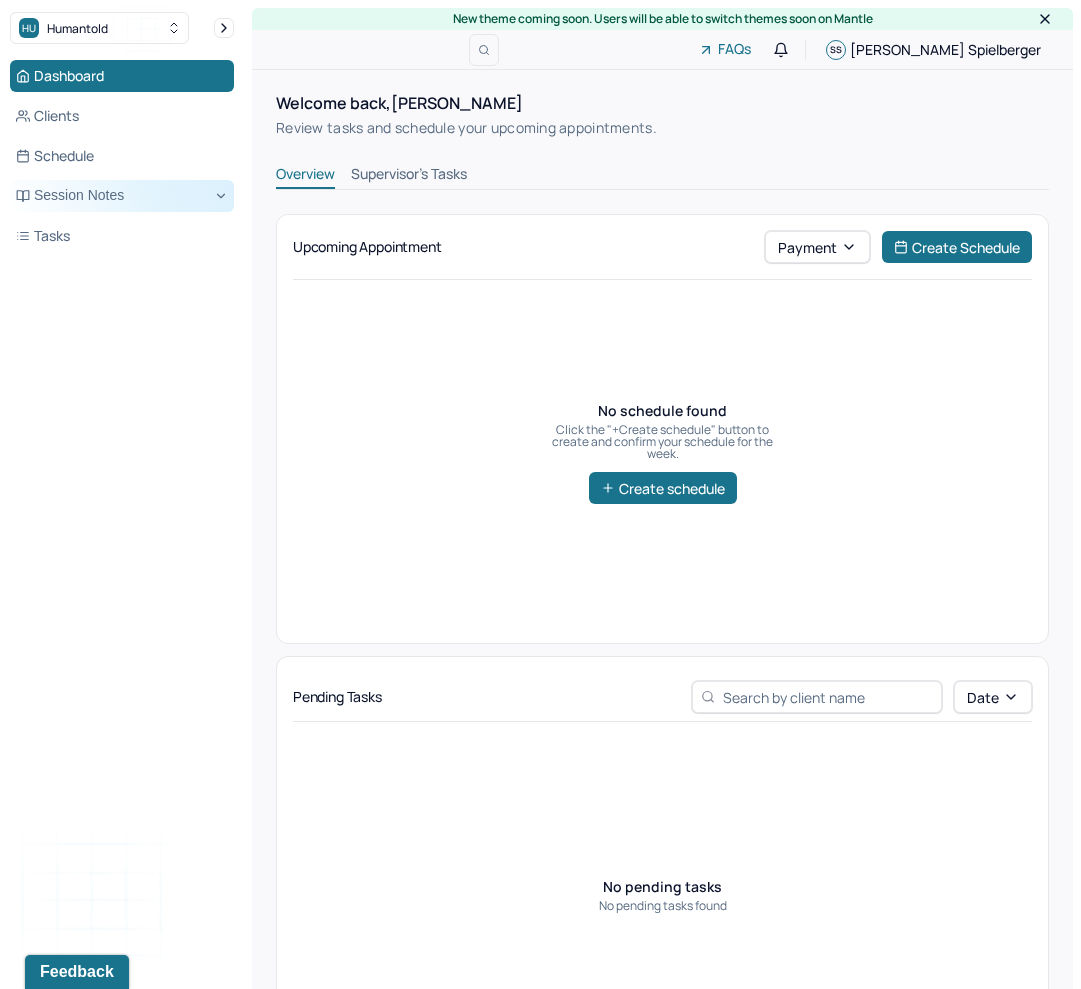click on "Session Notes" at bounding box center (122, 196) 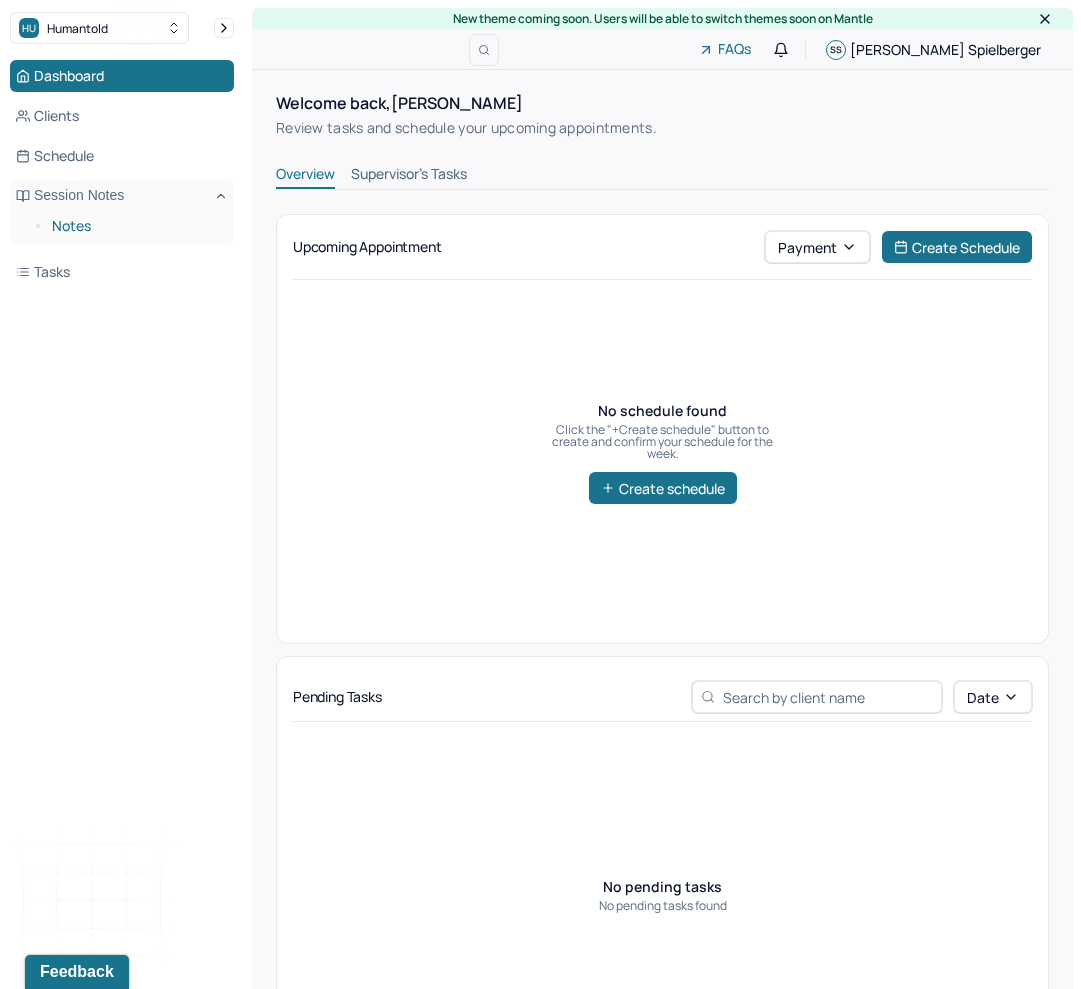 click on "Notes" at bounding box center [135, 226] 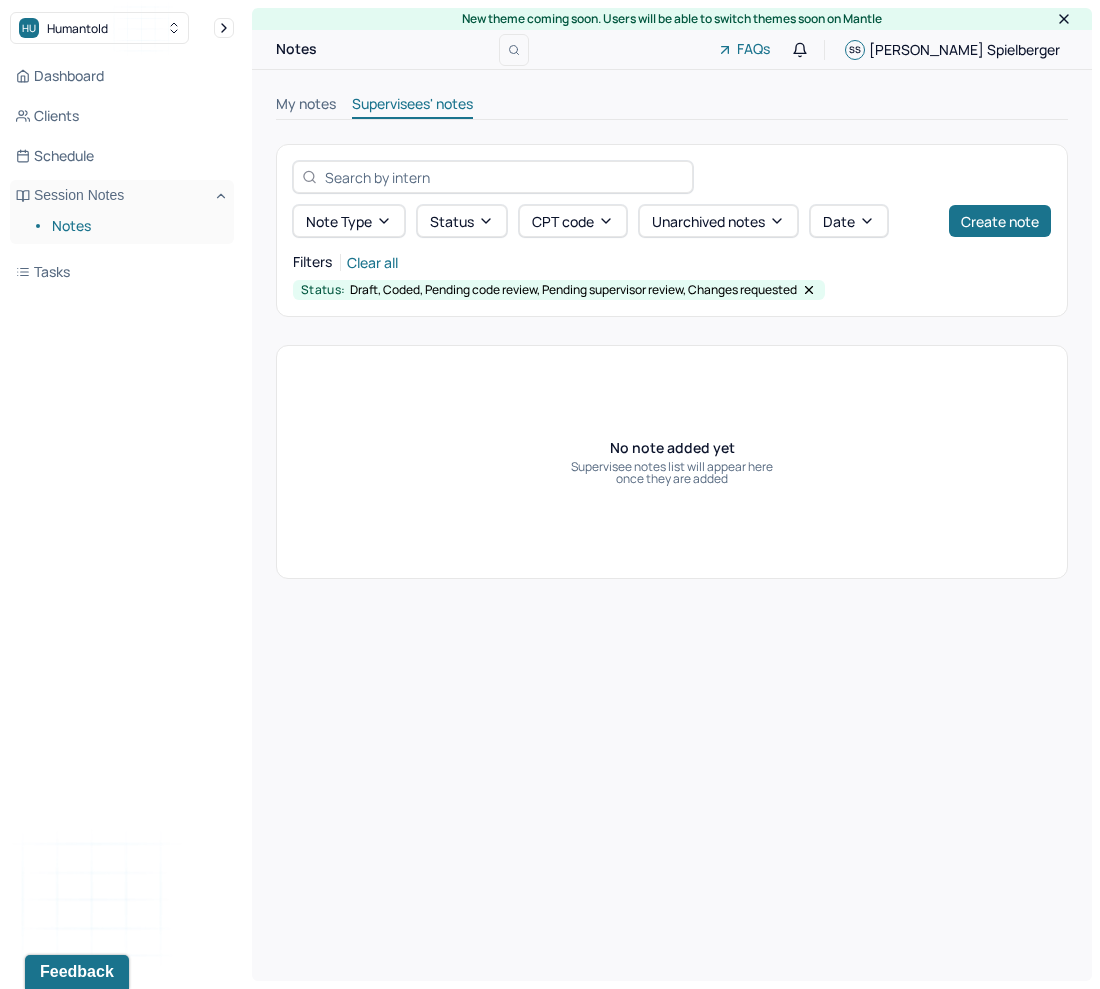 click on "My notes" at bounding box center (306, 106) 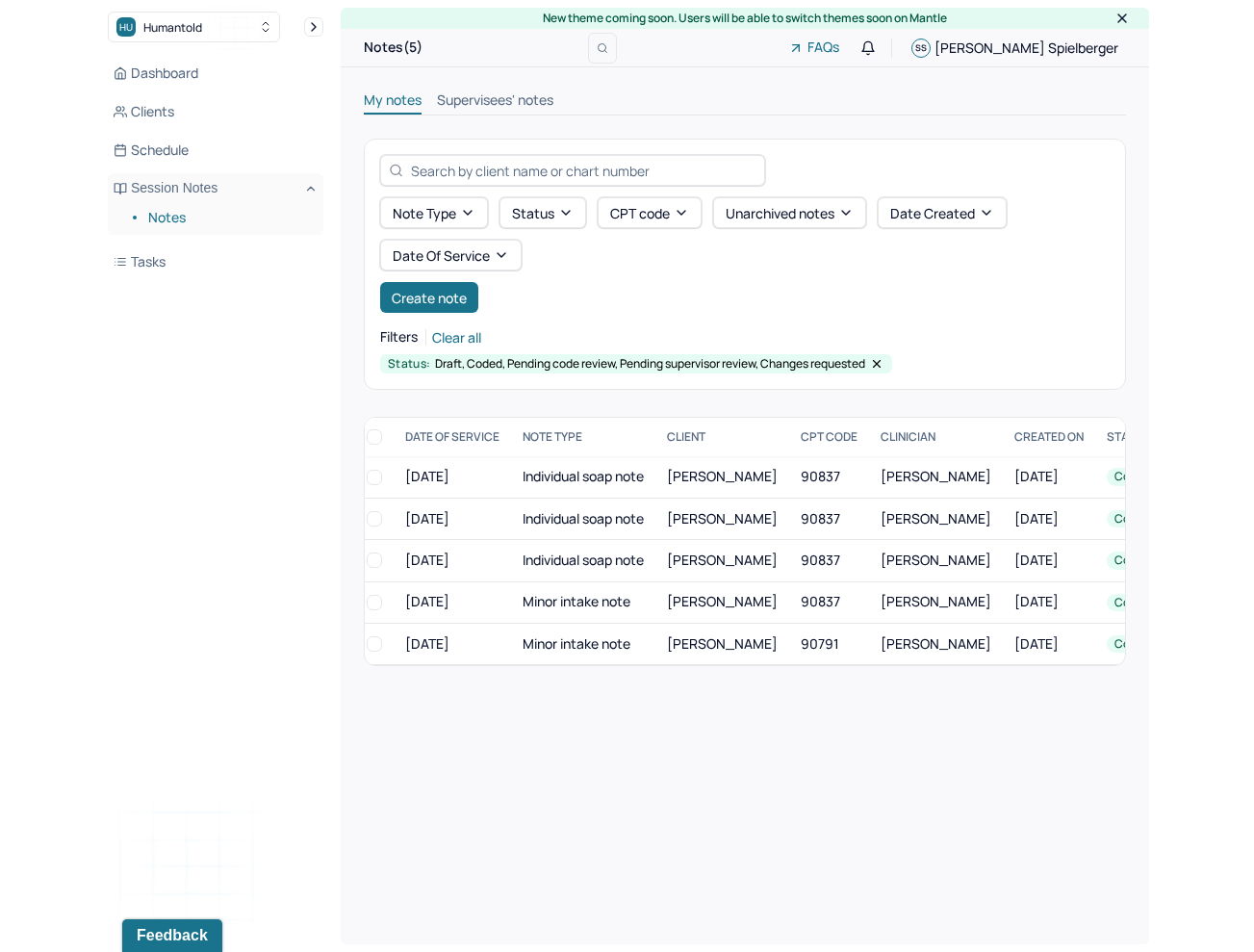 scroll, scrollTop: 0, scrollLeft: 0, axis: both 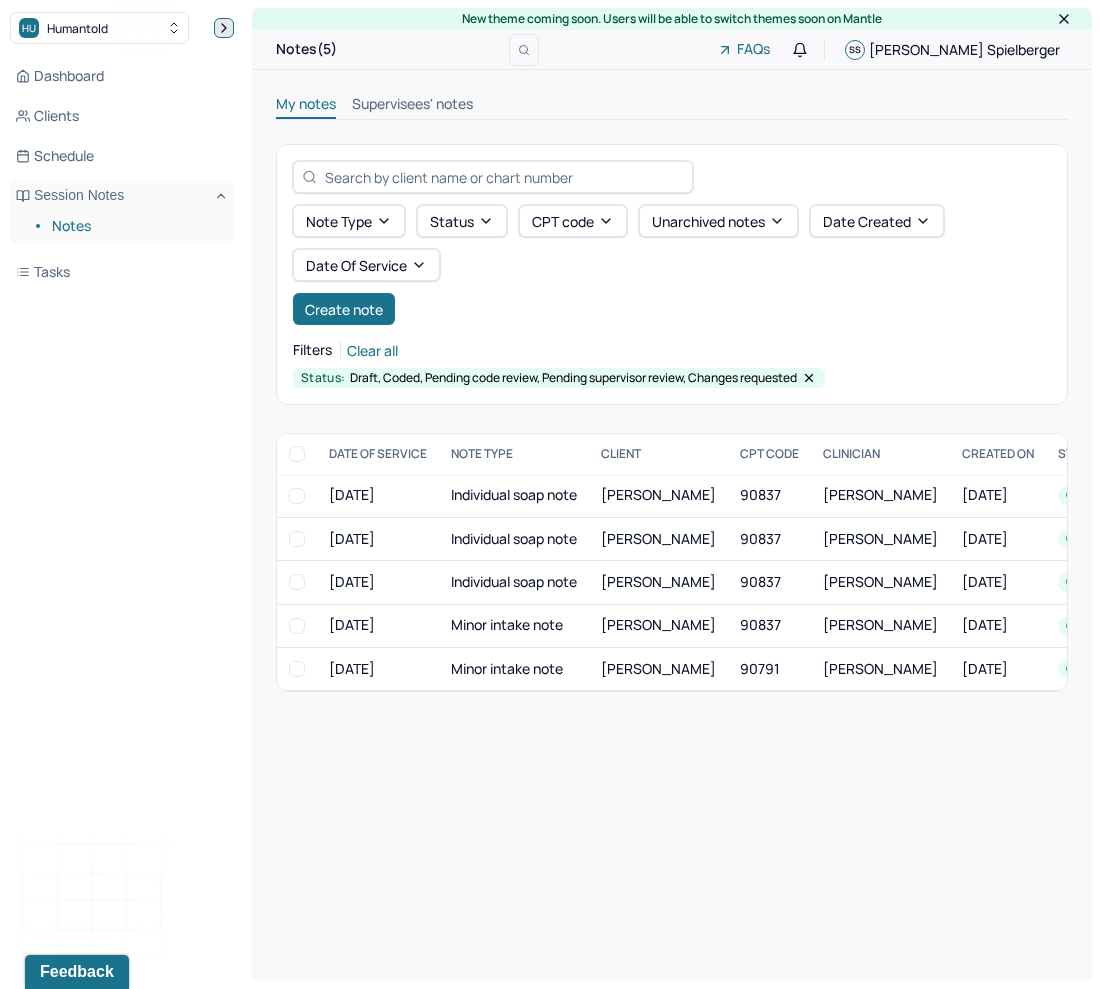 click 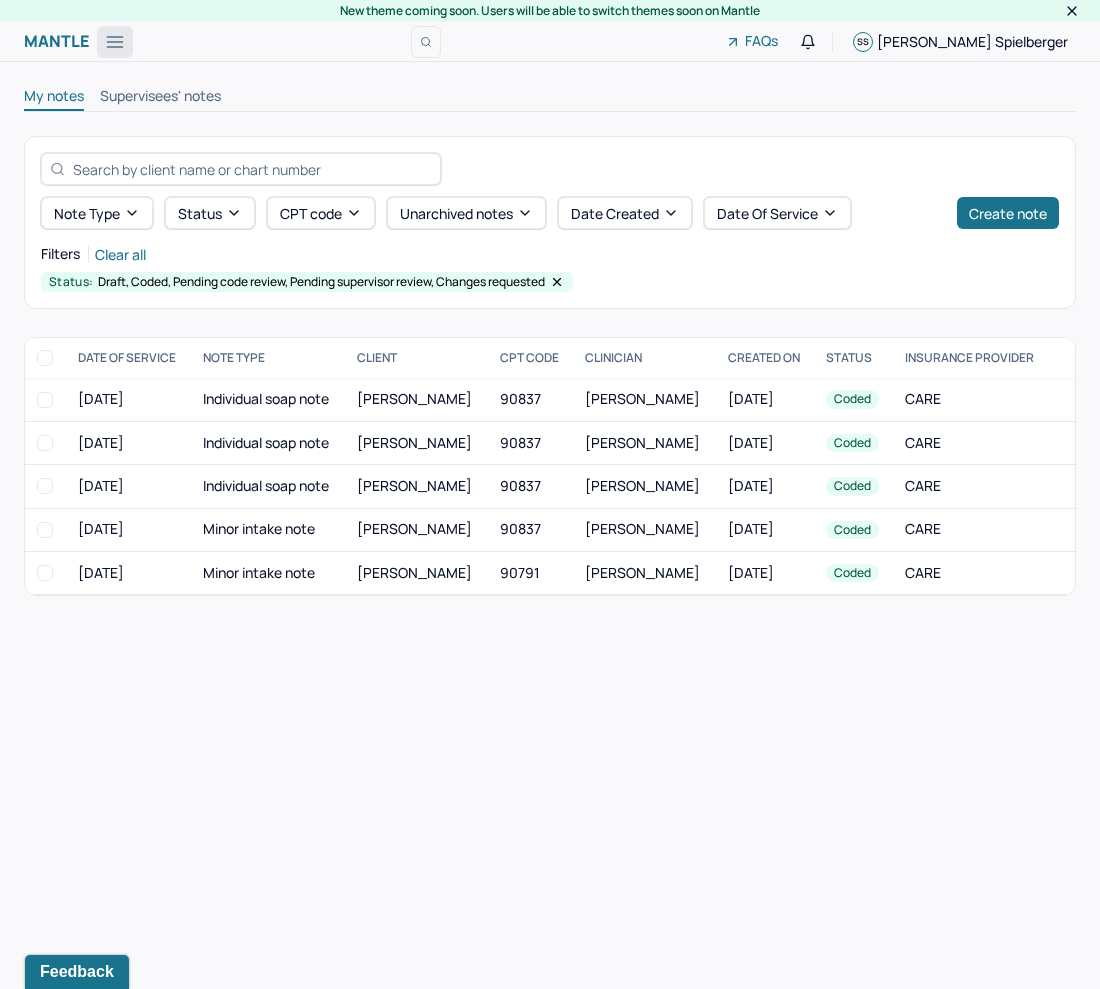 click 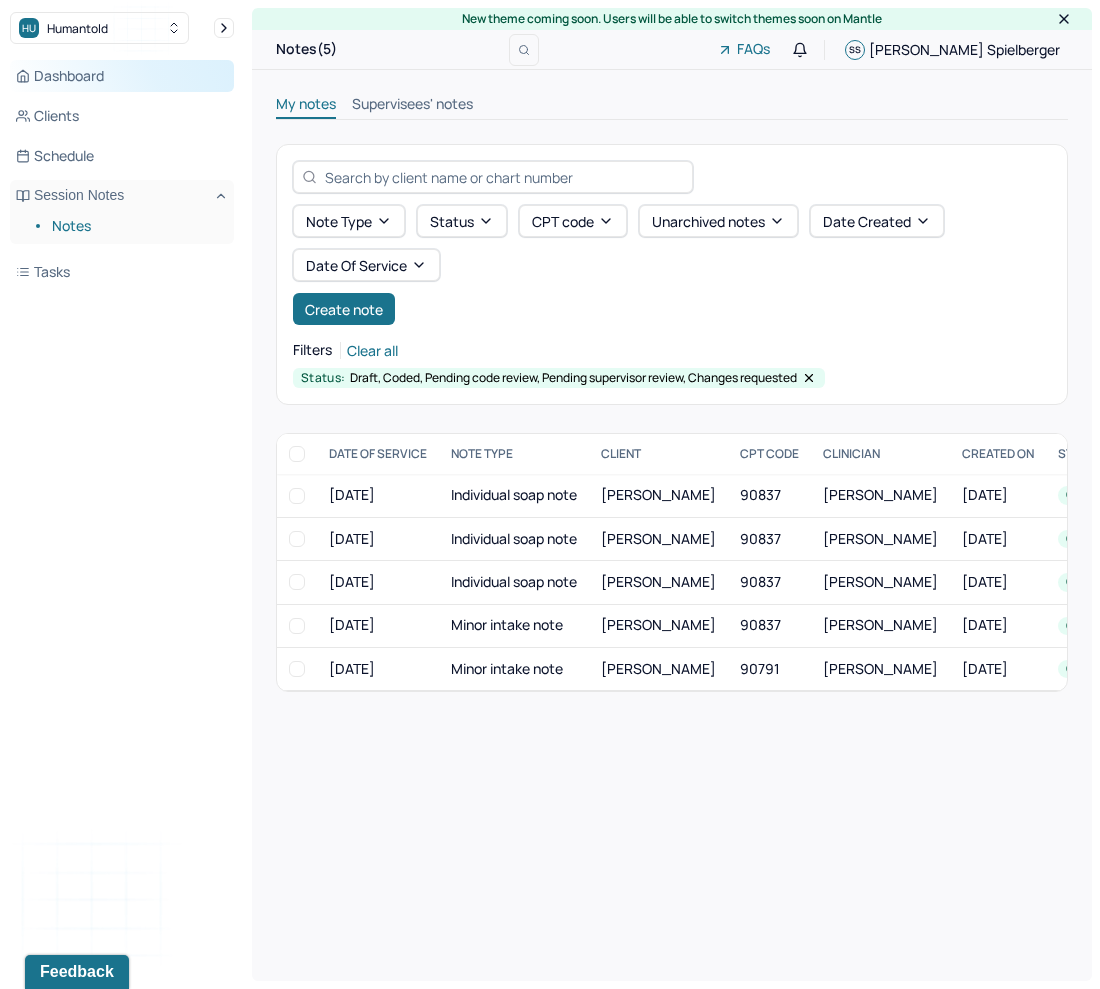 click on "Dashboard" at bounding box center (122, 76) 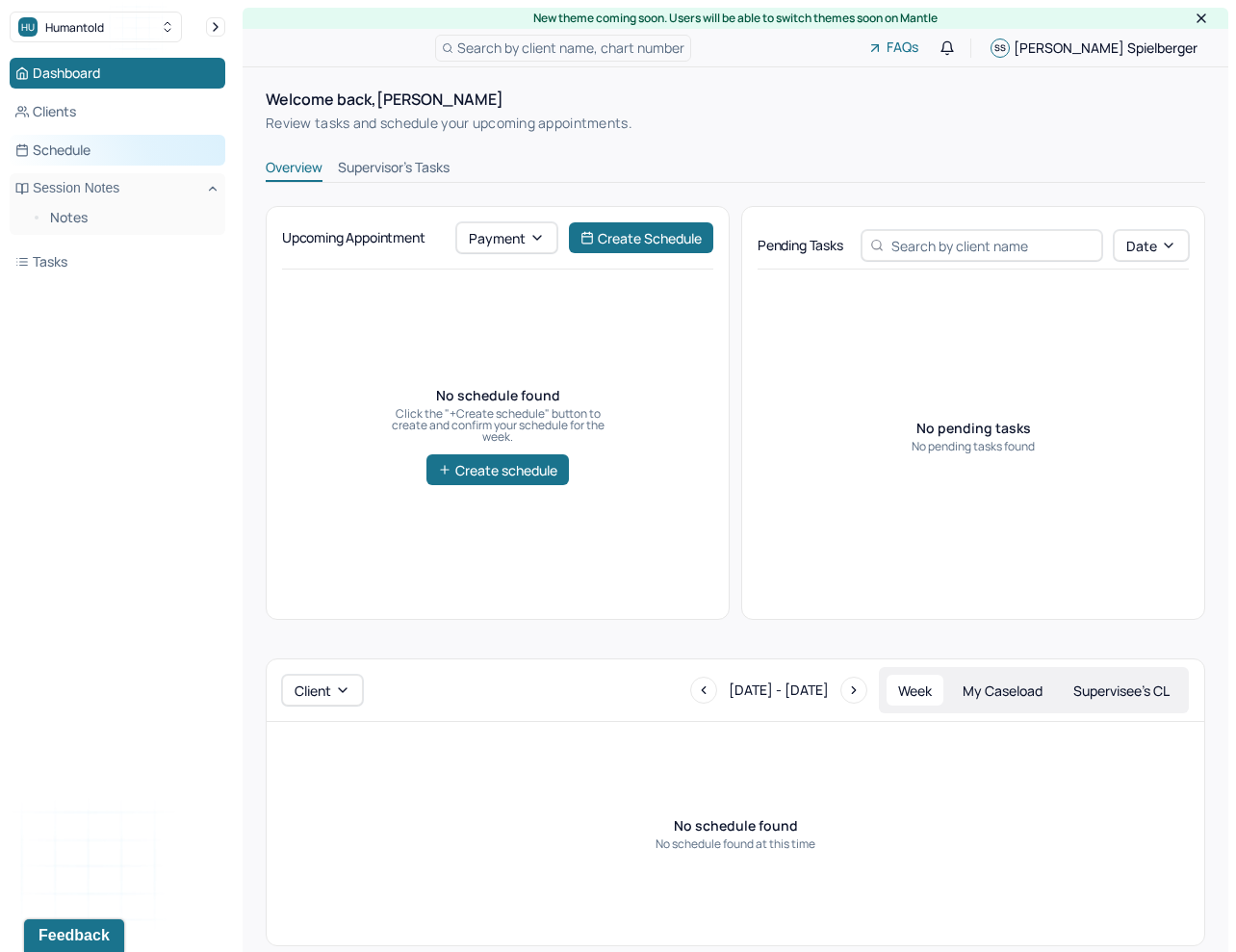 click on "Schedule" at bounding box center [117, 150] 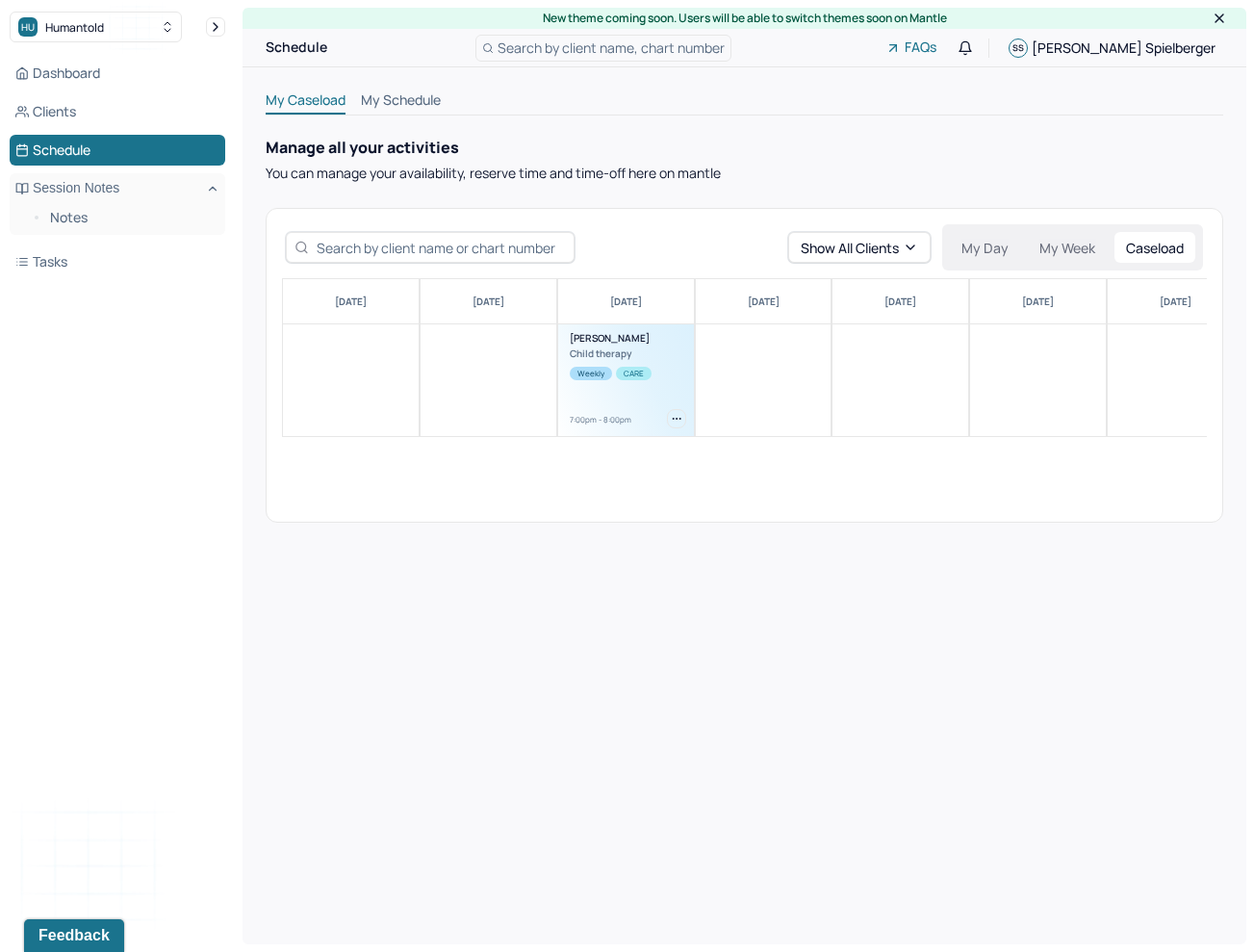 drag, startPoint x: 697, startPoint y: 340, endPoint x: 686, endPoint y: 332, distance: 13.601471 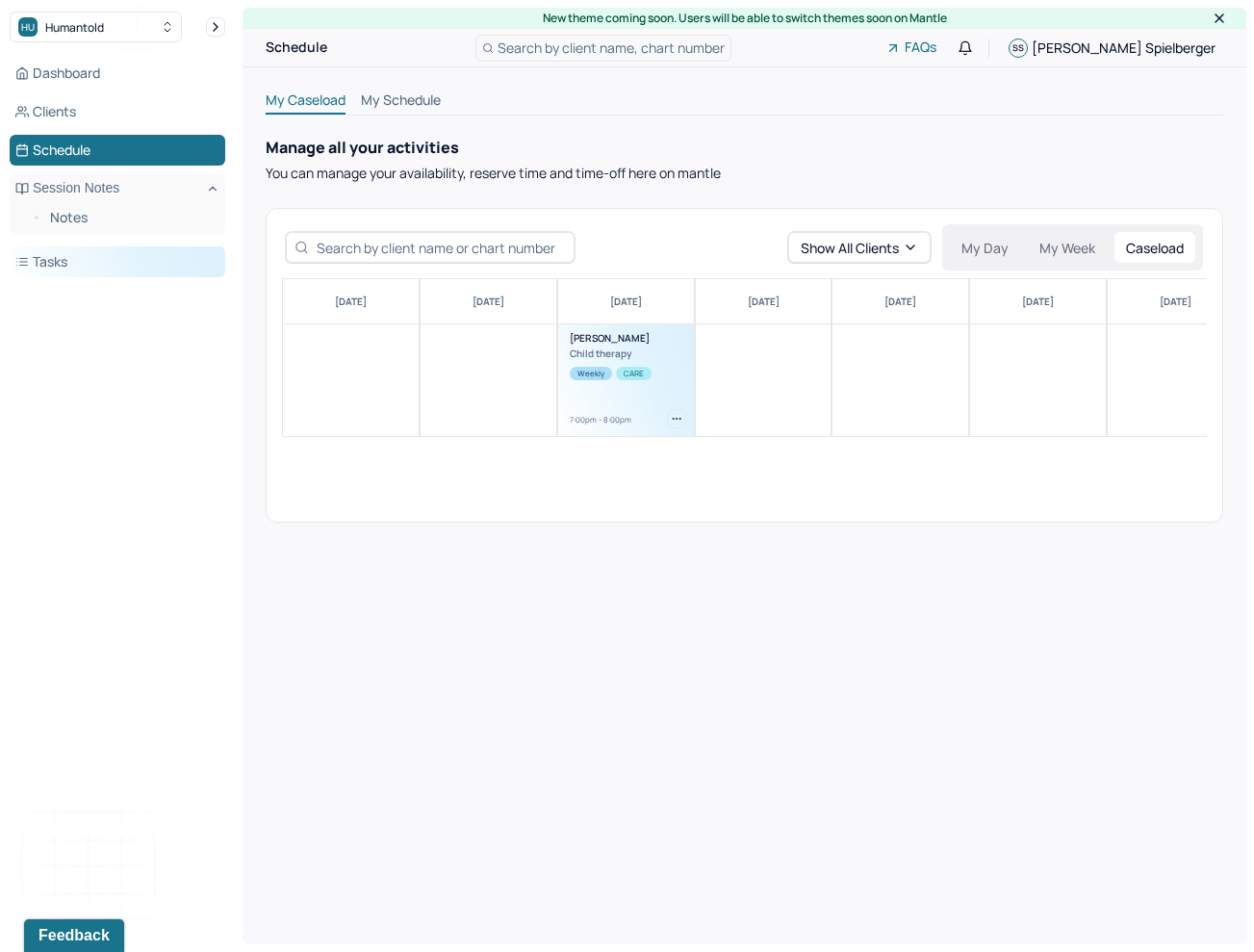click on "Tasks" at bounding box center [117, 262] 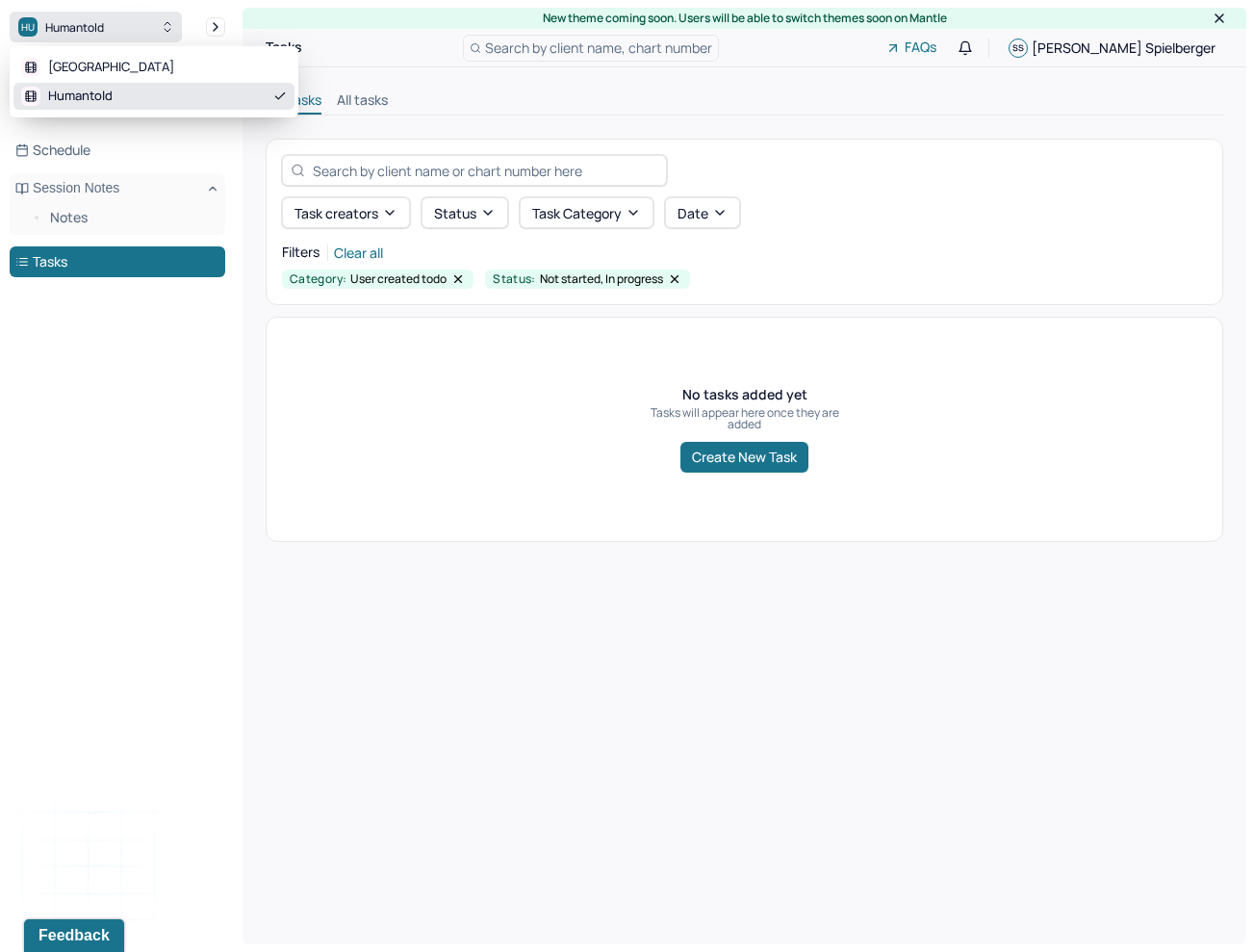 click on "HU Humantold" at bounding box center [95, 27] 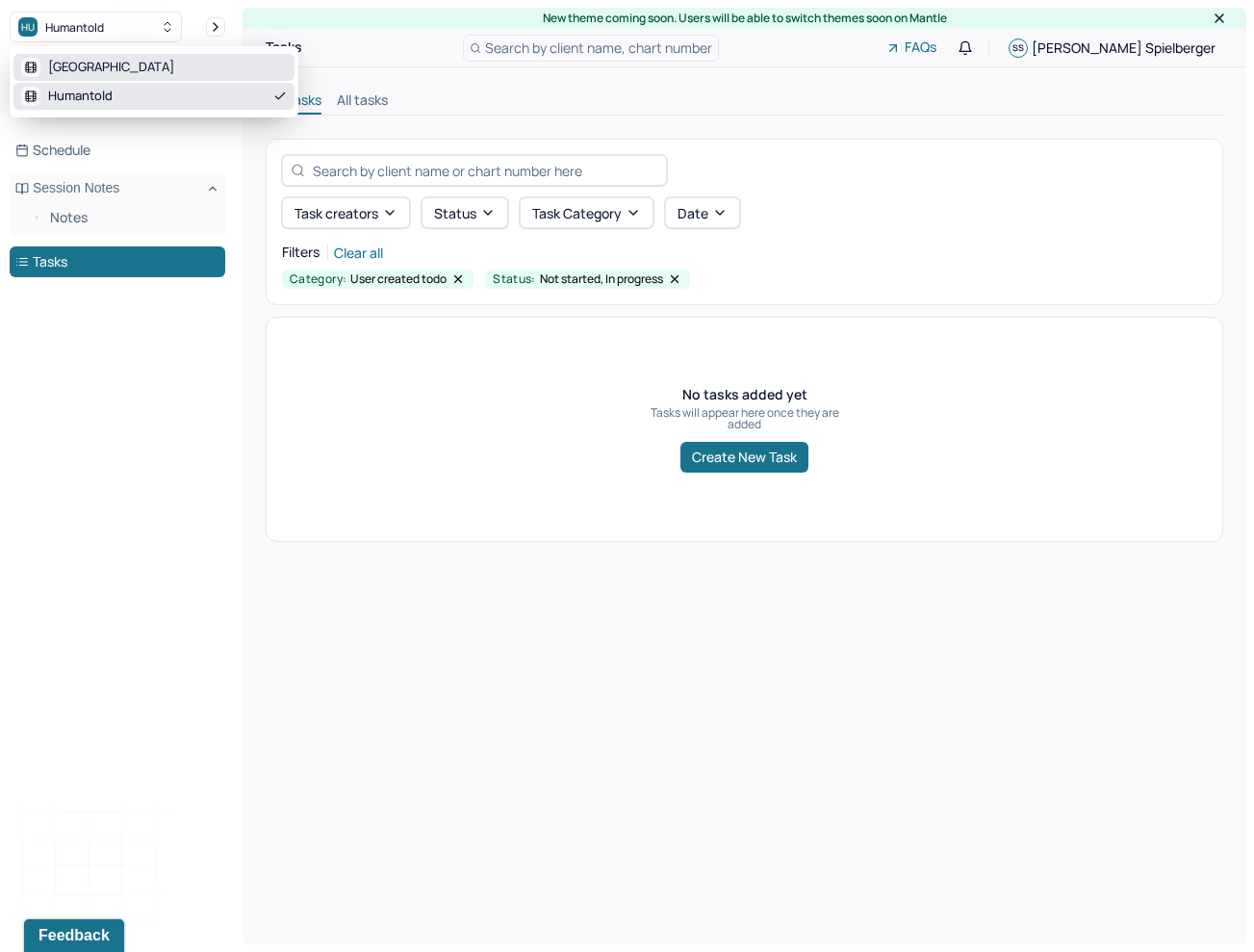 click on "[GEOGRAPHIC_DATA]" at bounding box center (154, 67) 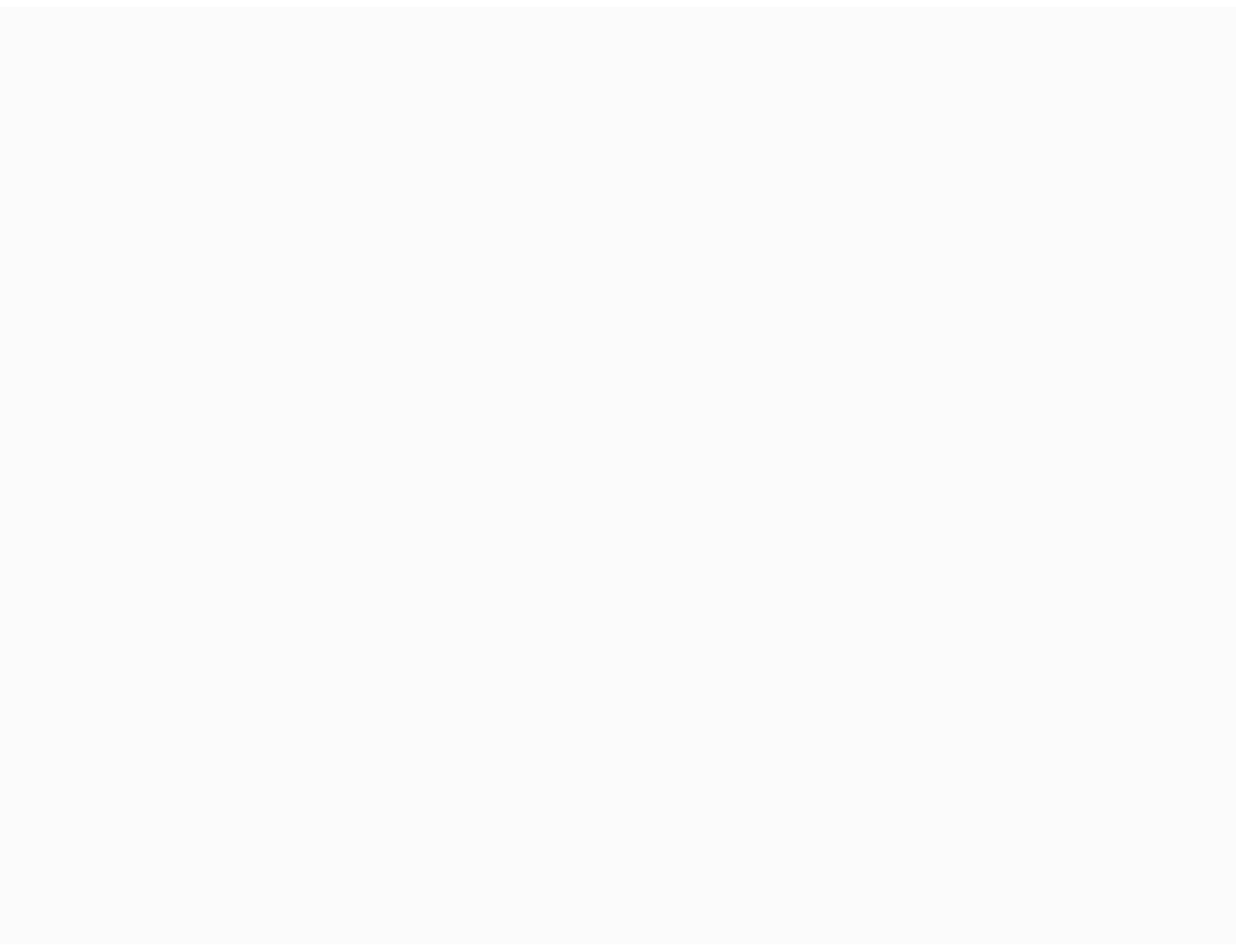 scroll, scrollTop: 0, scrollLeft: 0, axis: both 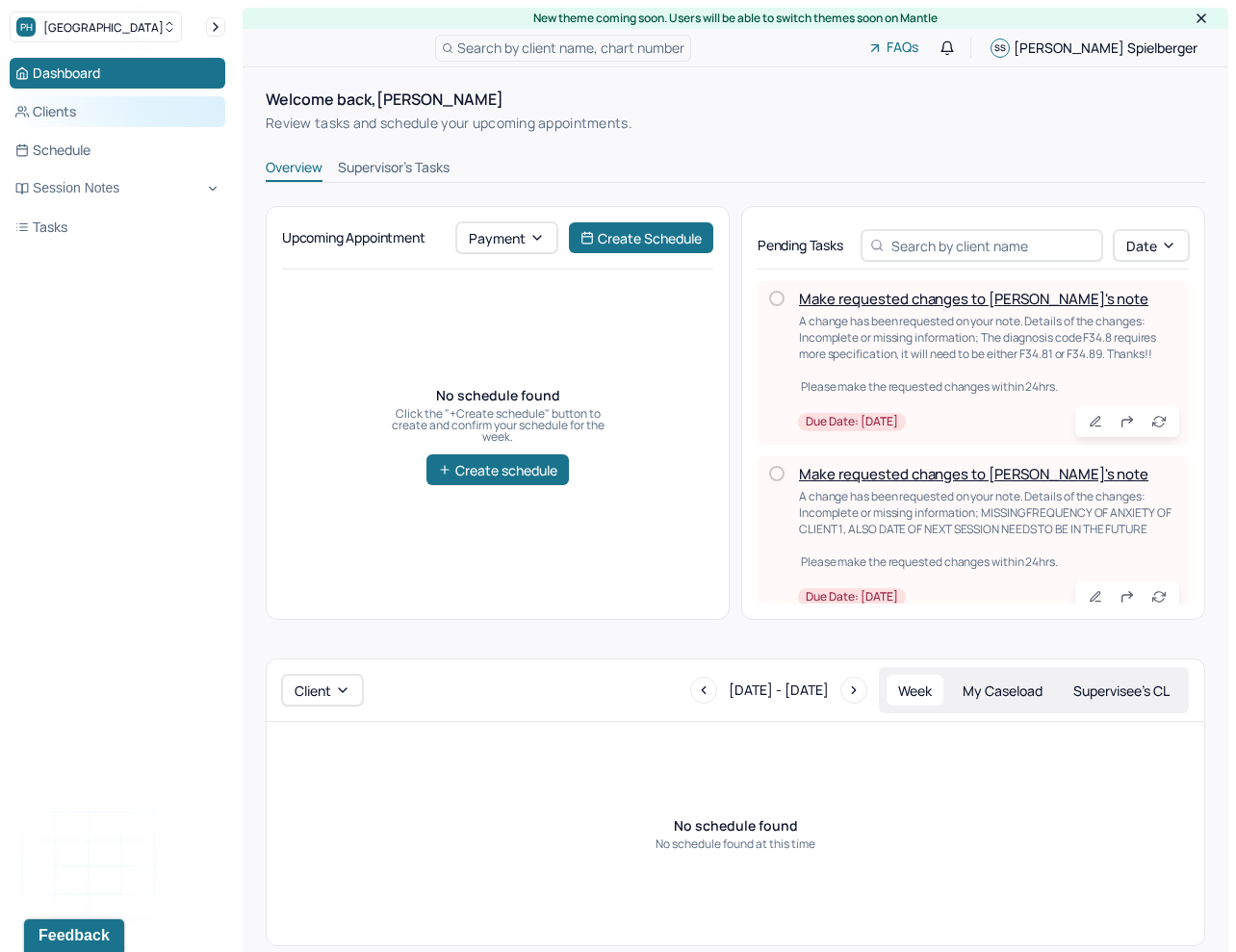 click on "Clients" at bounding box center (117, 112) 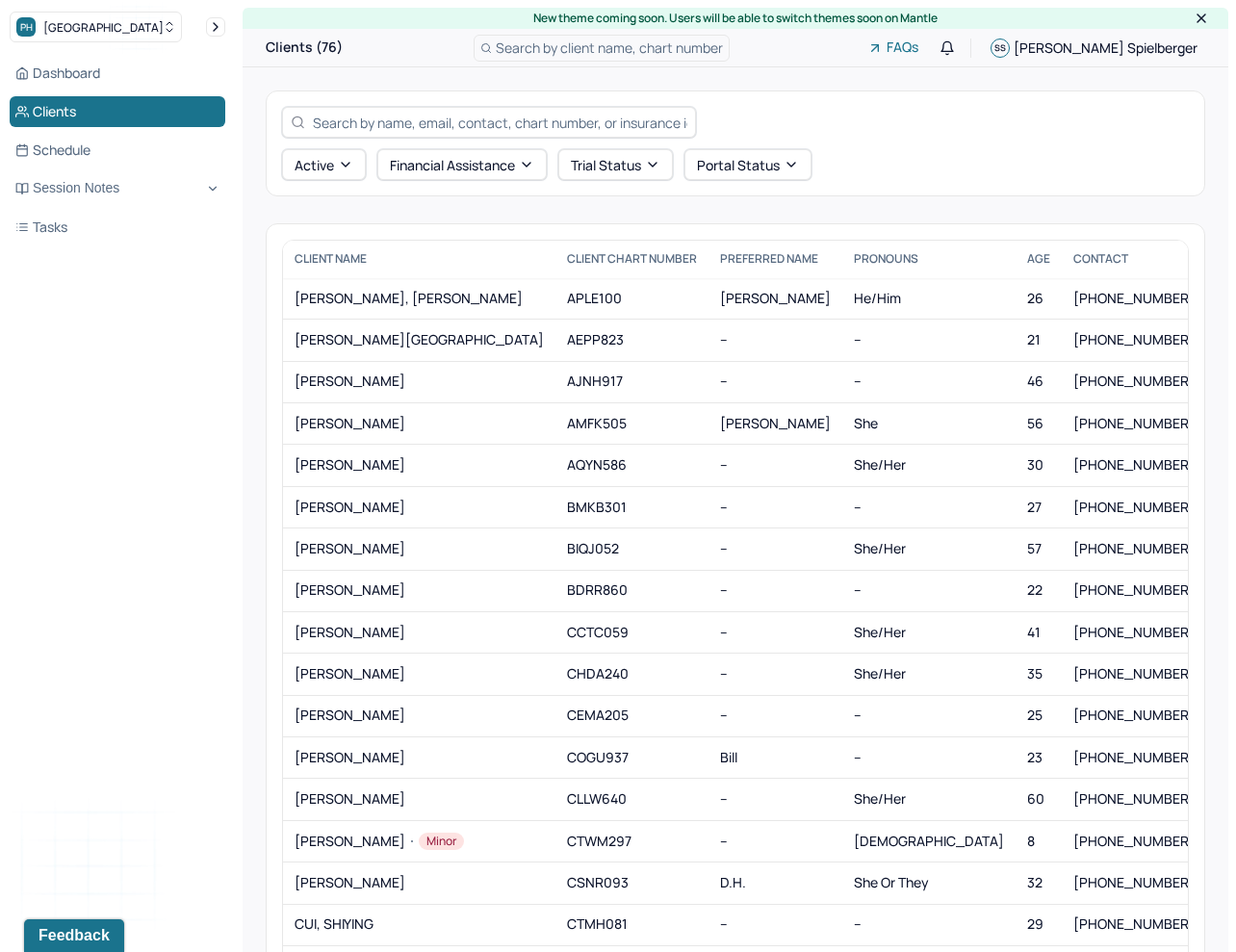 click on "Active Financial assistance Trial Status Portal Status" at bounding box center [735, 143] 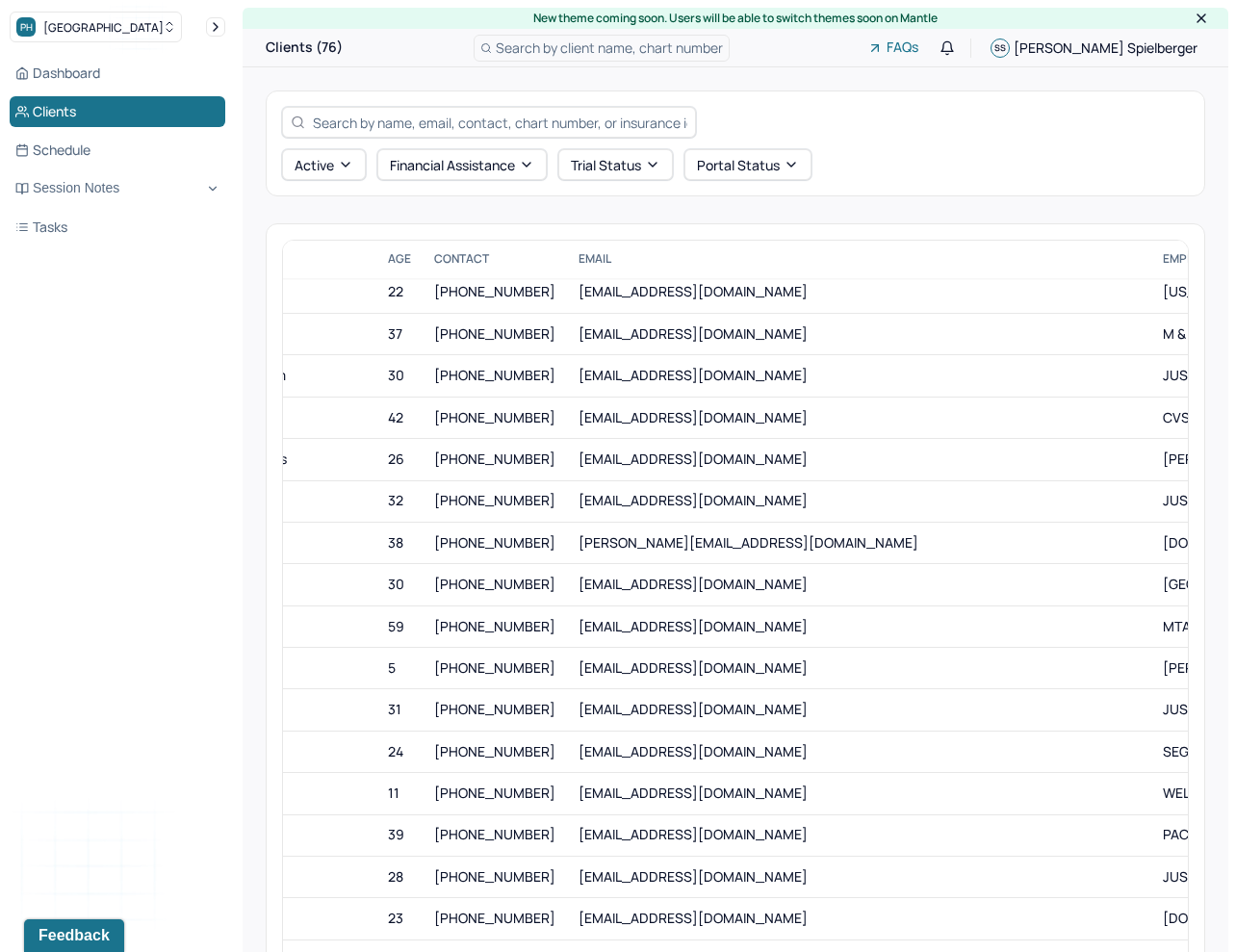 scroll, scrollTop: 1802, scrollLeft: 0, axis: vertical 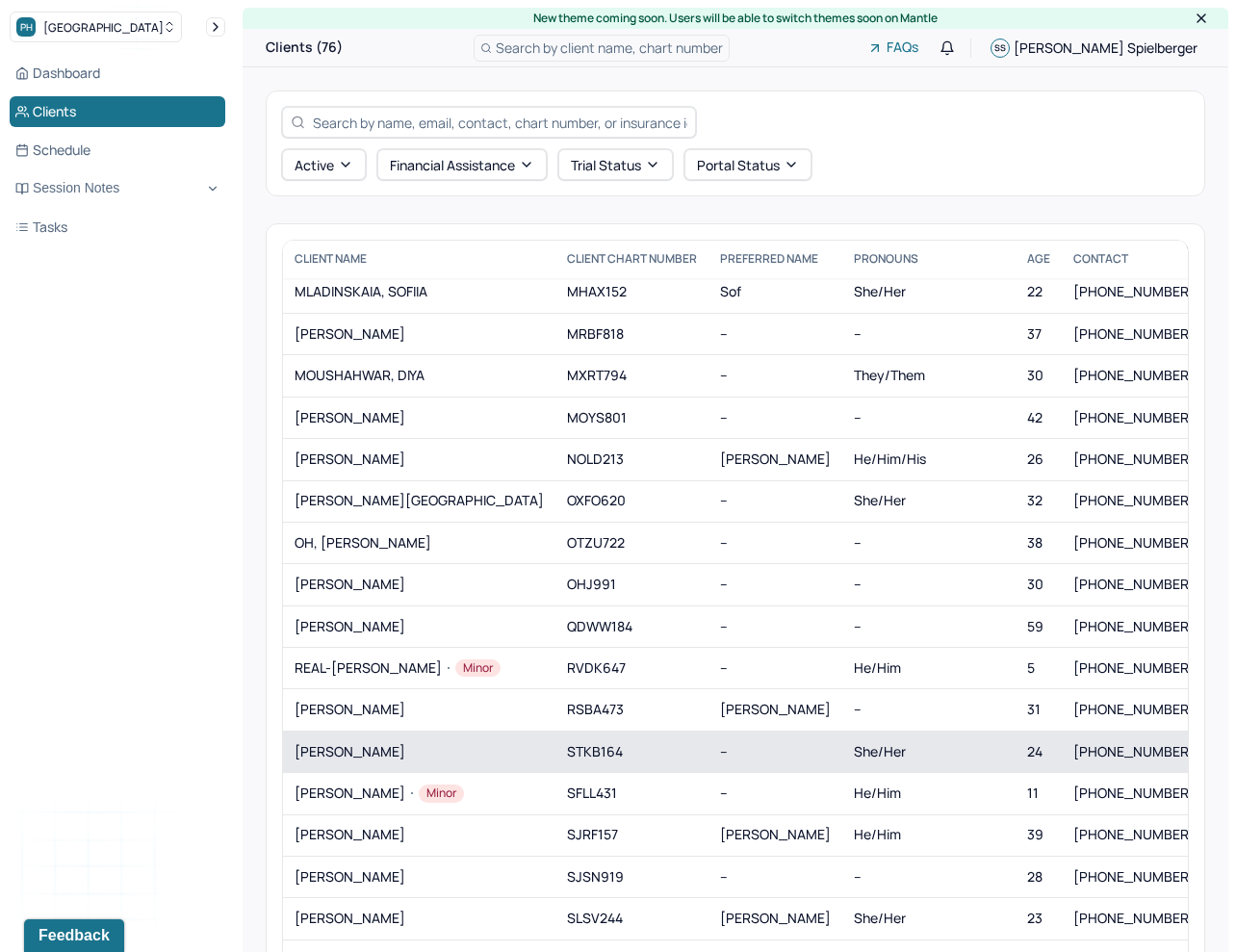 click on "24" at bounding box center (1039, 751) 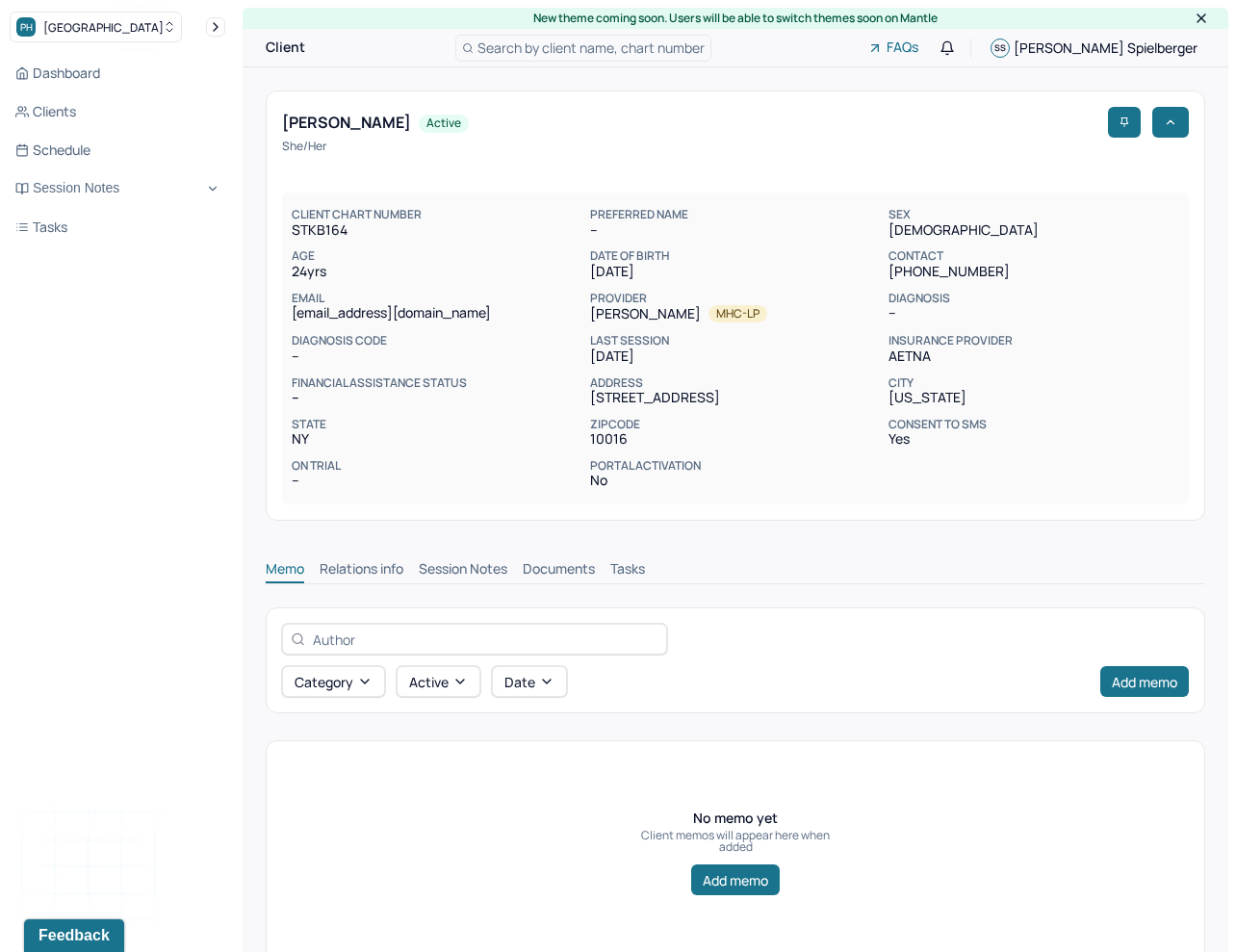 click on "Session Notes" at bounding box center (463, 571) 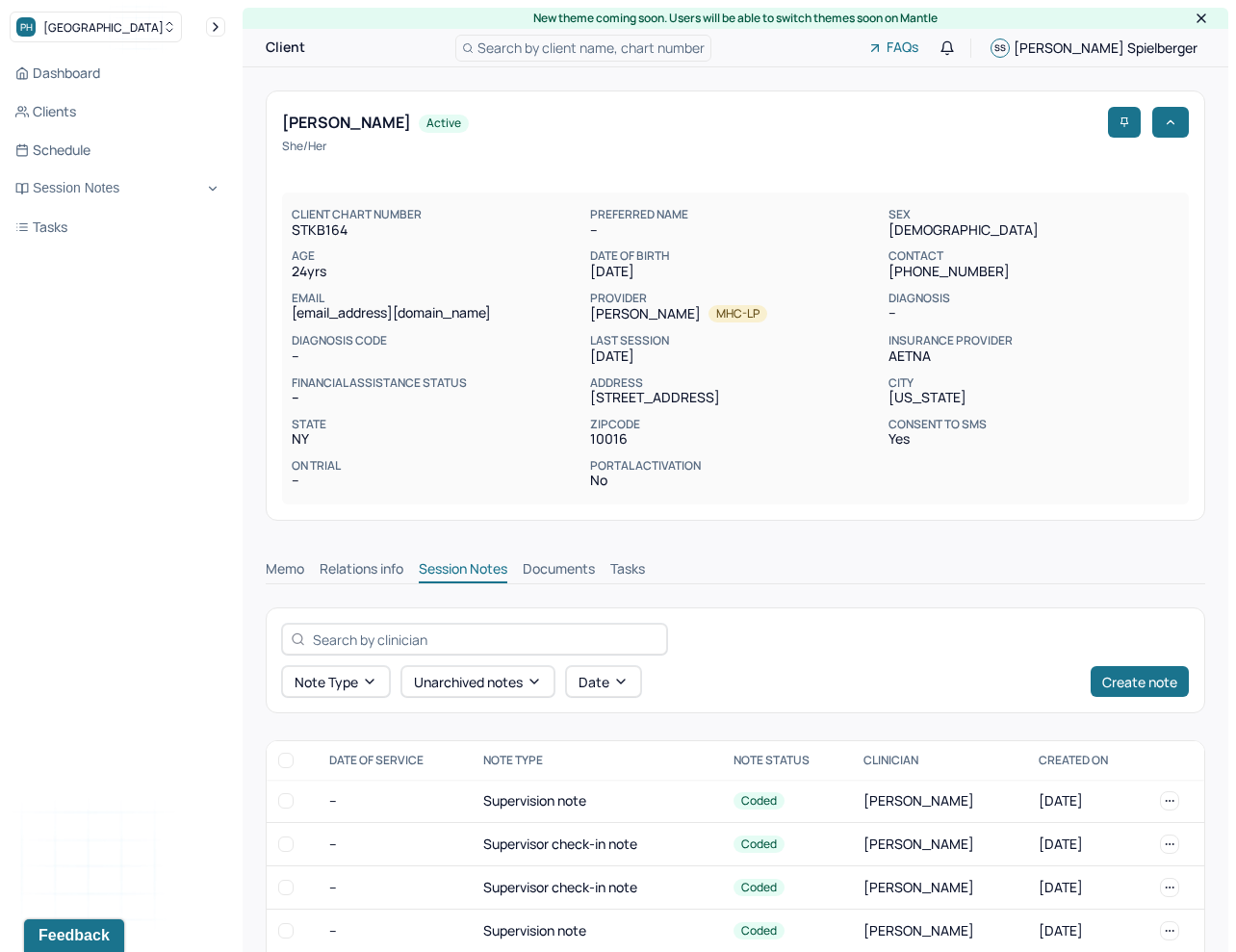 click on "CLIENT CHART NUMBER STKB164 PREFERRED NAME -- SEX female AGE 24  yrs DATE OF BIRTH 08/15/2000  CONTACT (626)316-3071 EMAIL amandacschaller@gmail.com PROVIDER KIERNAN, LAURA MHC-LP DIAGNOSIS -- DIAGNOSIS CODE -- LAST SESSION 07/15/2025 insurance provider AETna FINANCIAL ASSISTANCE STATUS -- Address 222 E 39th St City New York State NY Zipcode 10016 Consent to Sms Yes On Trial -- Portal Activation No" at bounding box center [735, 348] 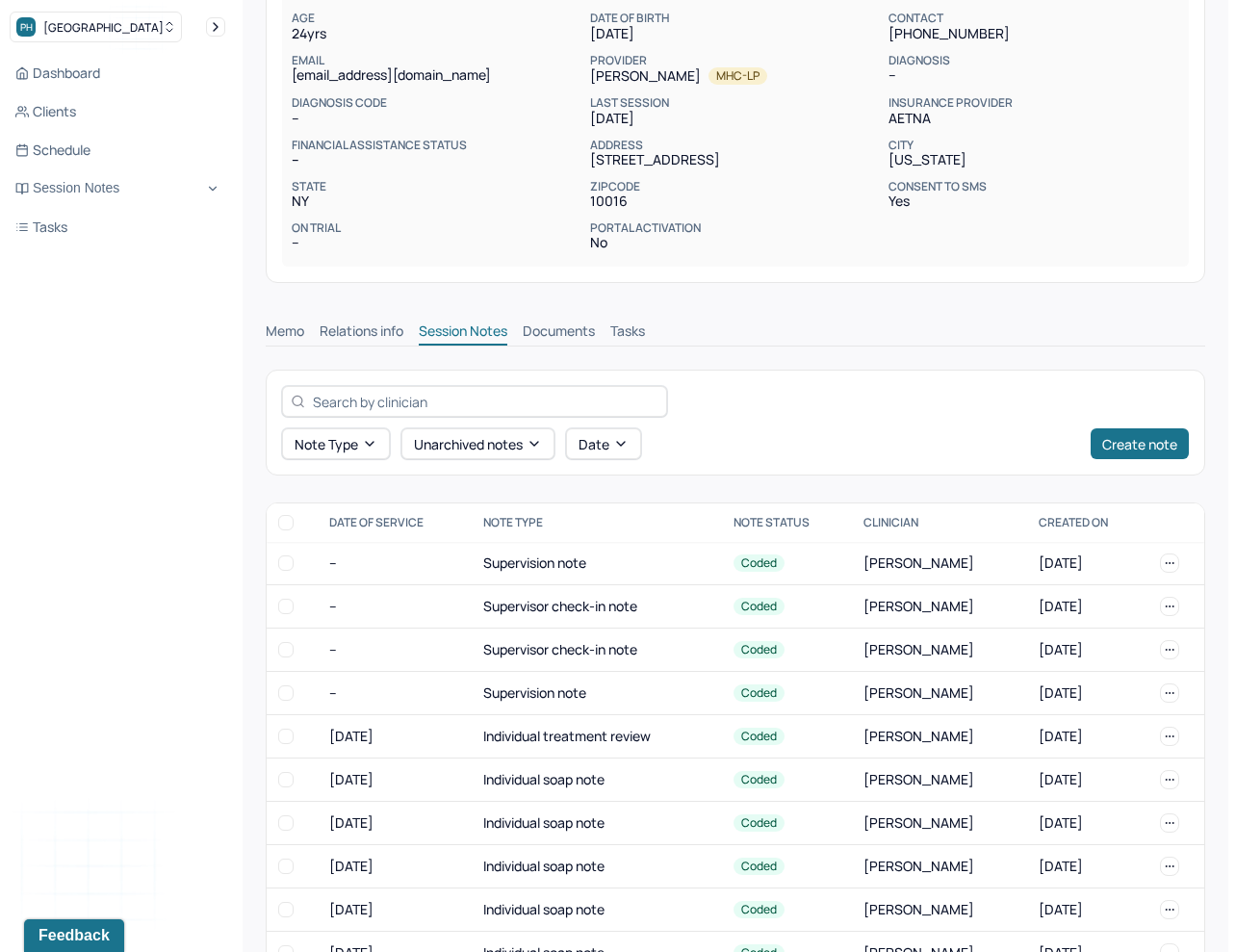 scroll, scrollTop: 241, scrollLeft: 0, axis: vertical 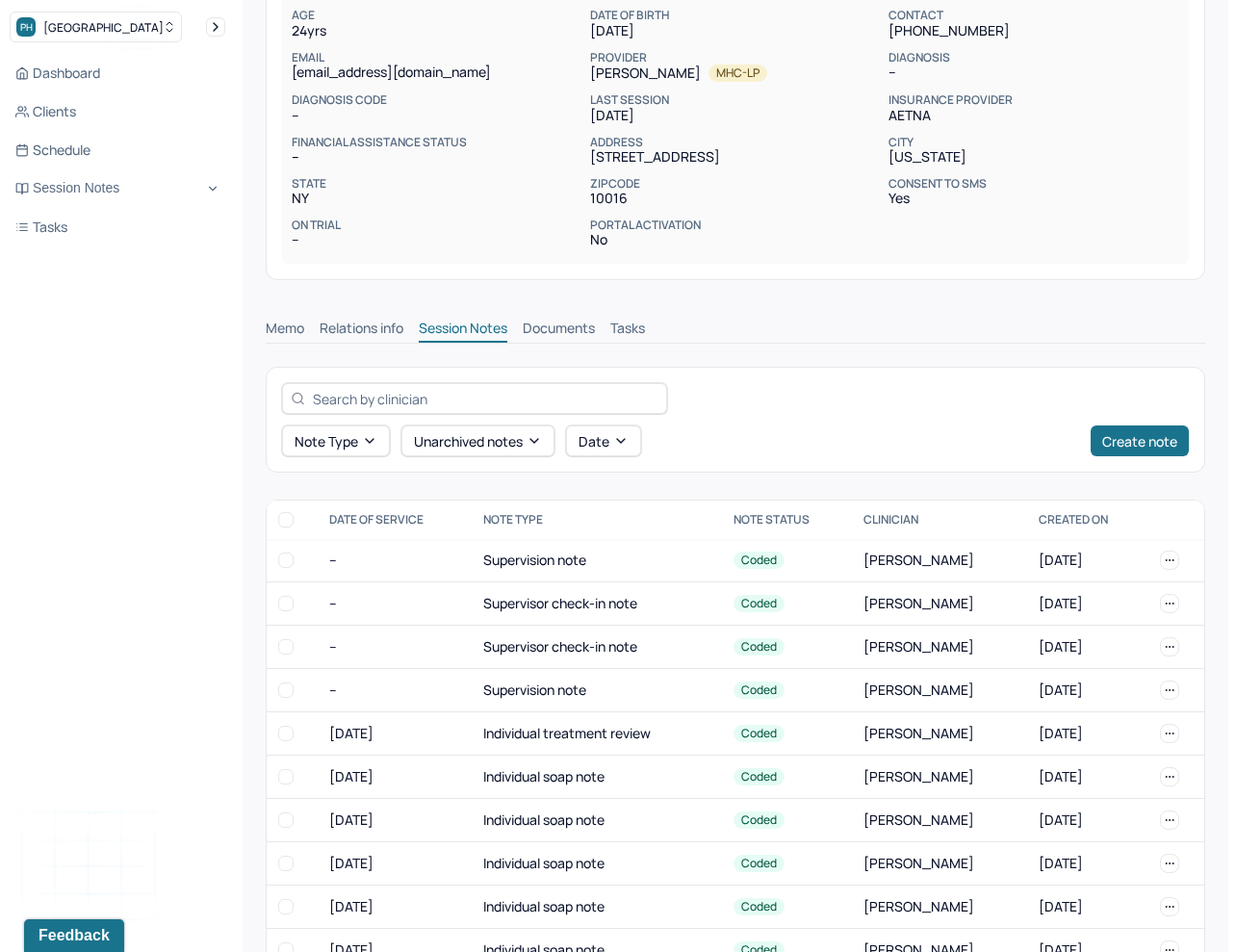 click on "Note type Unarchived notes Date Create note" at bounding box center (735, 420) 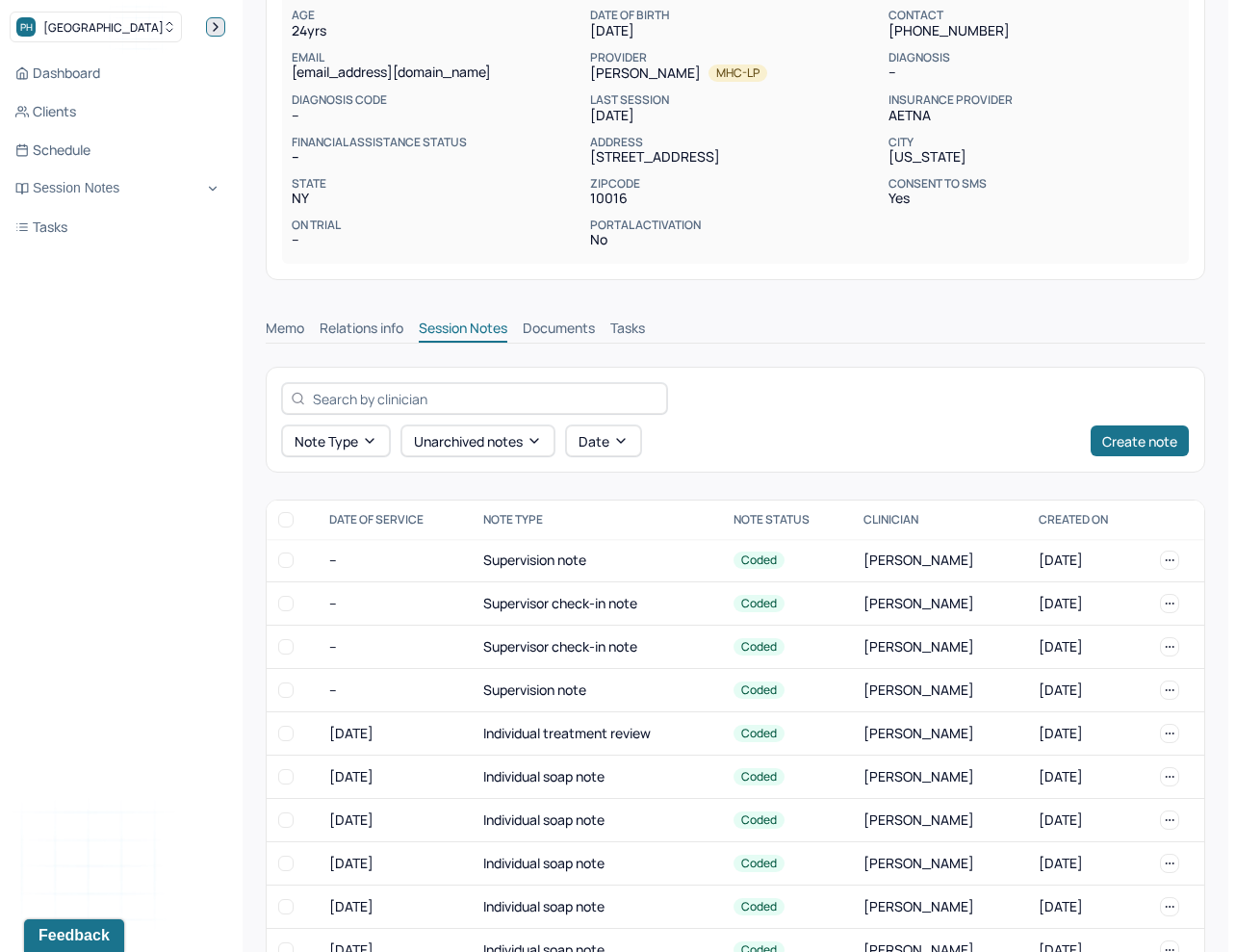 scroll, scrollTop: 0, scrollLeft: 0, axis: both 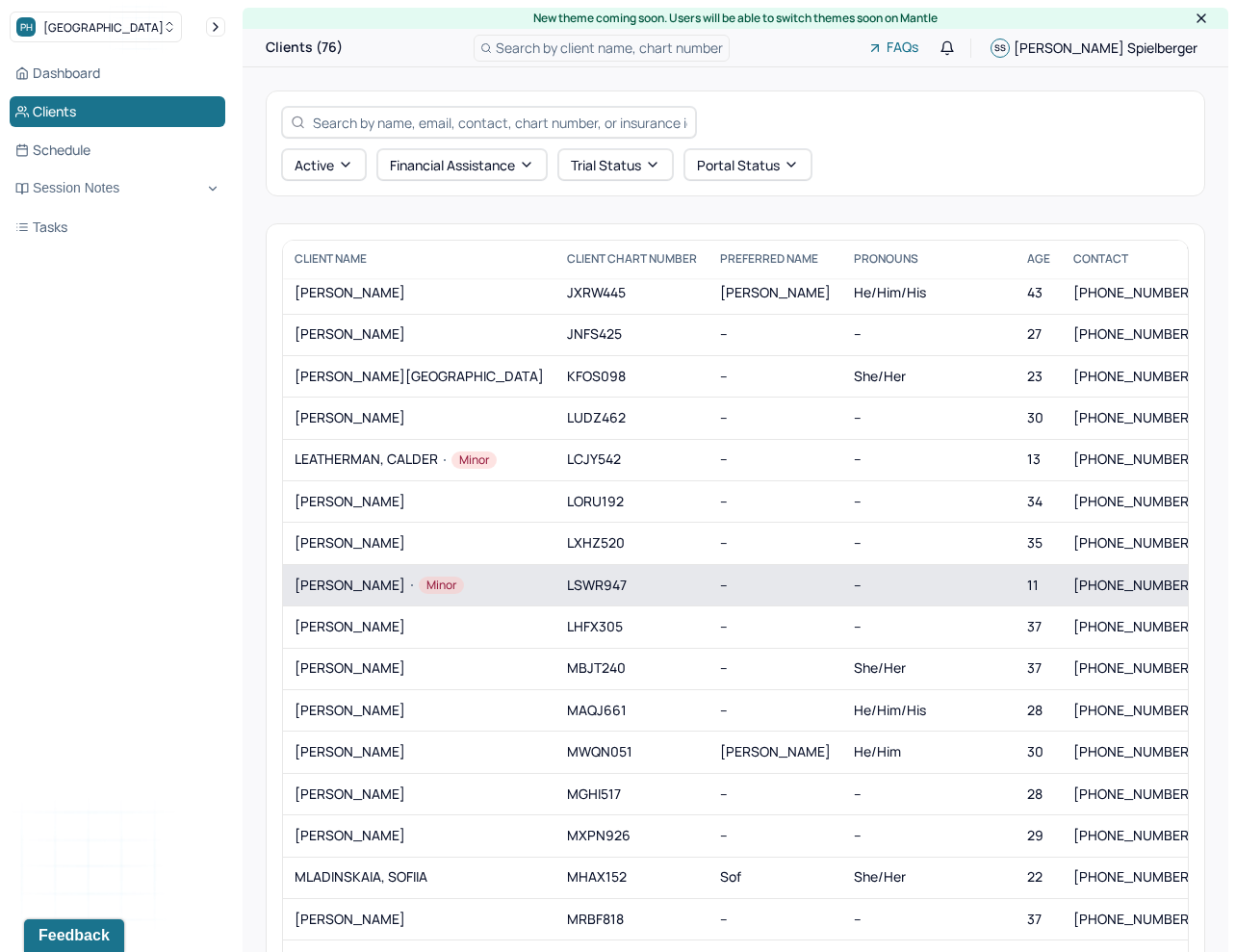 click on "LSWR947" at bounding box center [631, 584] 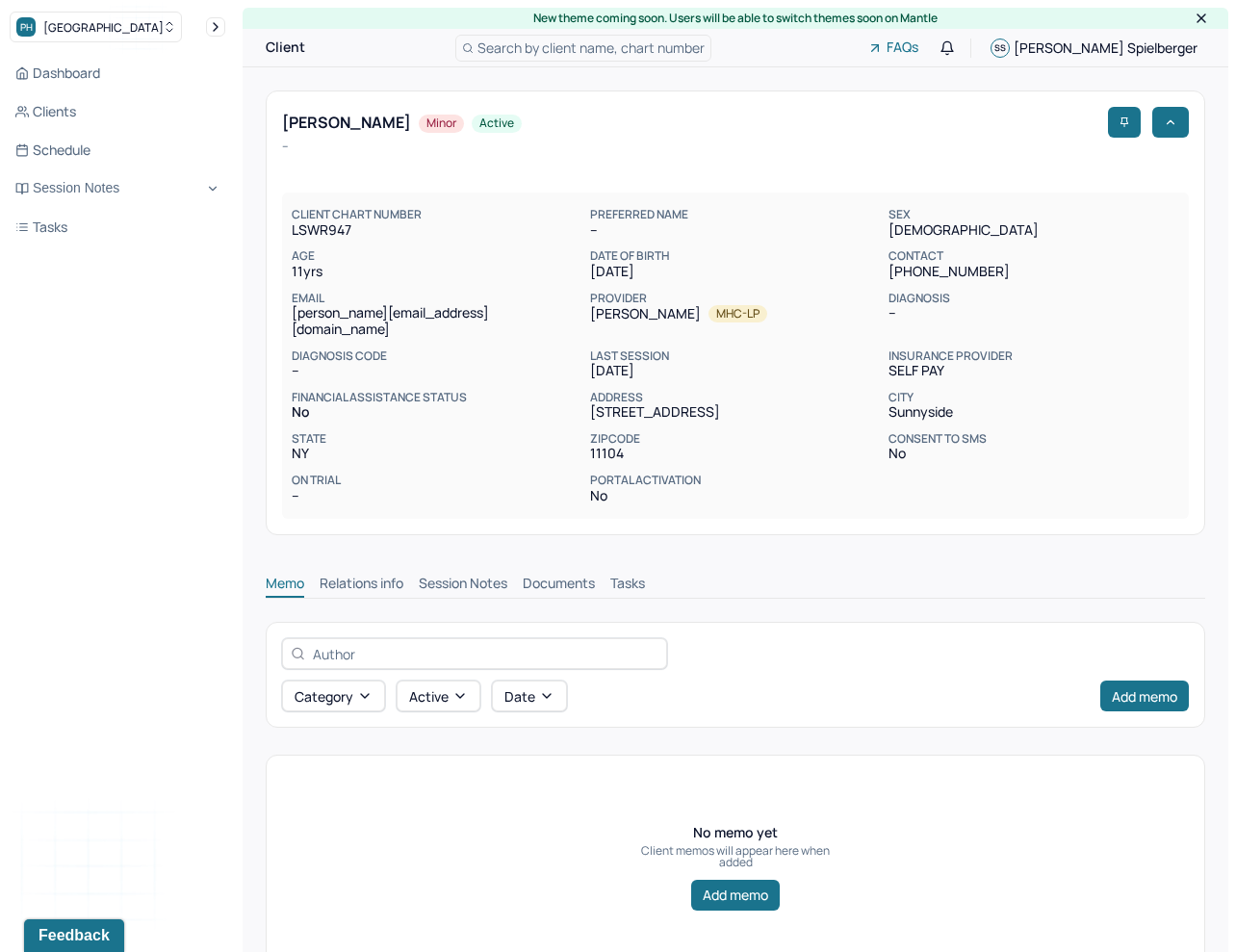 click on "Memo Relations info Session Notes Documents Tasks" at bounding box center (735, 579) 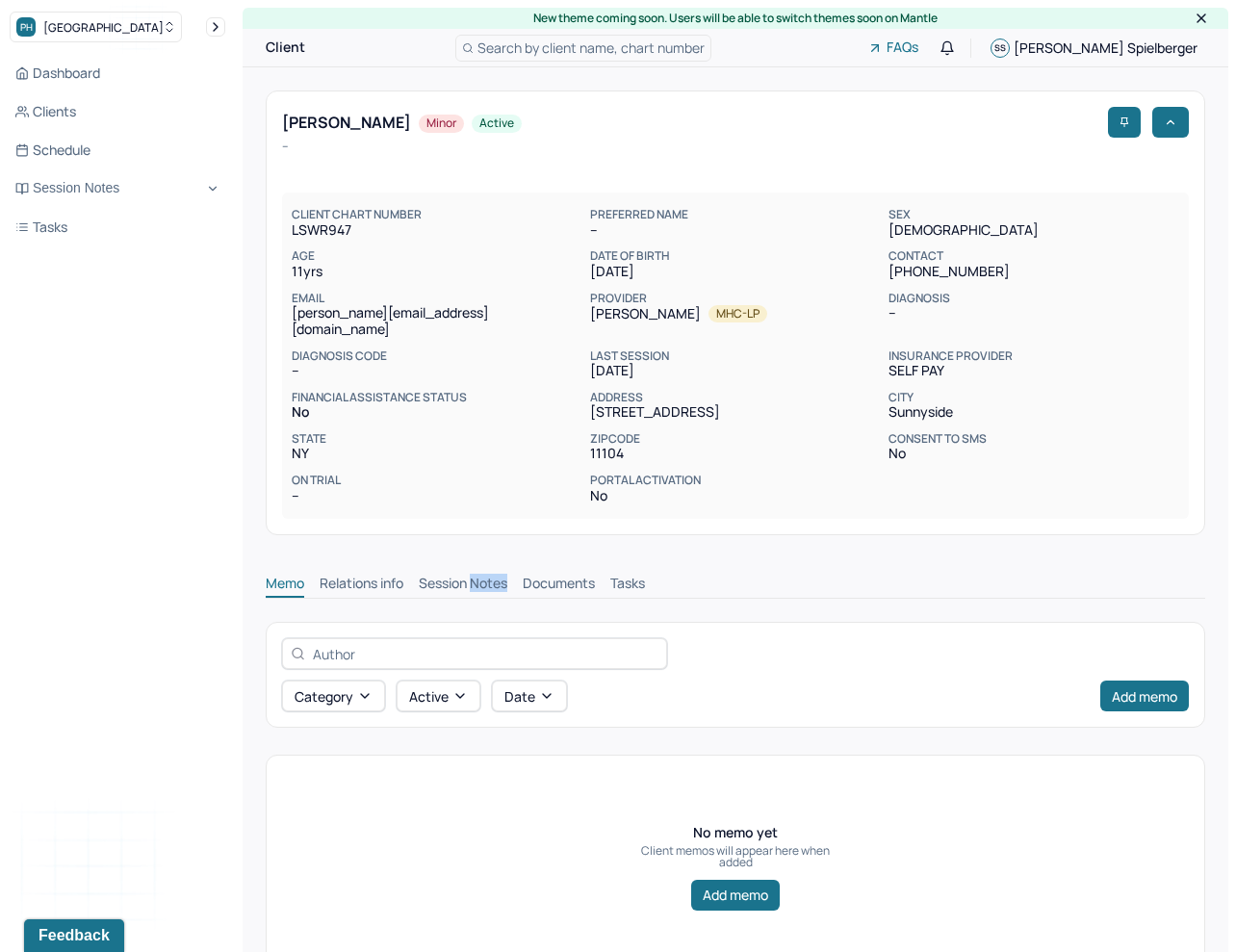 click on "Memo Relations info Session Notes Documents Tasks" at bounding box center (735, 579) 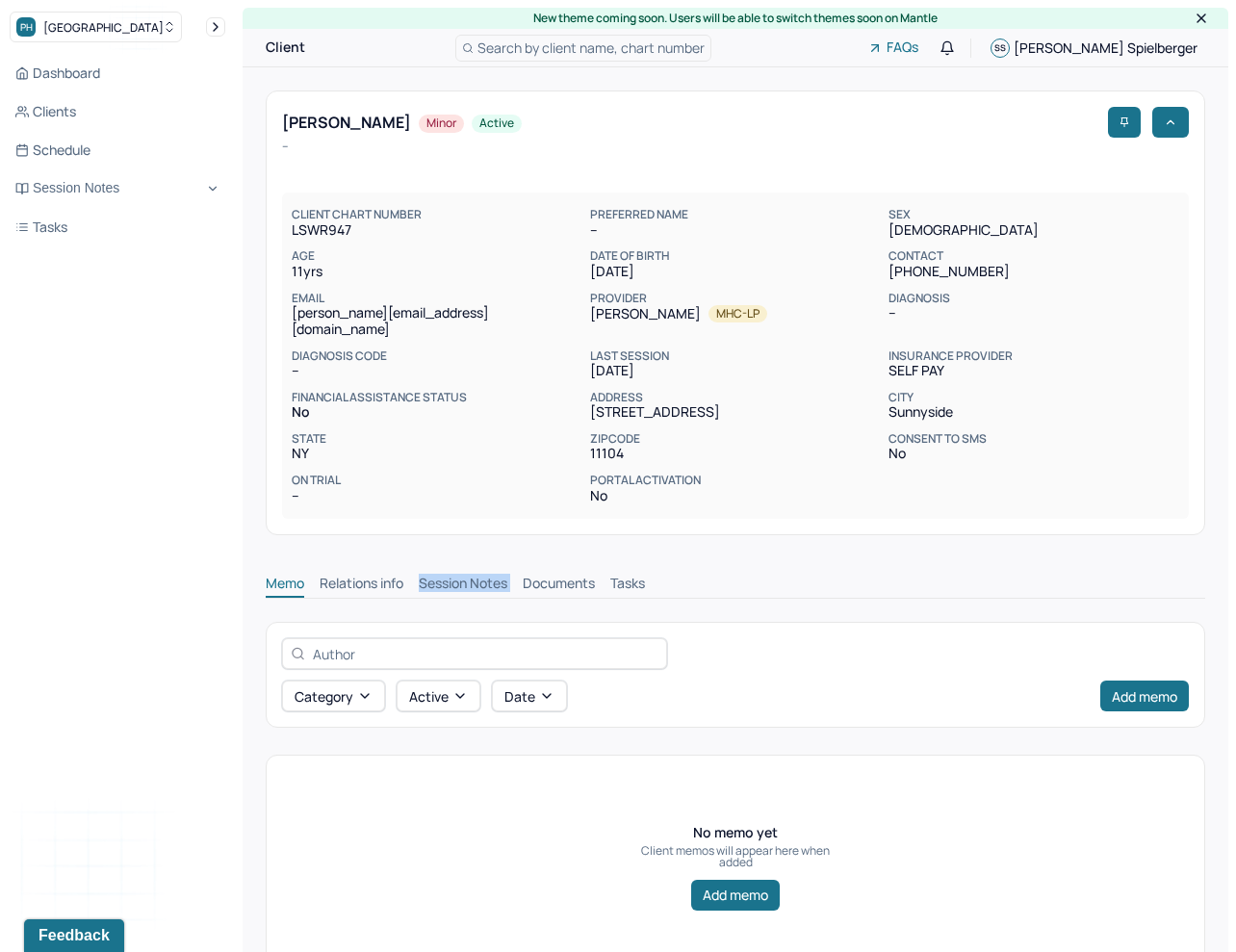 click on "Memo Relations info Session Notes Documents Tasks" at bounding box center (735, 579) 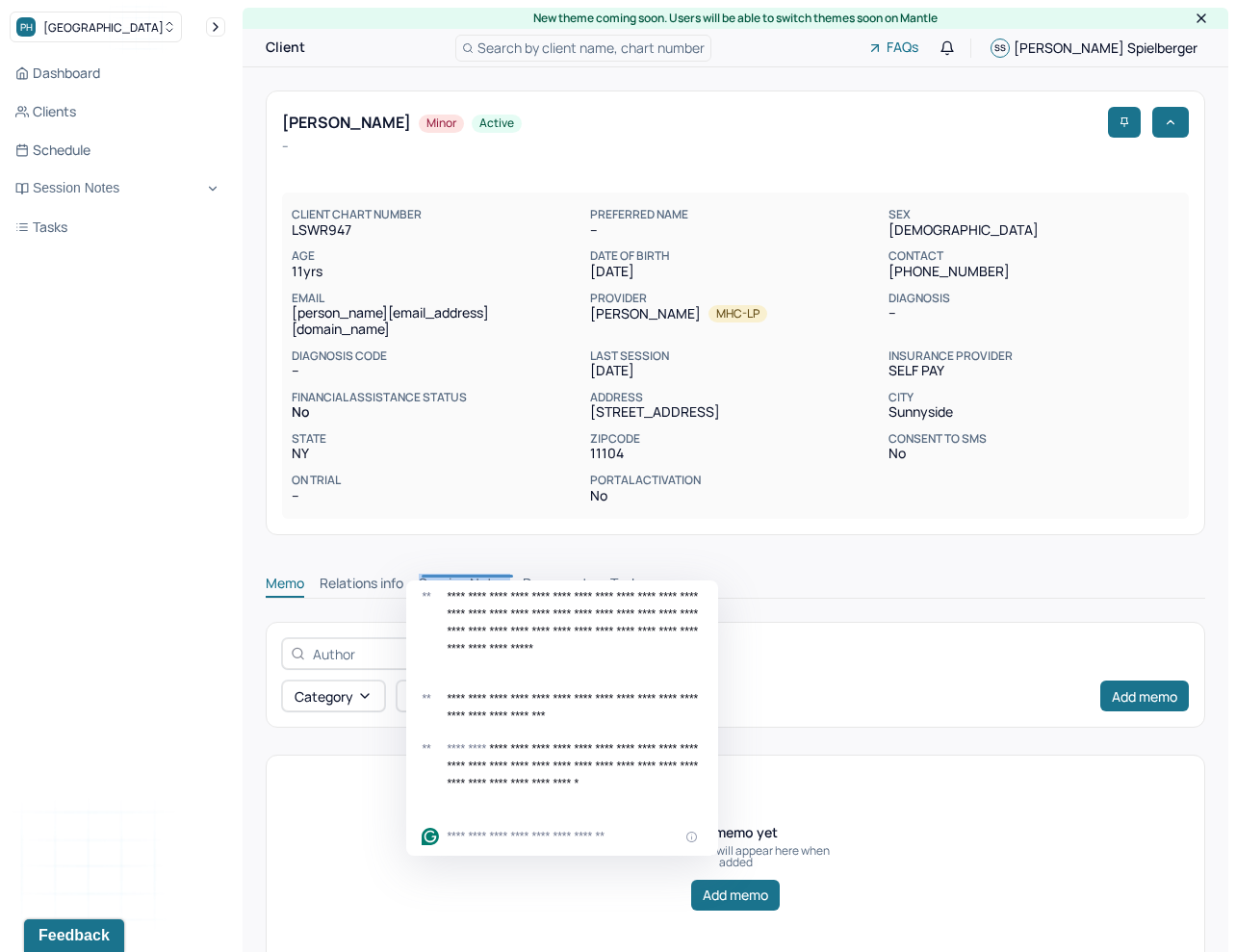 click on "Session Notes" at bounding box center [463, 585] 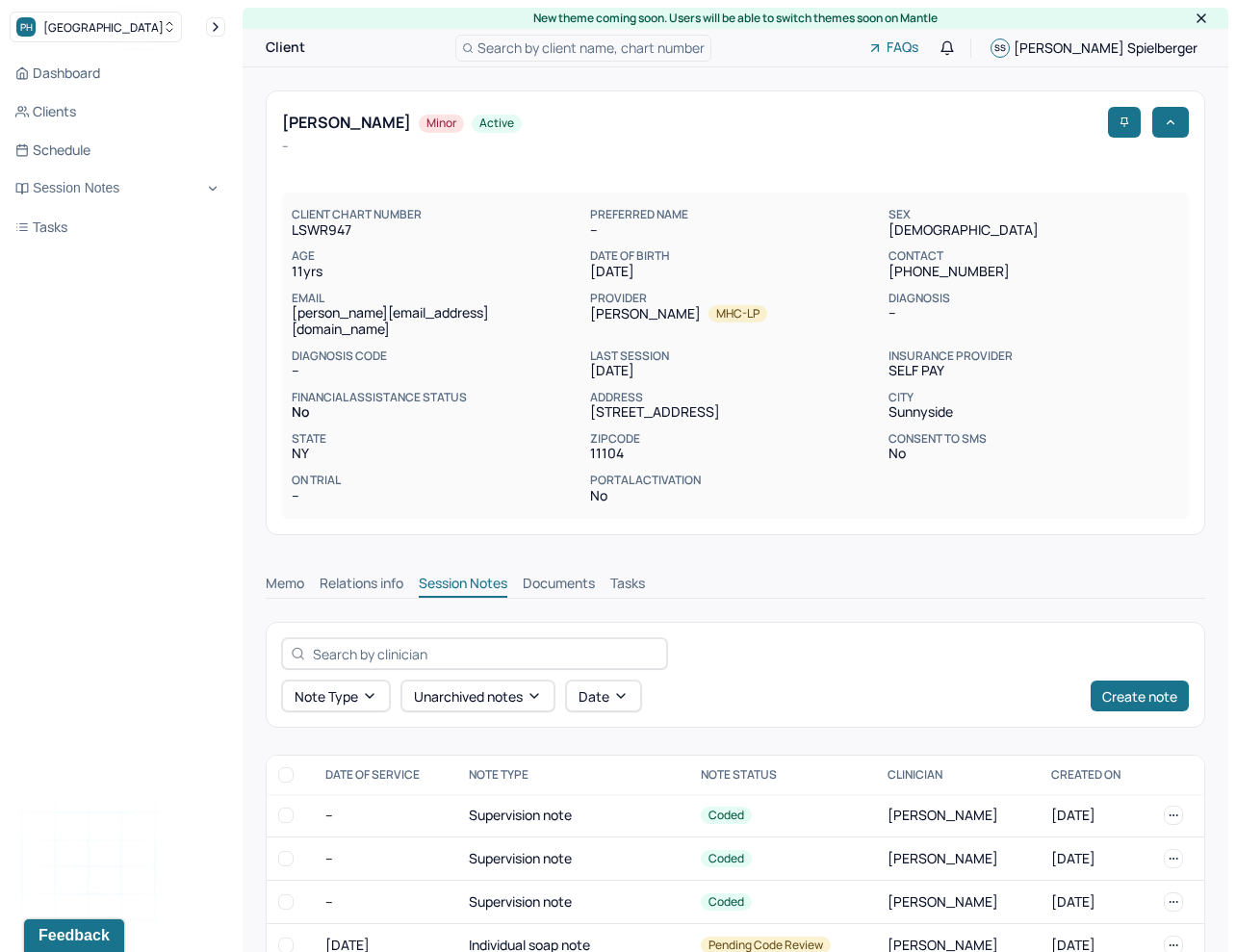 click on "Memo Relations info Session Notes Documents Tasks" at bounding box center (735, 579) 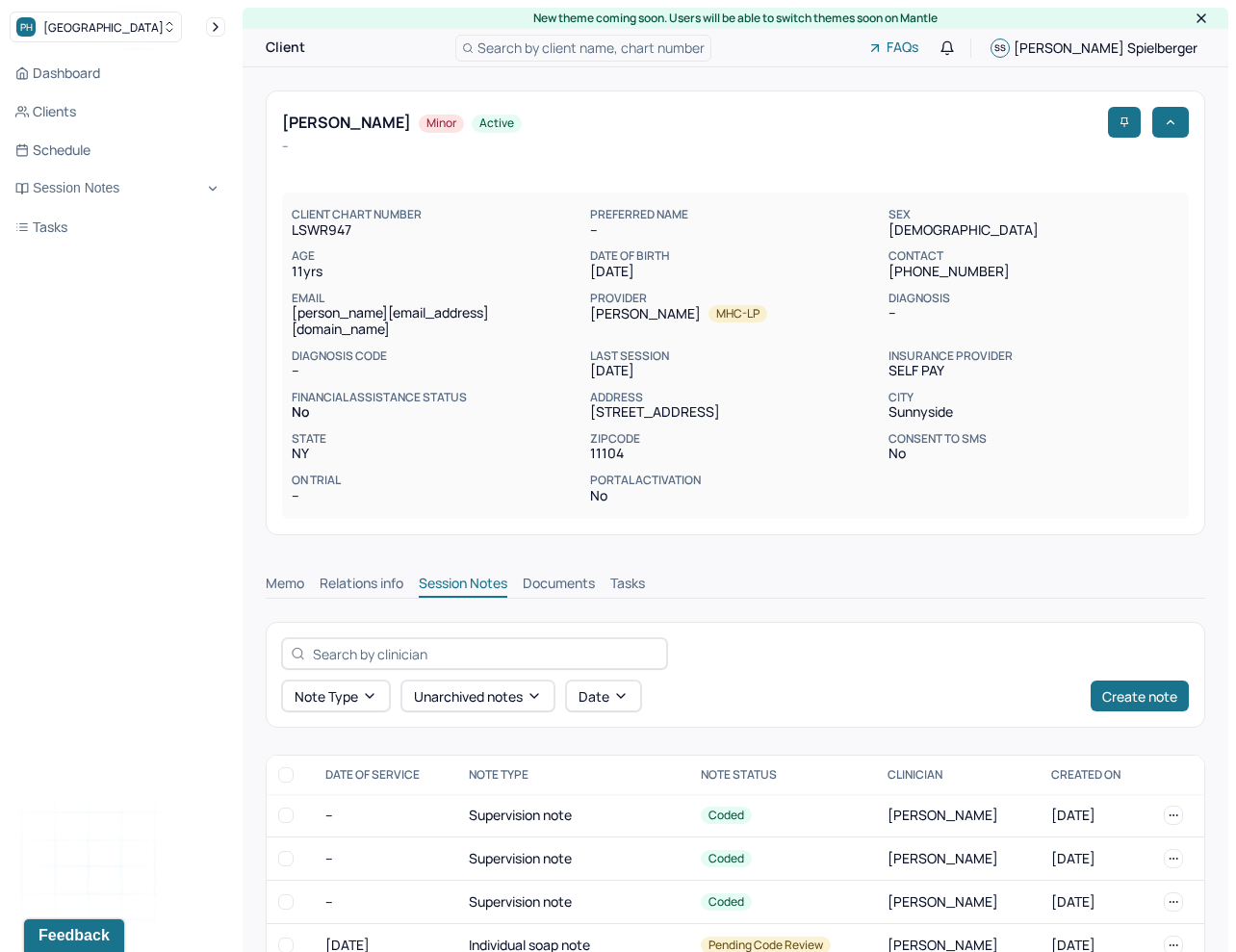 scroll, scrollTop: 48, scrollLeft: 0, axis: vertical 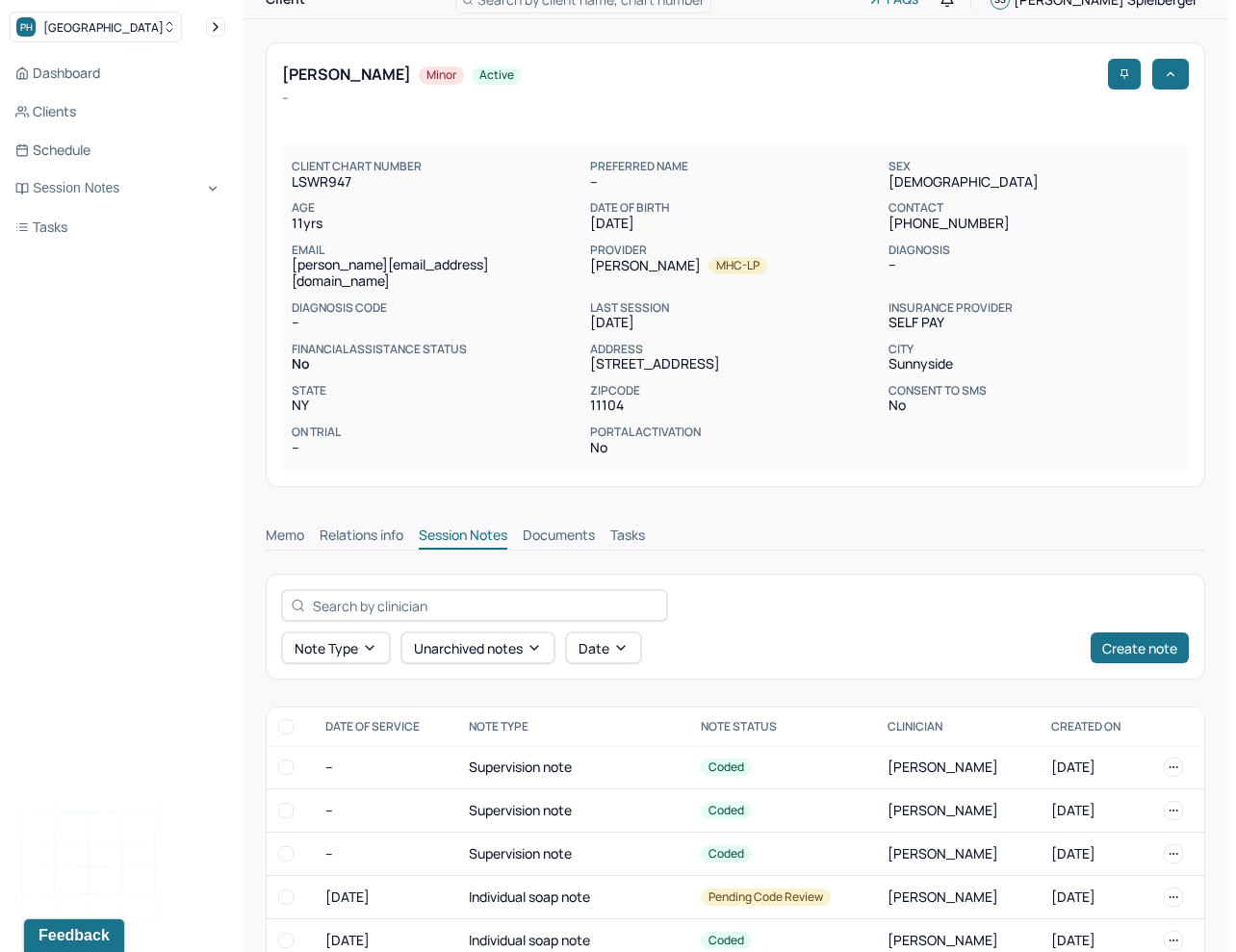 click on "Memo Relations info Session Notes Documents Tasks" at bounding box center [735, 530] 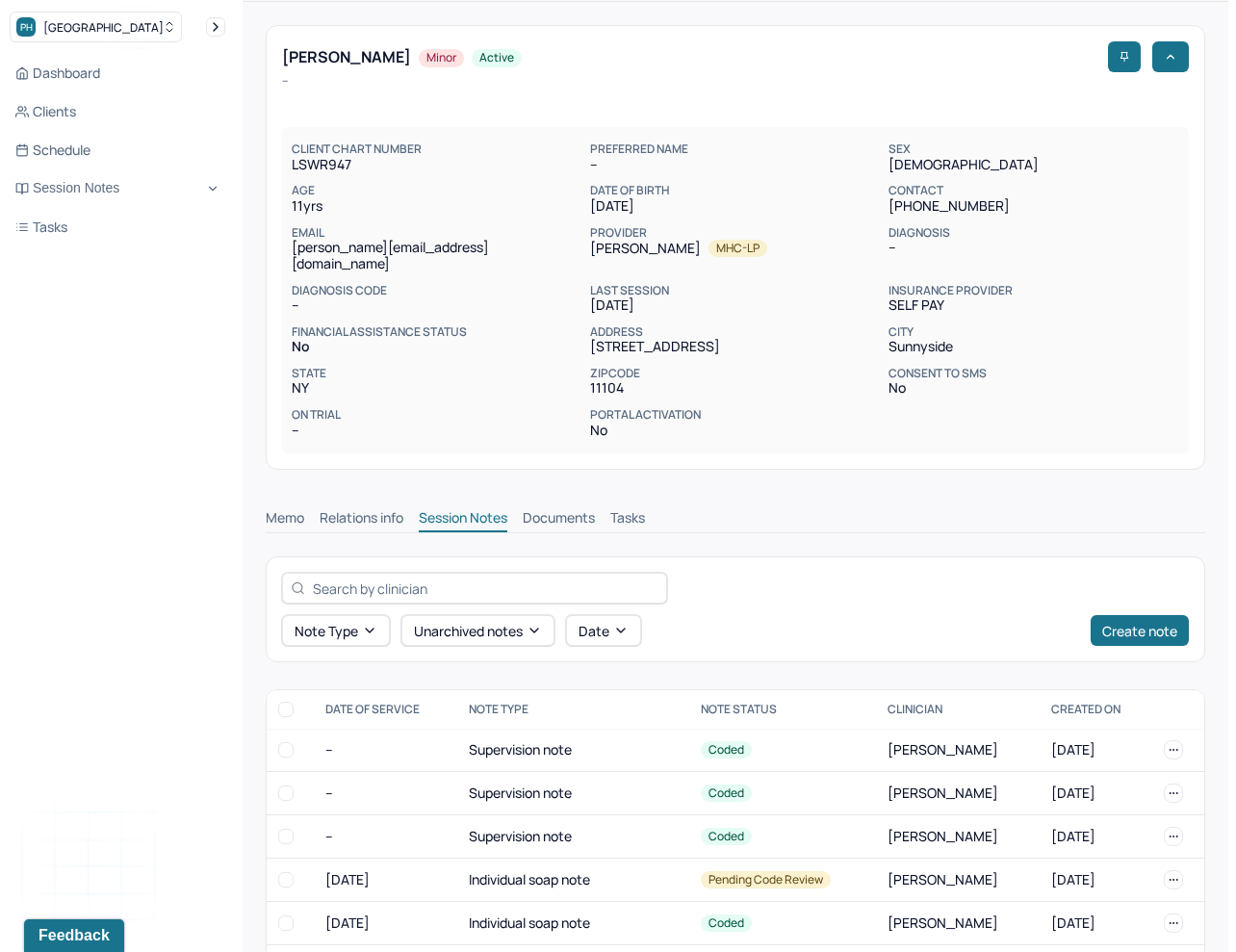 scroll, scrollTop: 0, scrollLeft: 0, axis: both 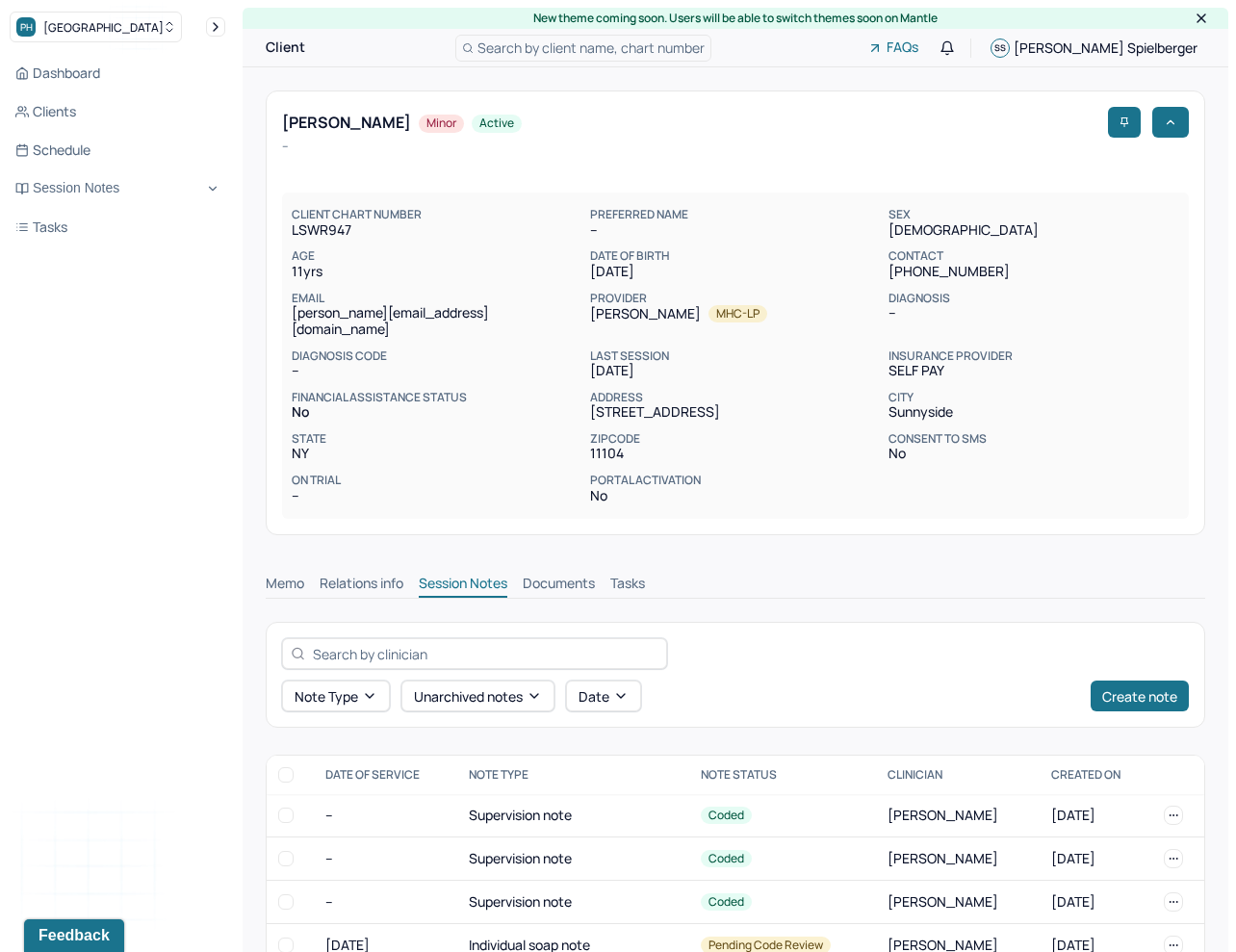 click on "Client Search by client name, chart number  FAQs SS Stephanie   Spielberger" at bounding box center (735, 48) 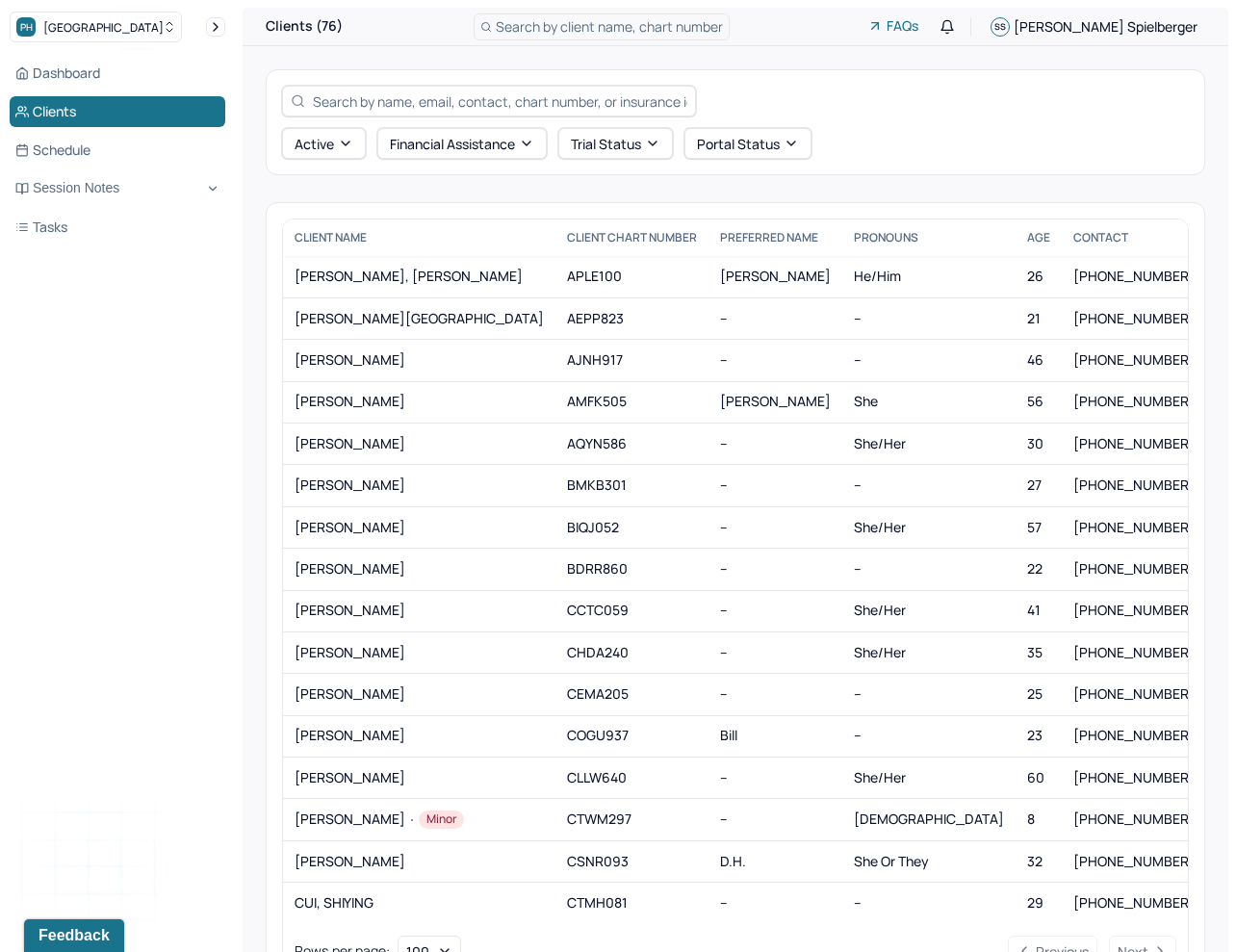 scroll, scrollTop: 2344, scrollLeft: 0, axis: vertical 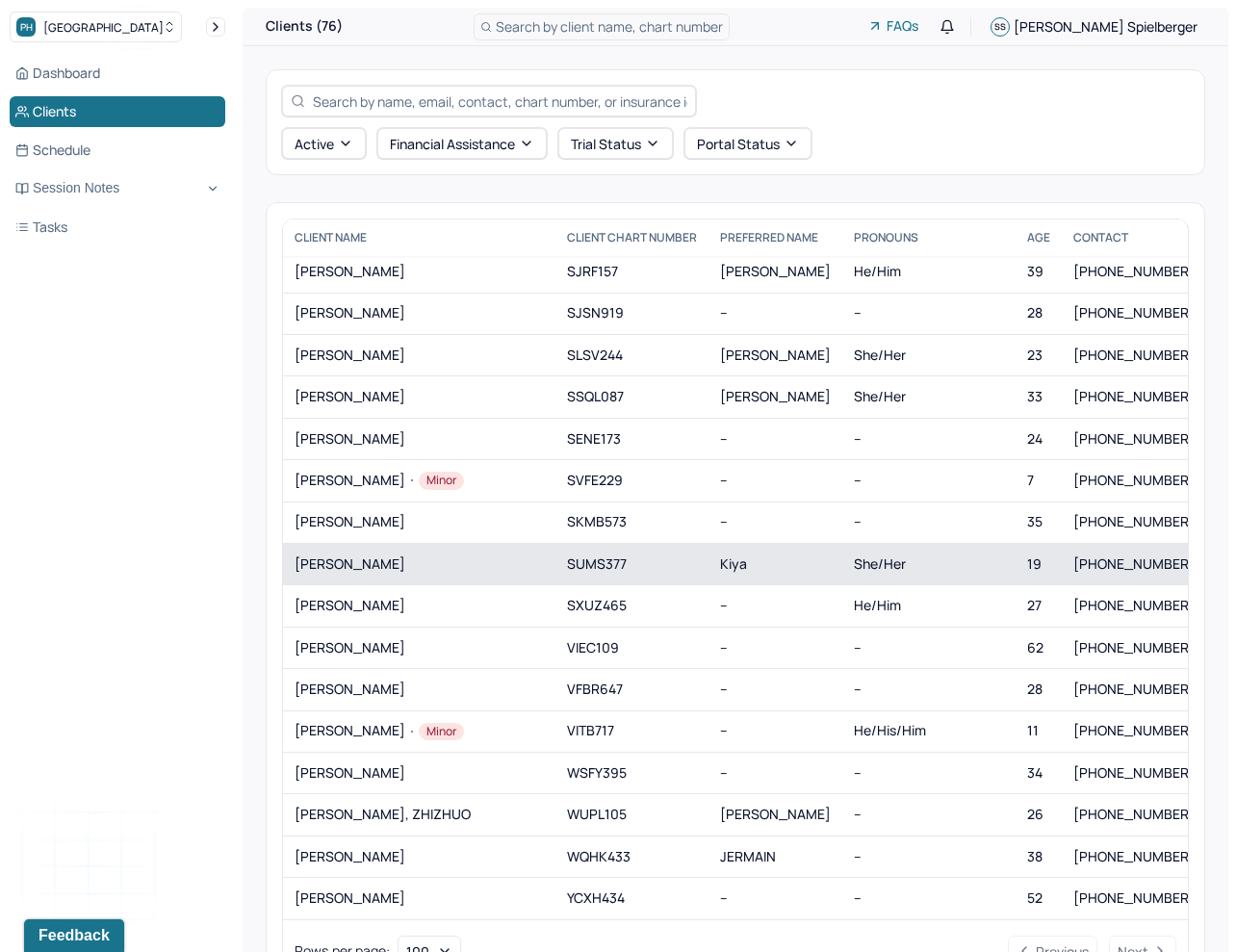 click on "SUMS377" at bounding box center (631, 564) 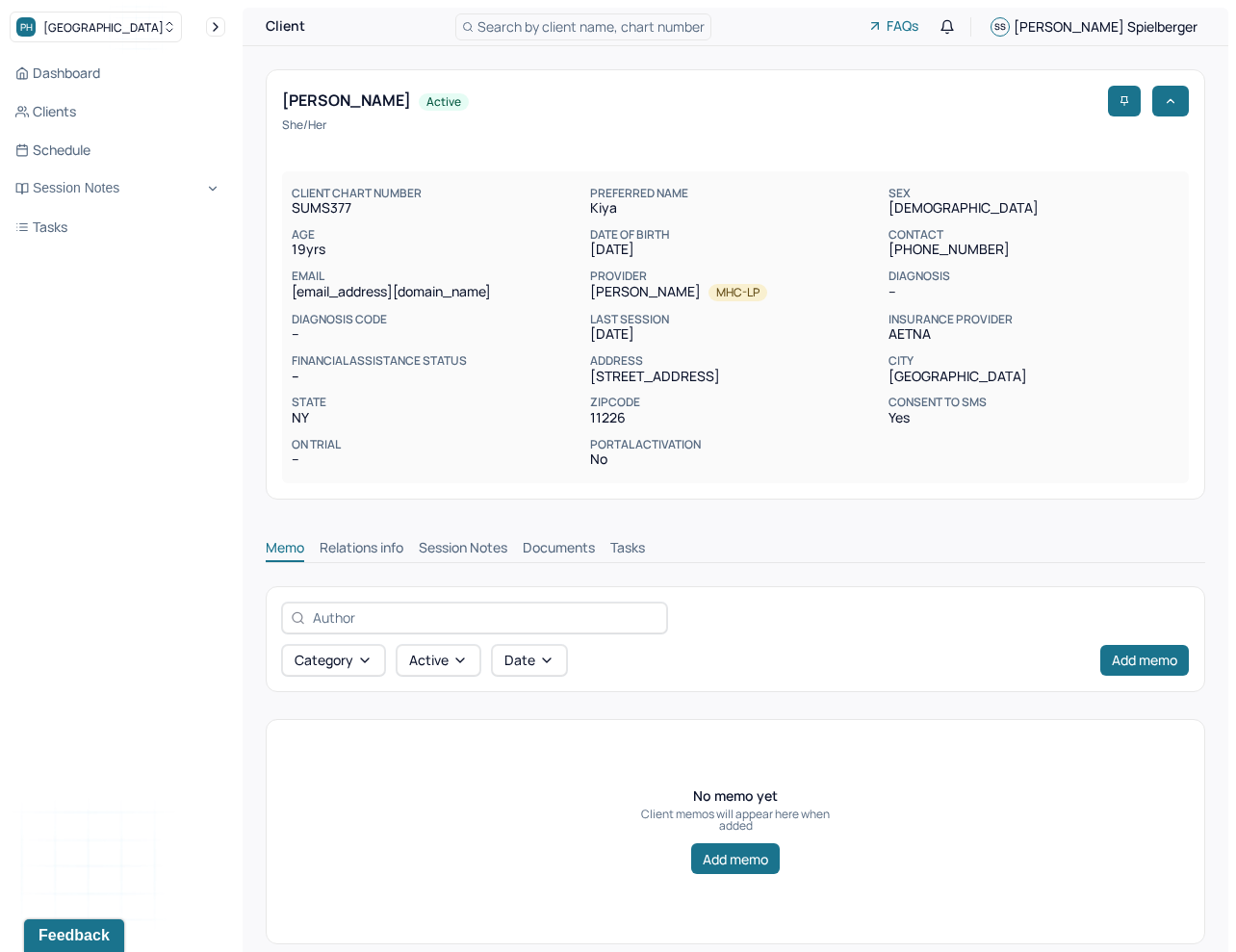 click on "Session Notes" at bounding box center (463, 550) 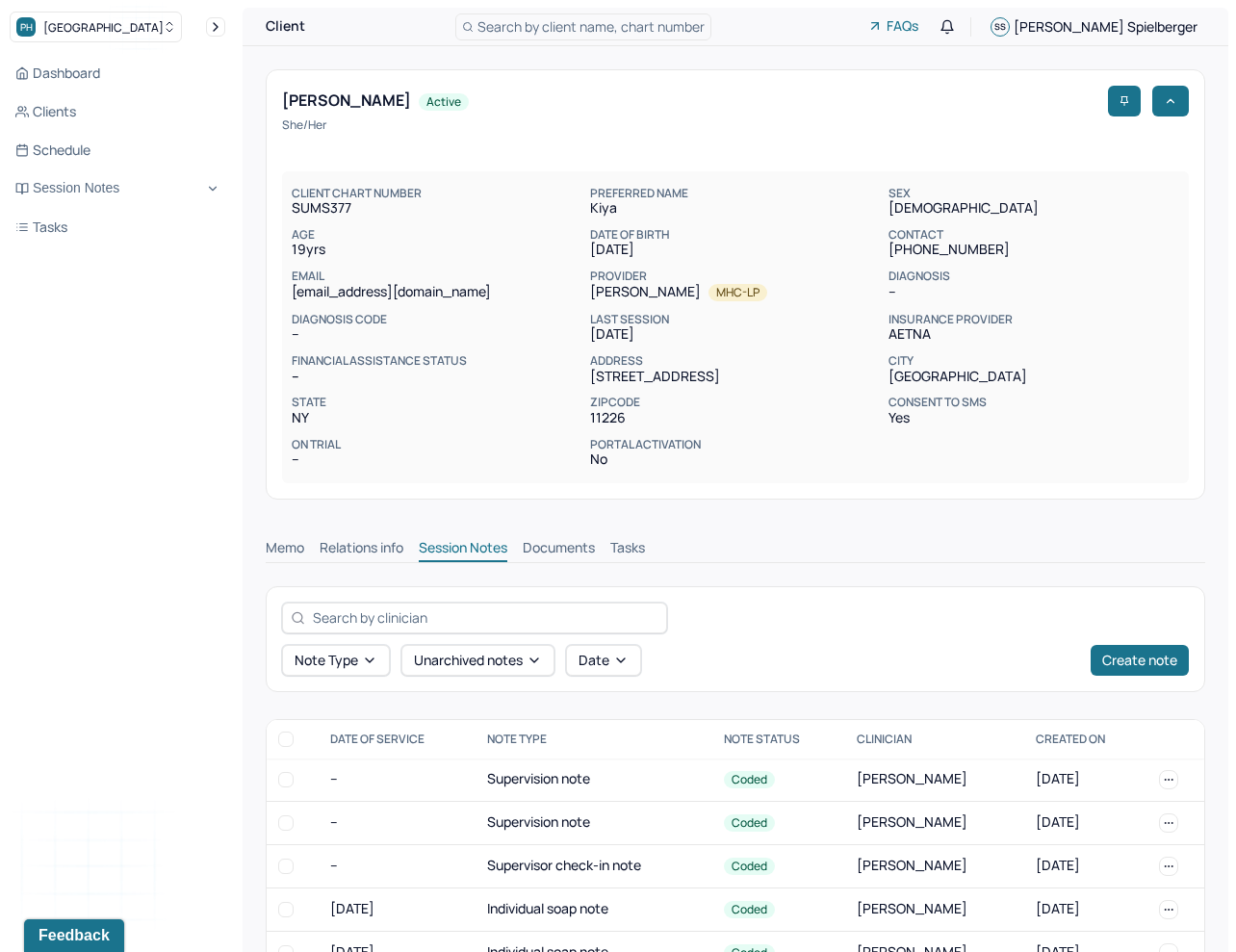 click on "Memo Relations info Session Notes Documents Tasks" at bounding box center [735, 551] 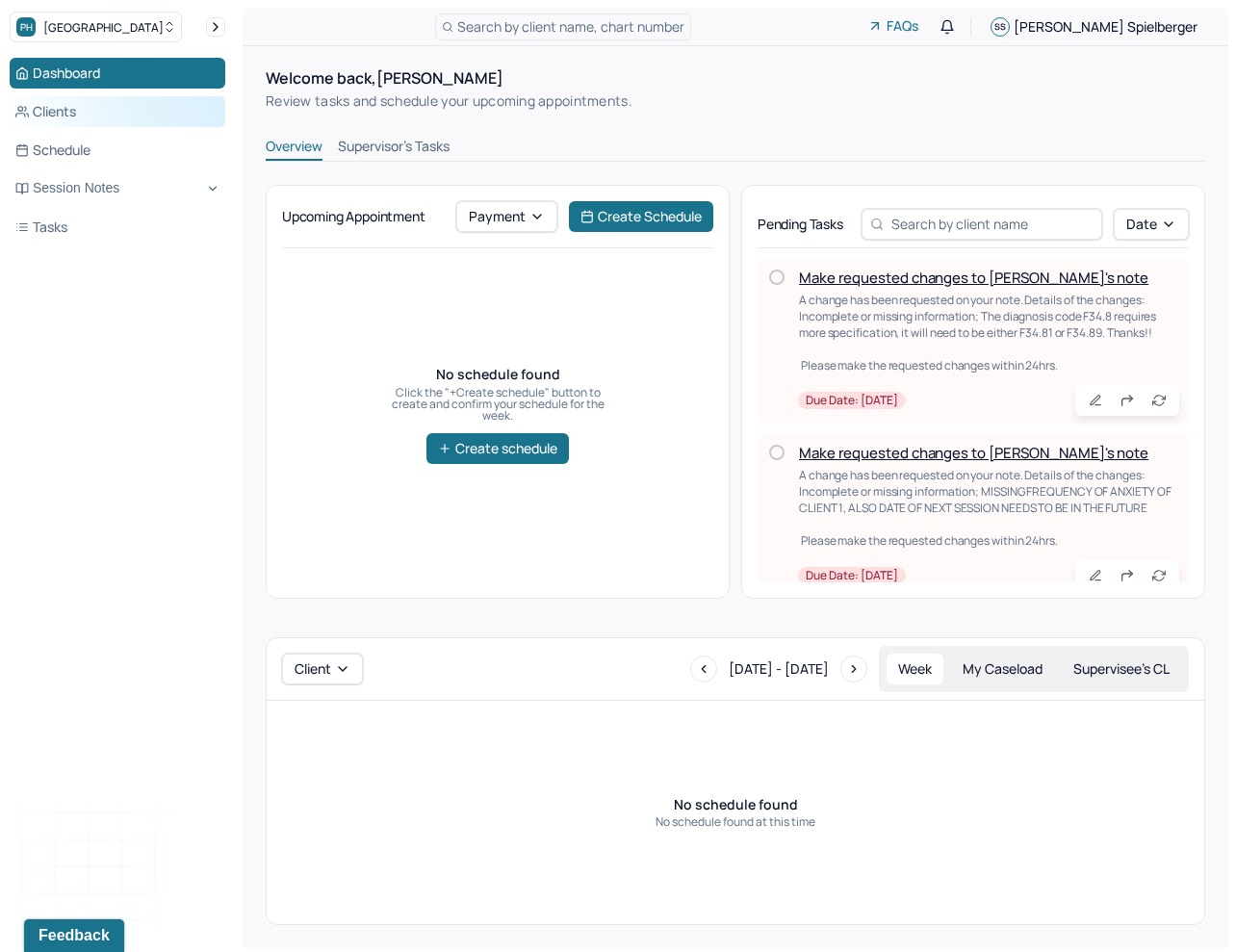 click on "Clients" at bounding box center [117, 112] 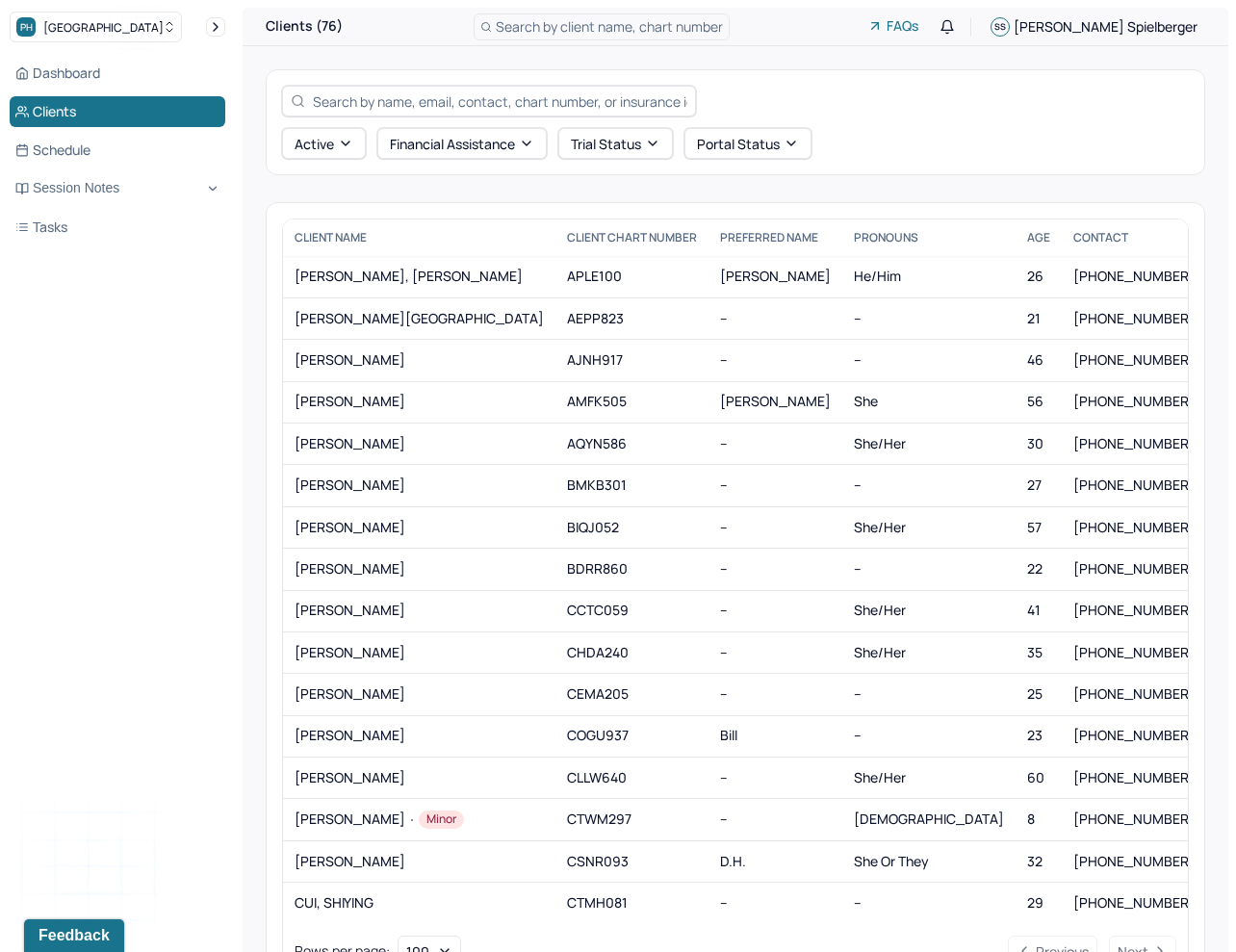 click at bounding box center (500, 101) 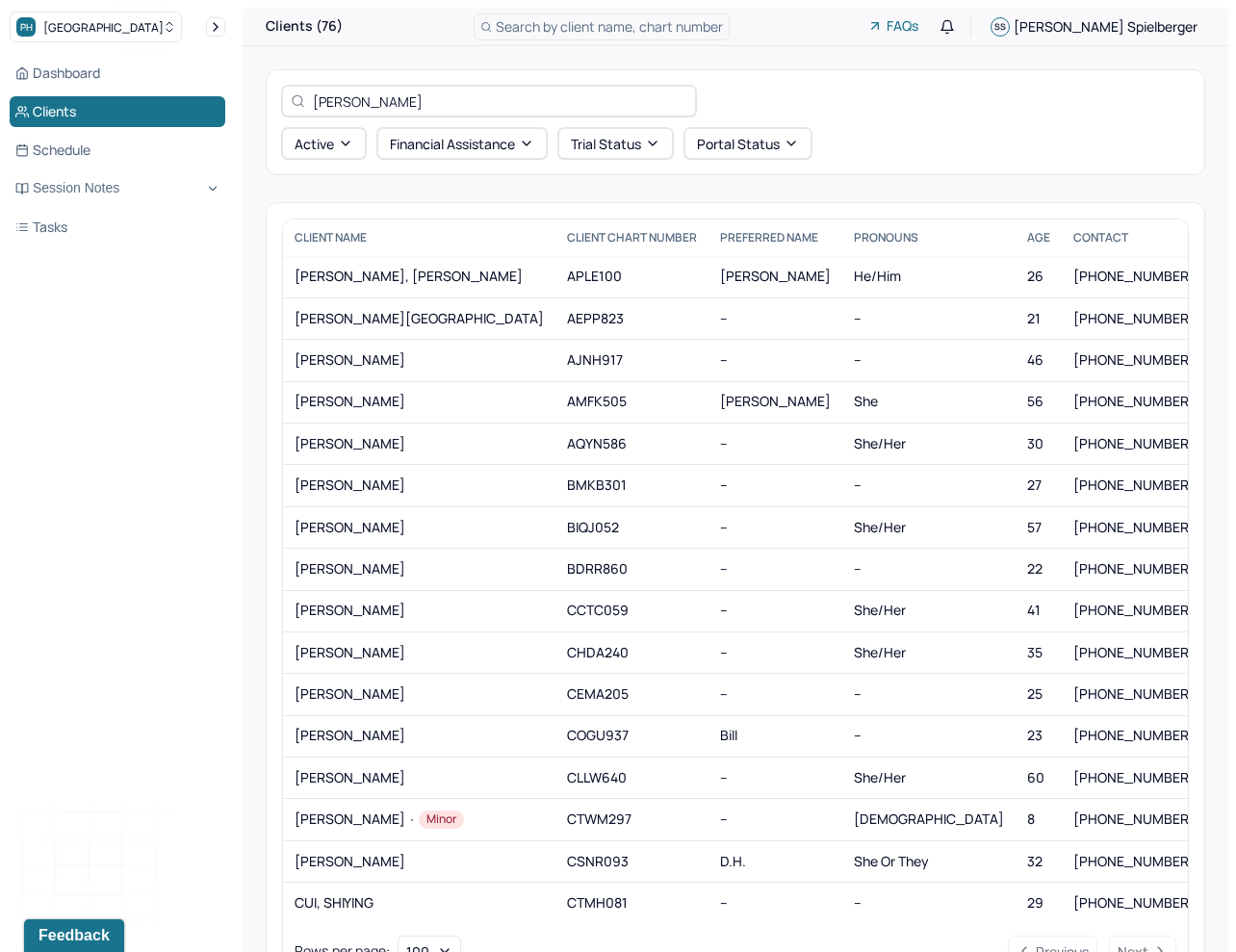 type on "paula" 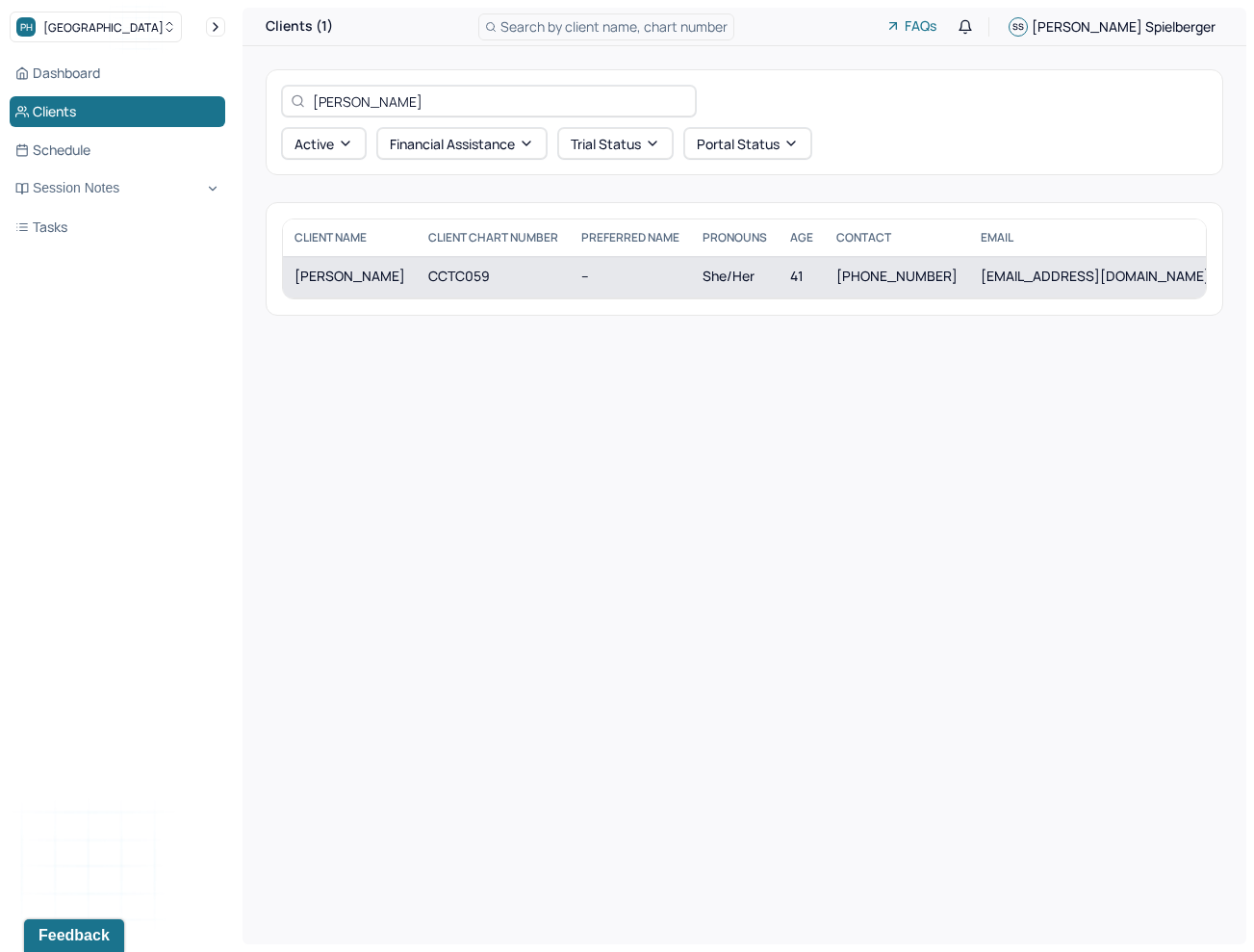 click on "CCTC059" at bounding box center [493, 276] 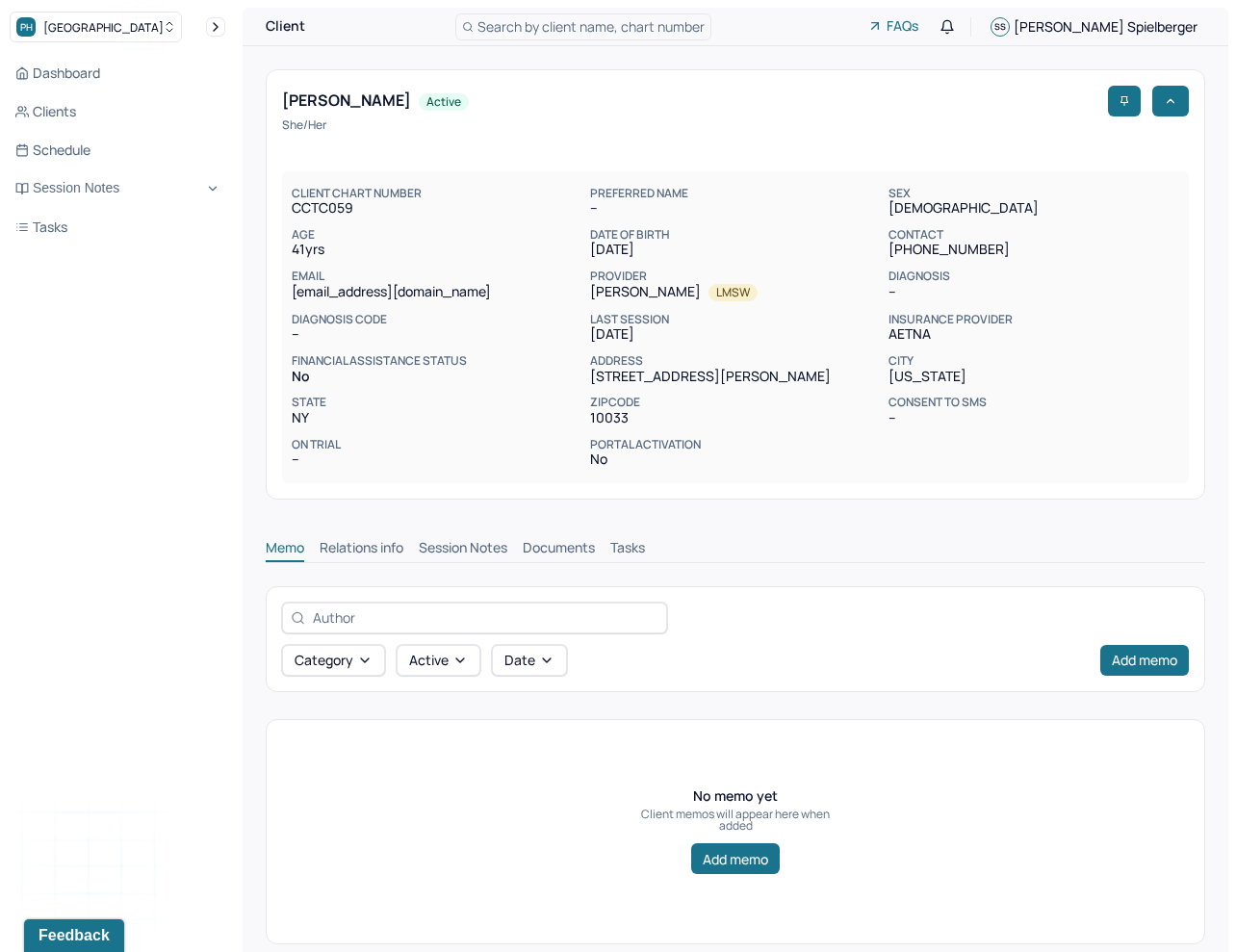 click on "Session Notes" at bounding box center [463, 550] 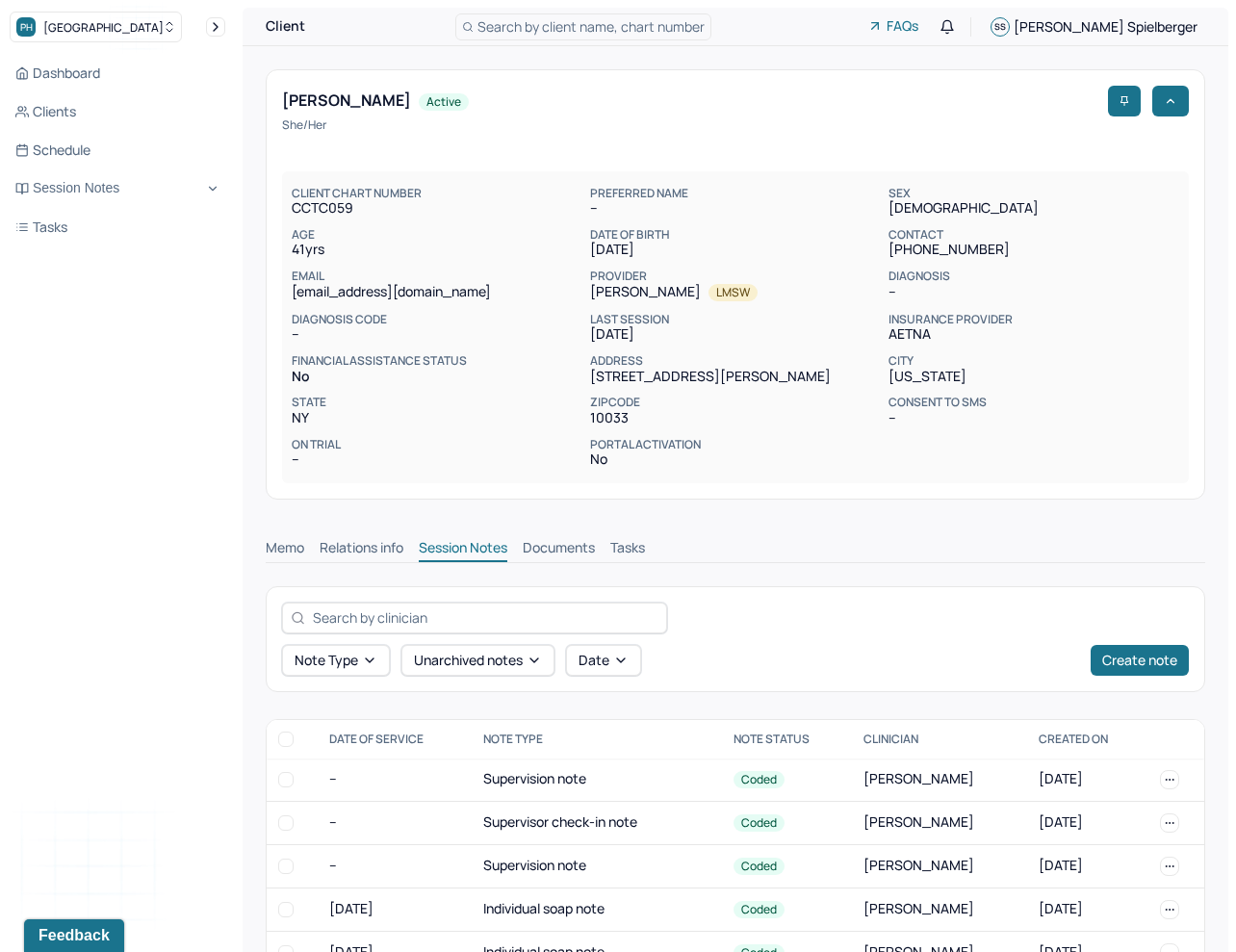 click on "PREFERRED NAME" at bounding box center (735, 193) 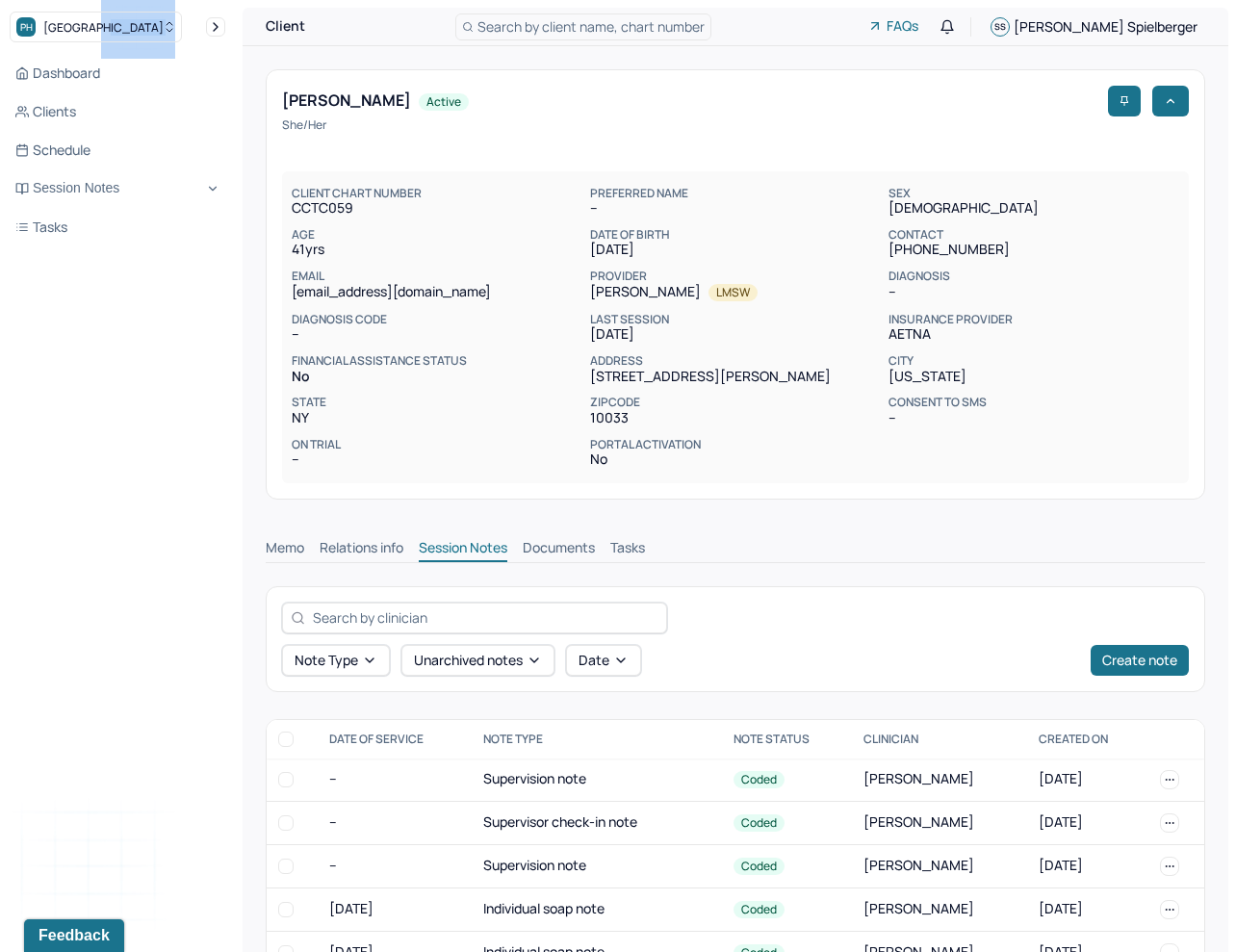 click on "[GEOGRAPHIC_DATA]" at bounding box center [117, 27] 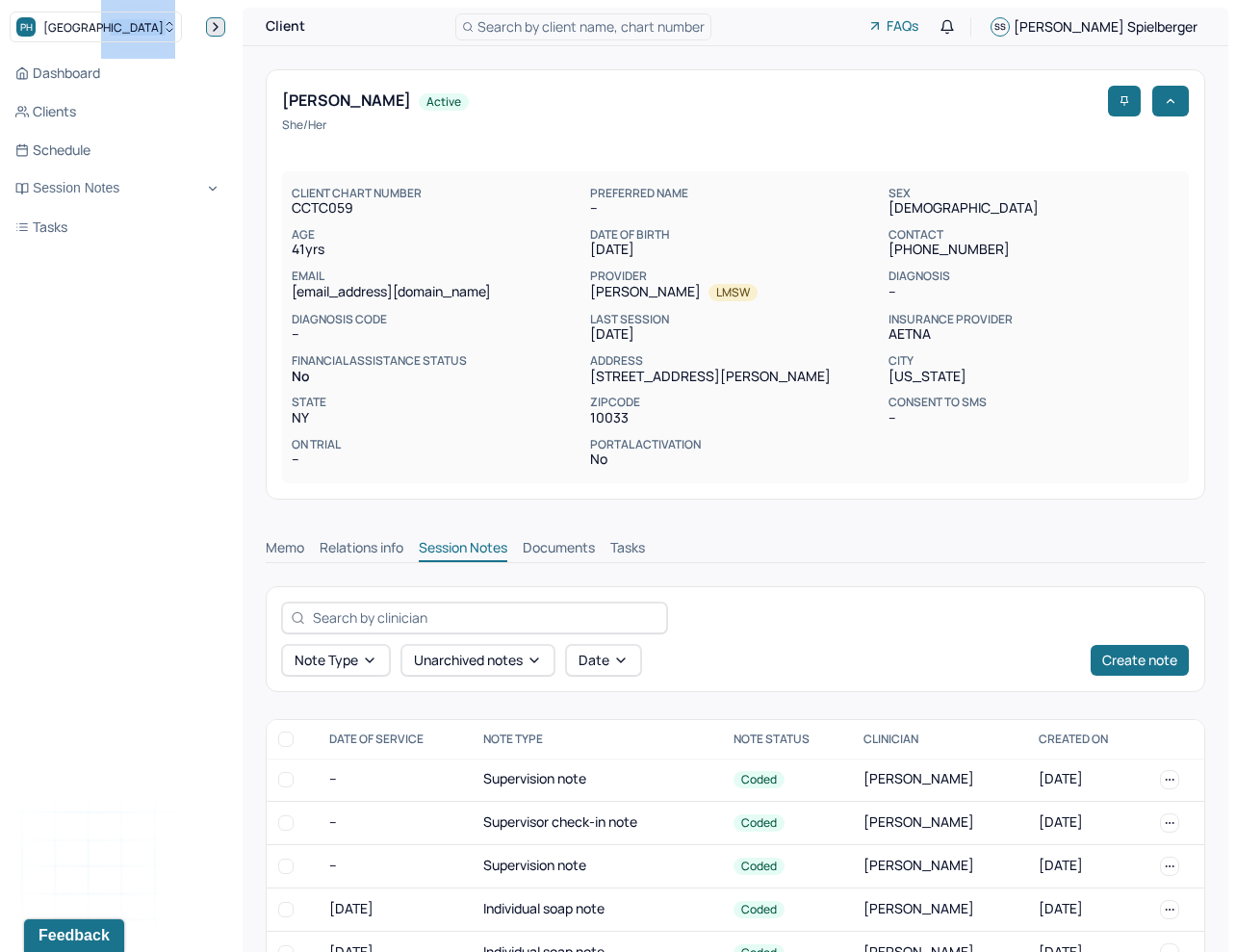 click 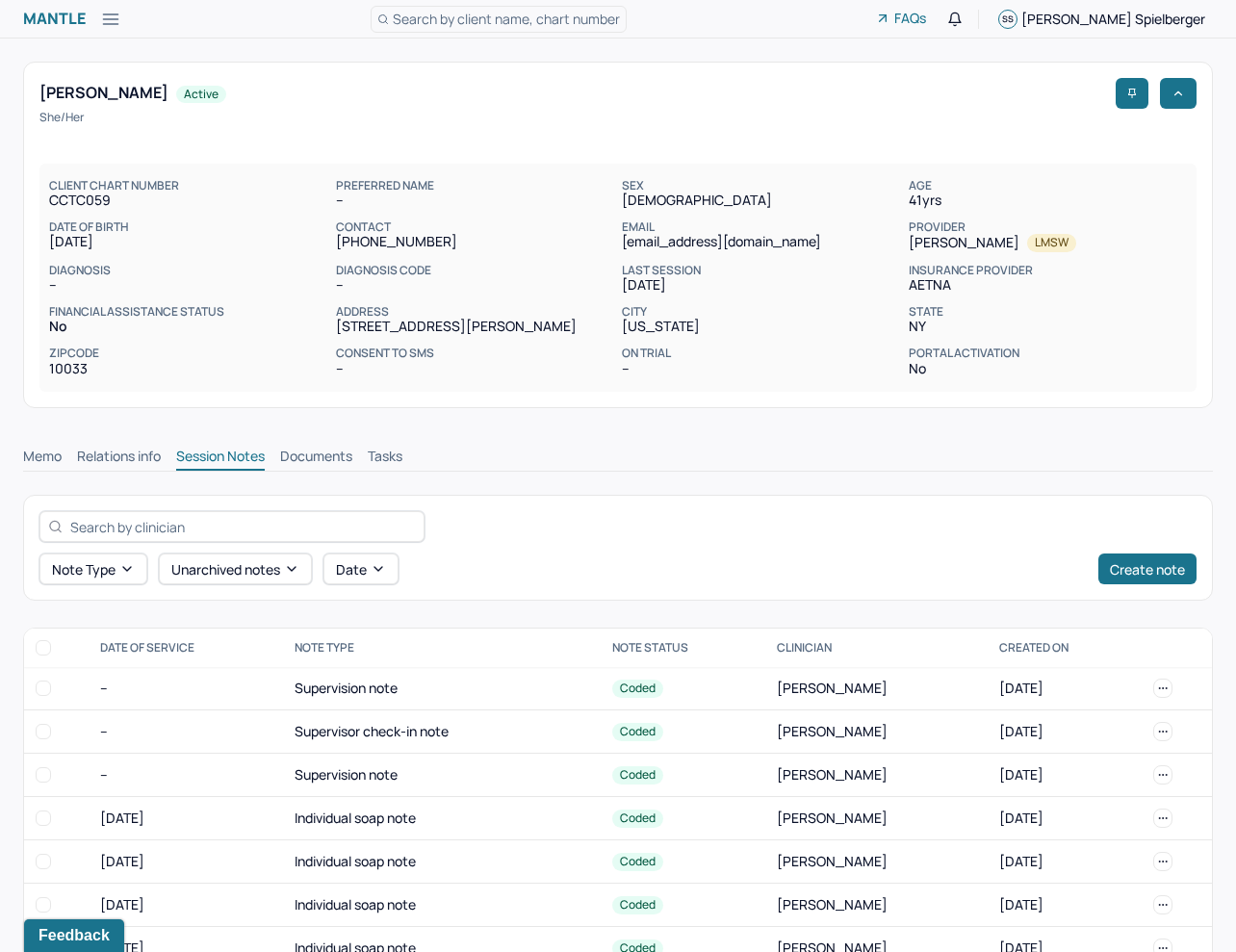 click on "Memo Relations info Session Notes Documents Tasks" at bounding box center [618, 451] 